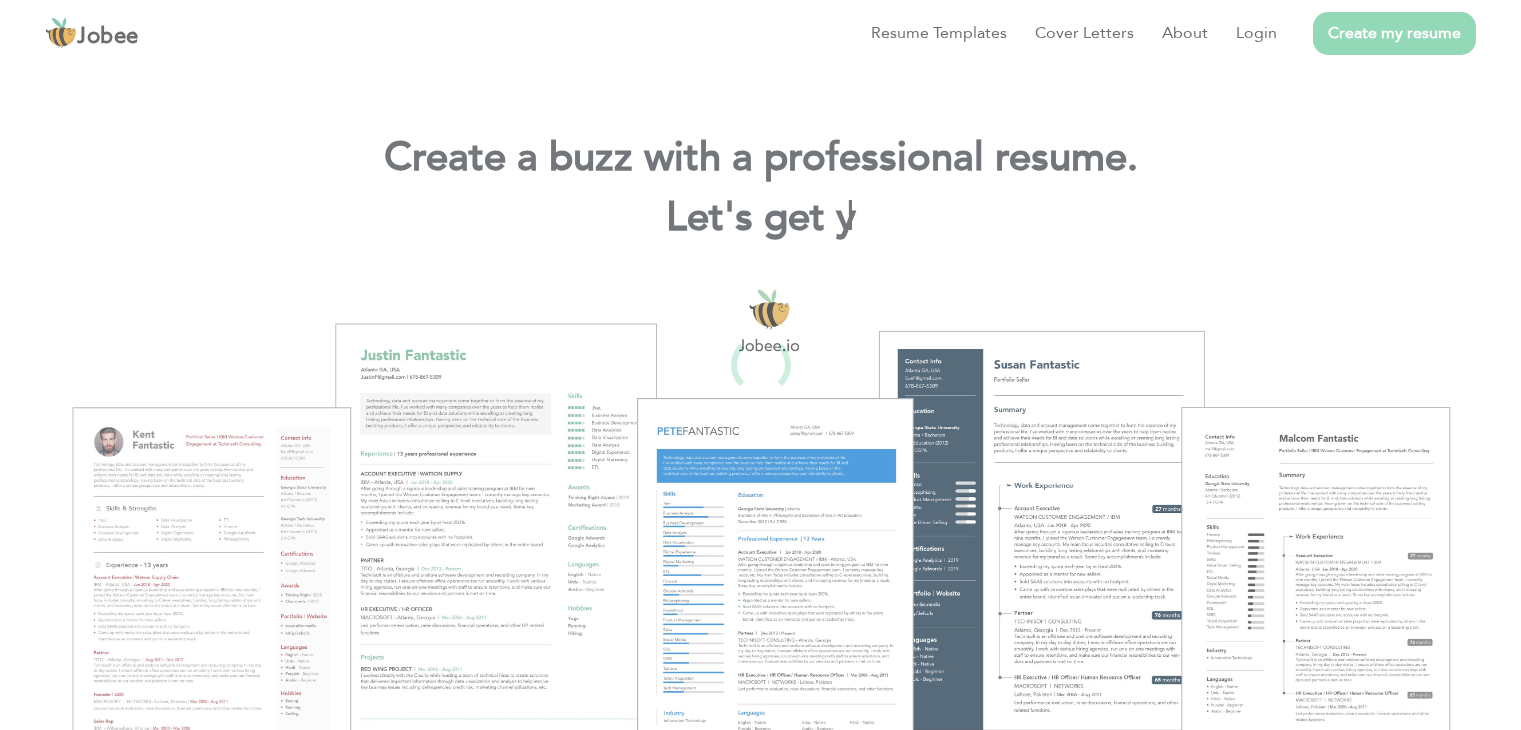 scroll, scrollTop: 0, scrollLeft: 0, axis: both 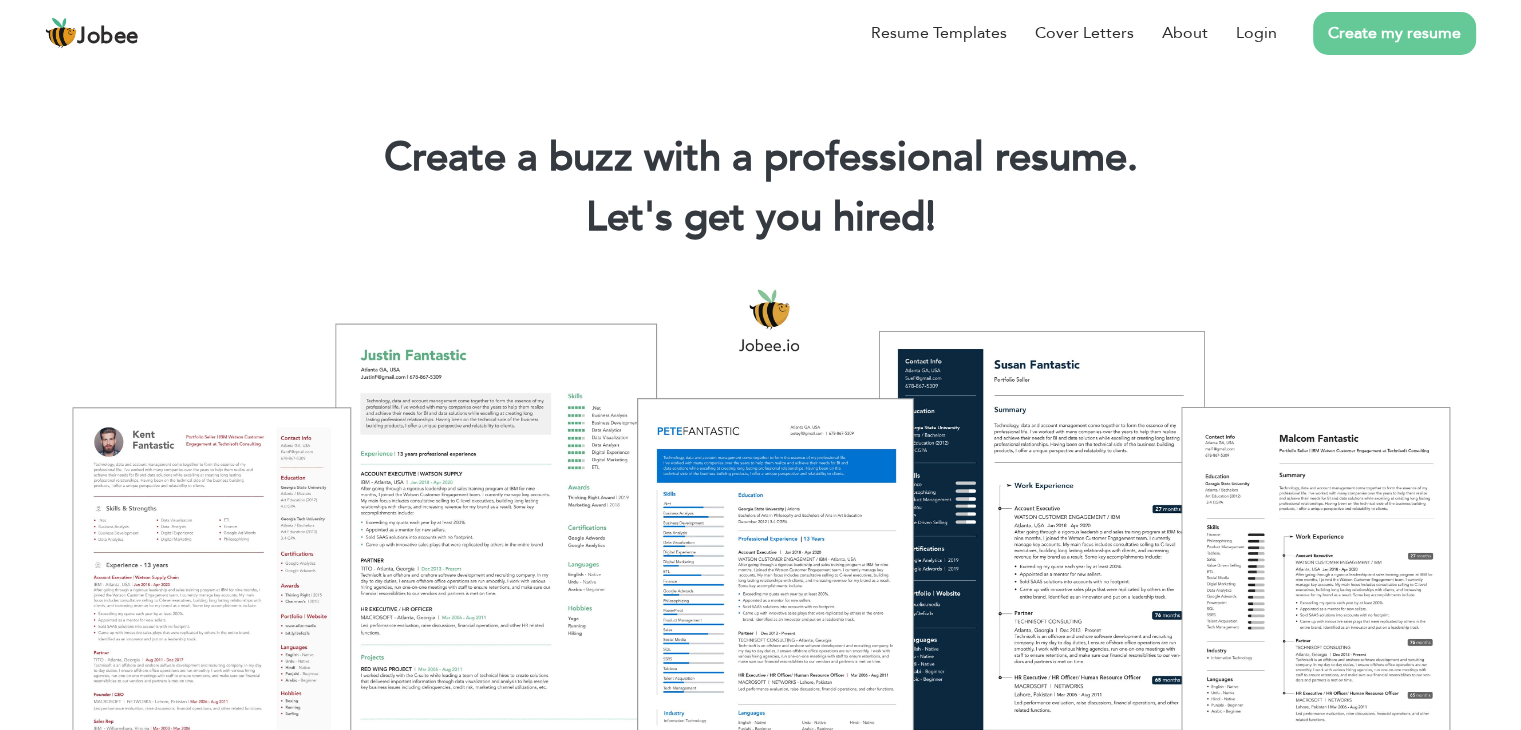 click on "Create my resume" at bounding box center (1394, 33) 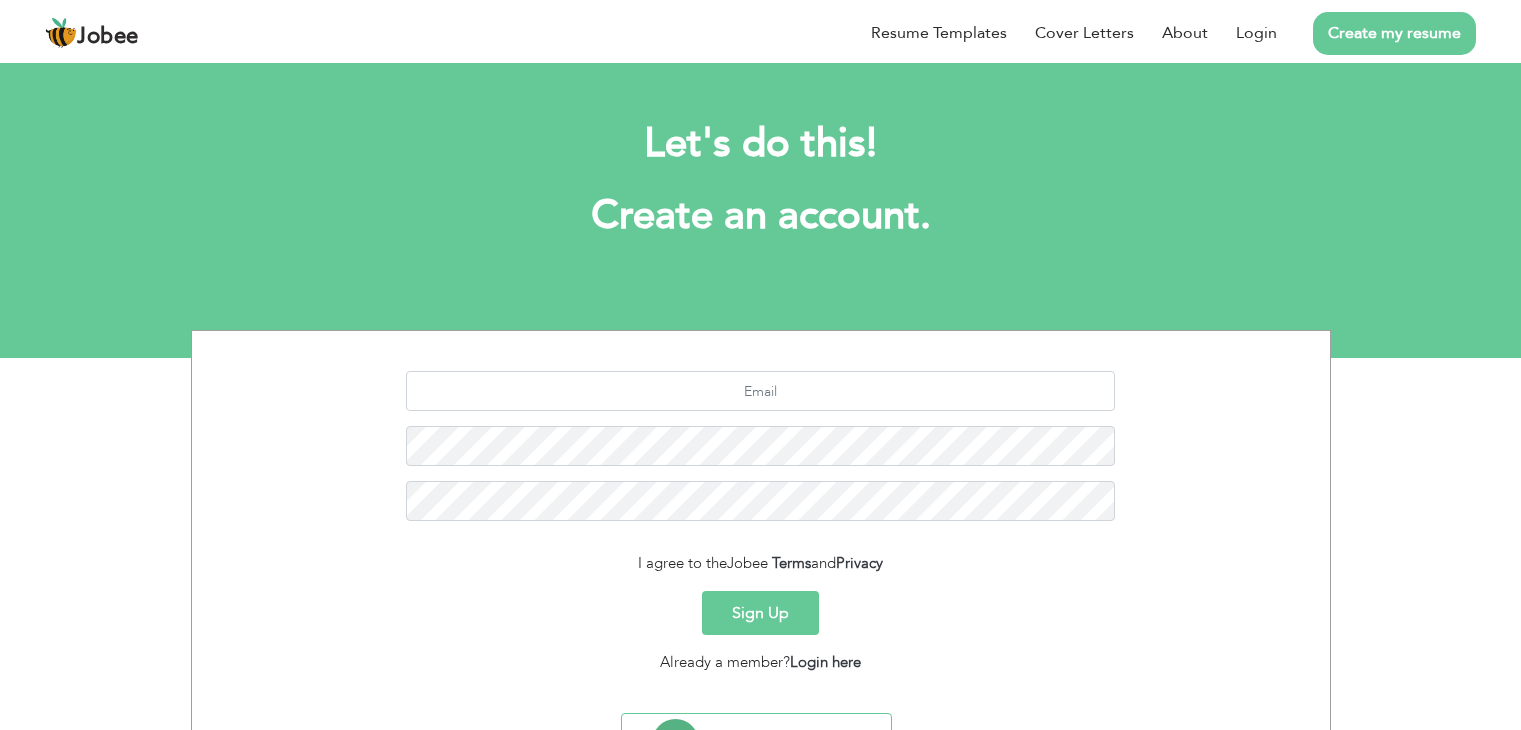 scroll, scrollTop: 0, scrollLeft: 0, axis: both 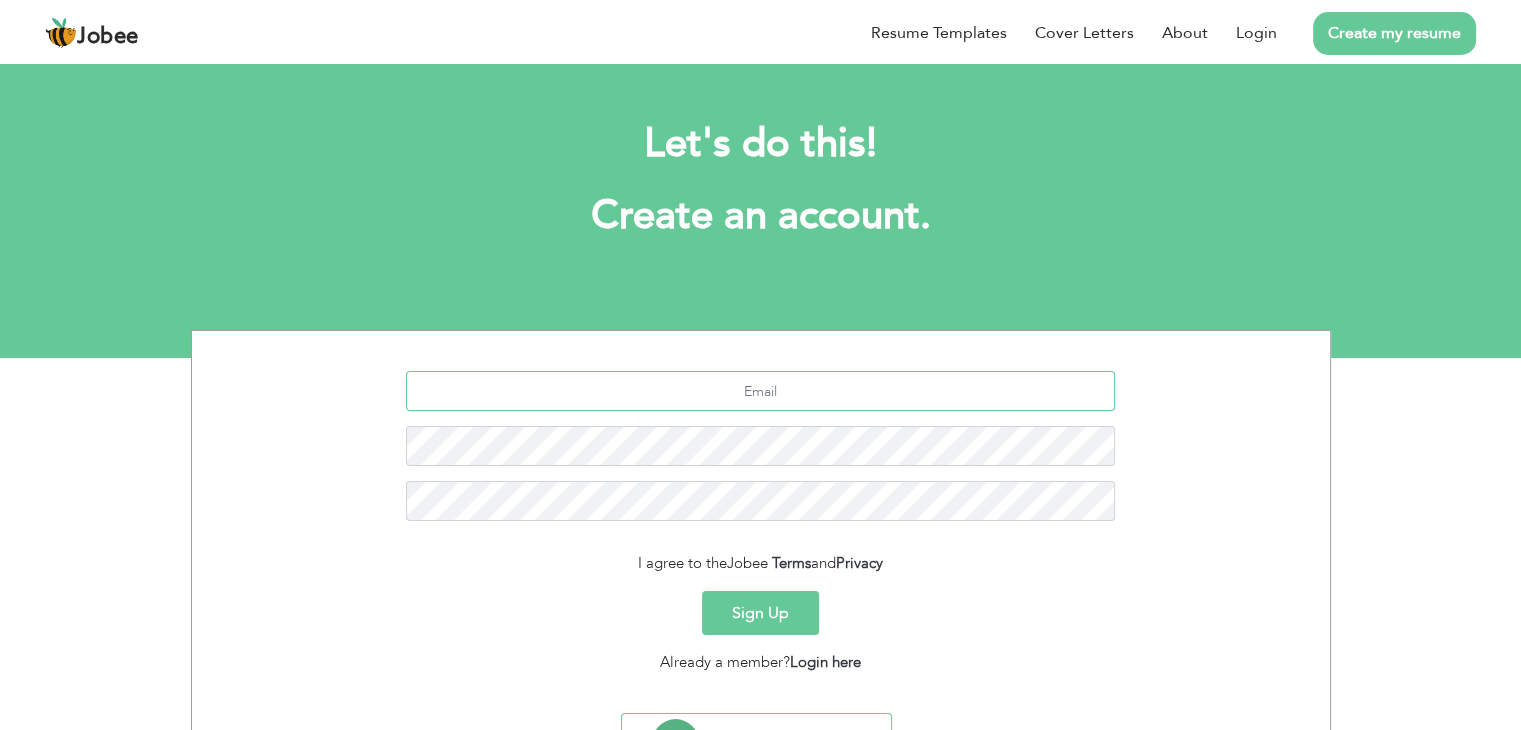 click at bounding box center (760, 391) 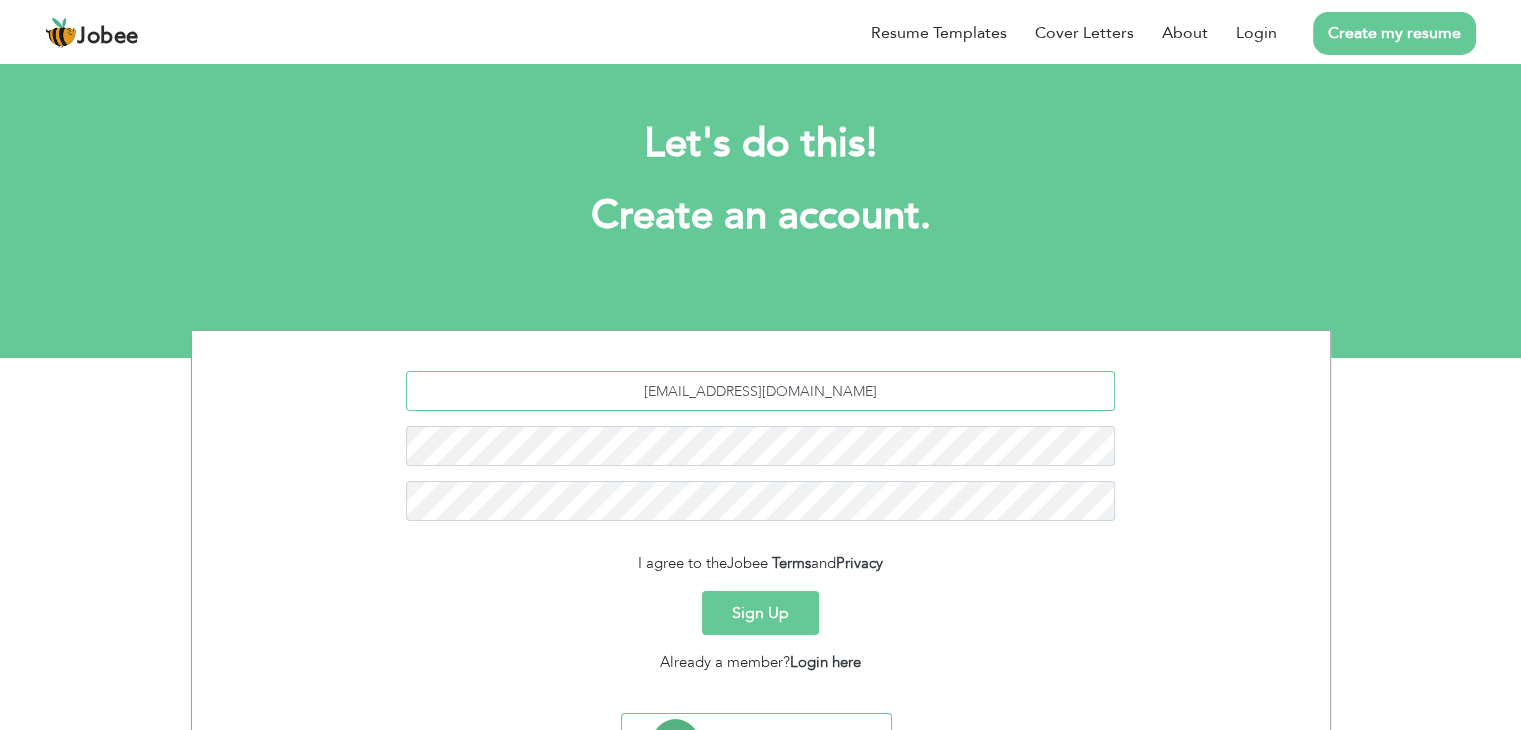 type on "mahroze.iftikhar@yahoo.com" 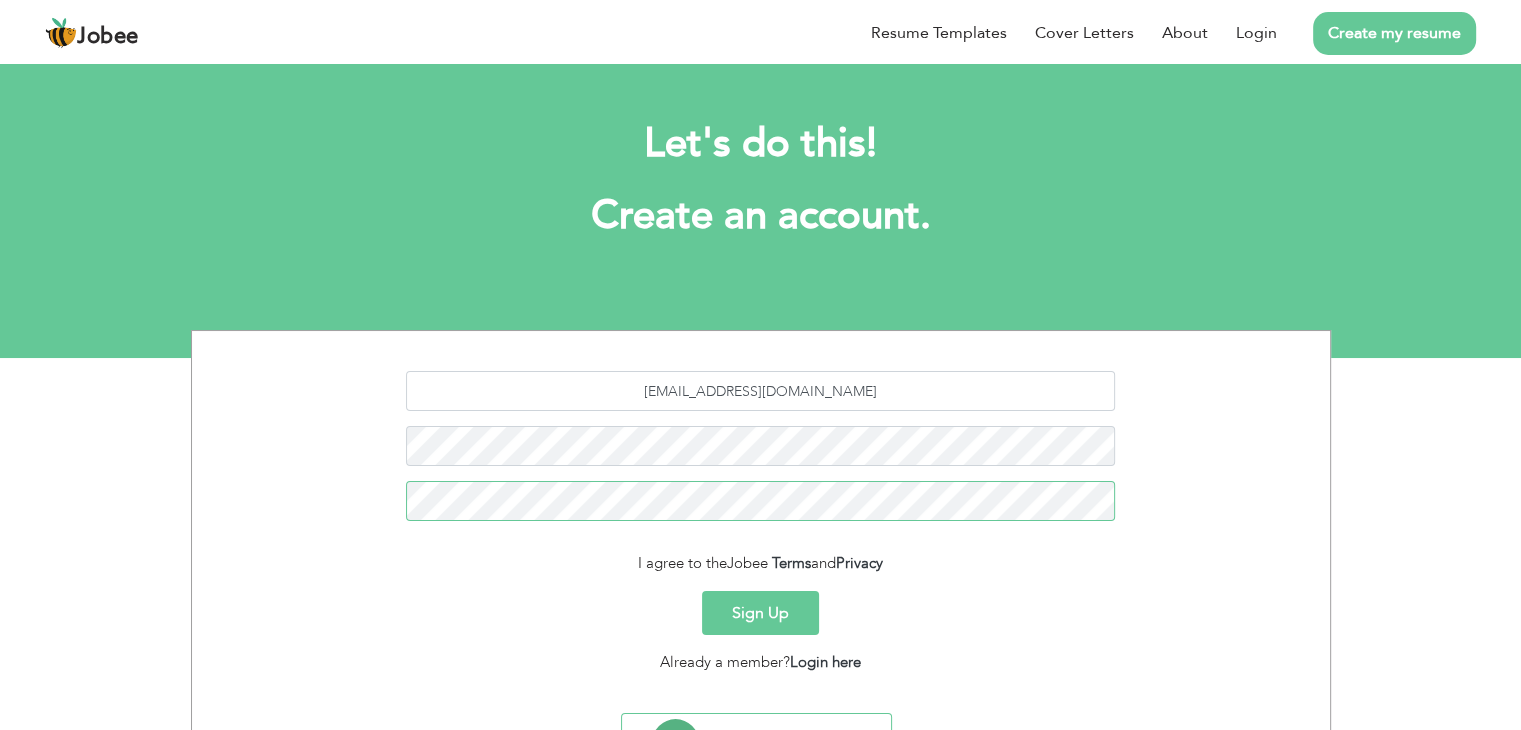 click on "Sign Up" at bounding box center (760, 613) 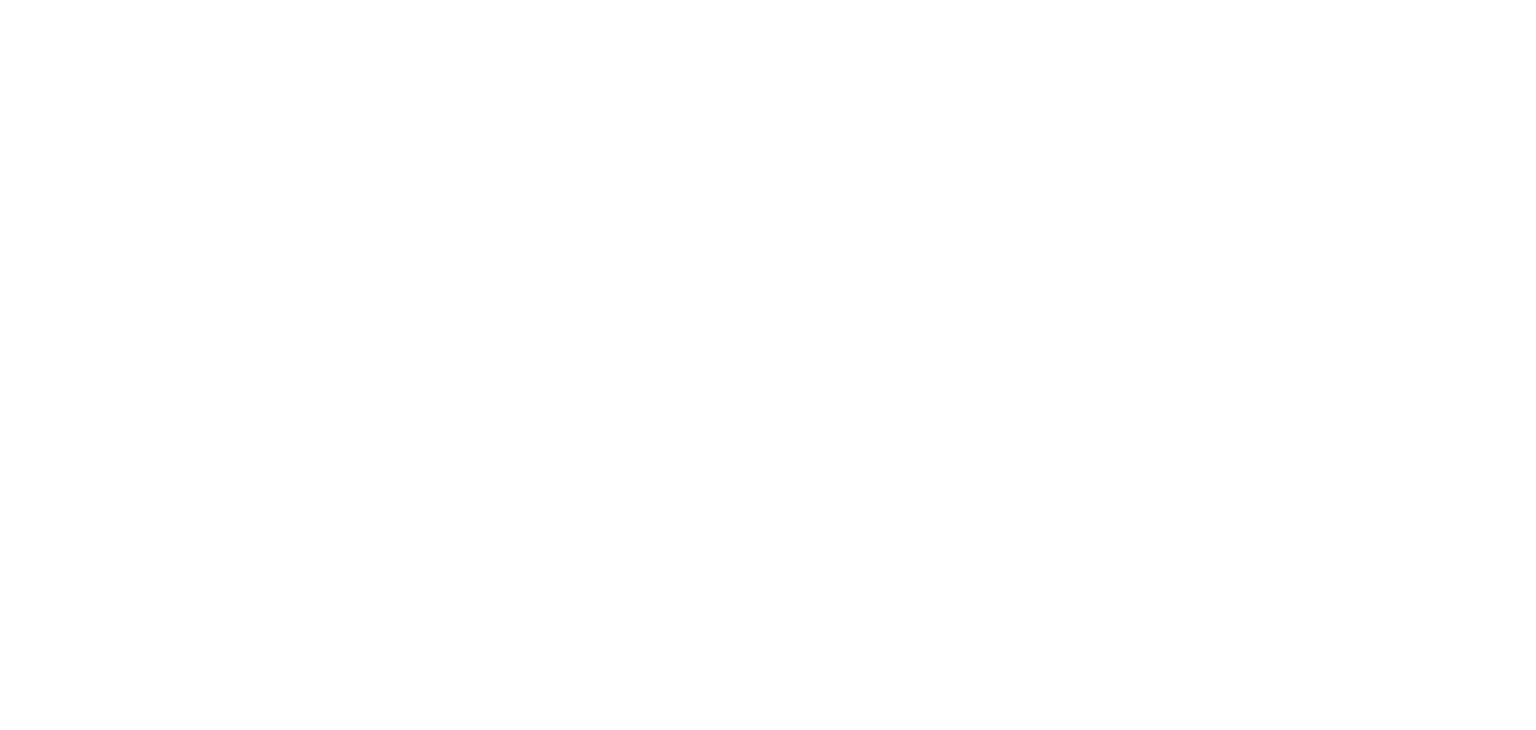 scroll, scrollTop: 0, scrollLeft: 0, axis: both 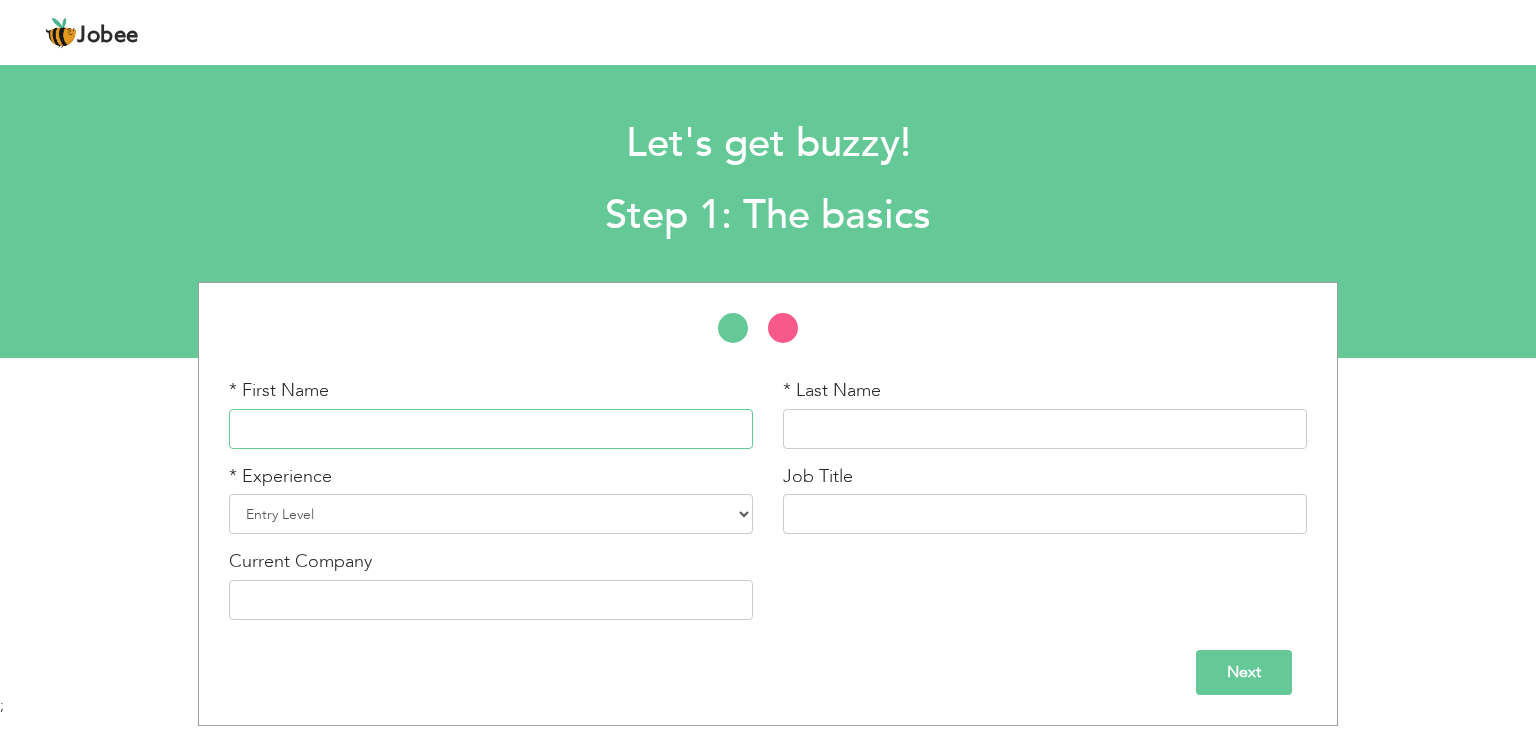 click at bounding box center (491, 429) 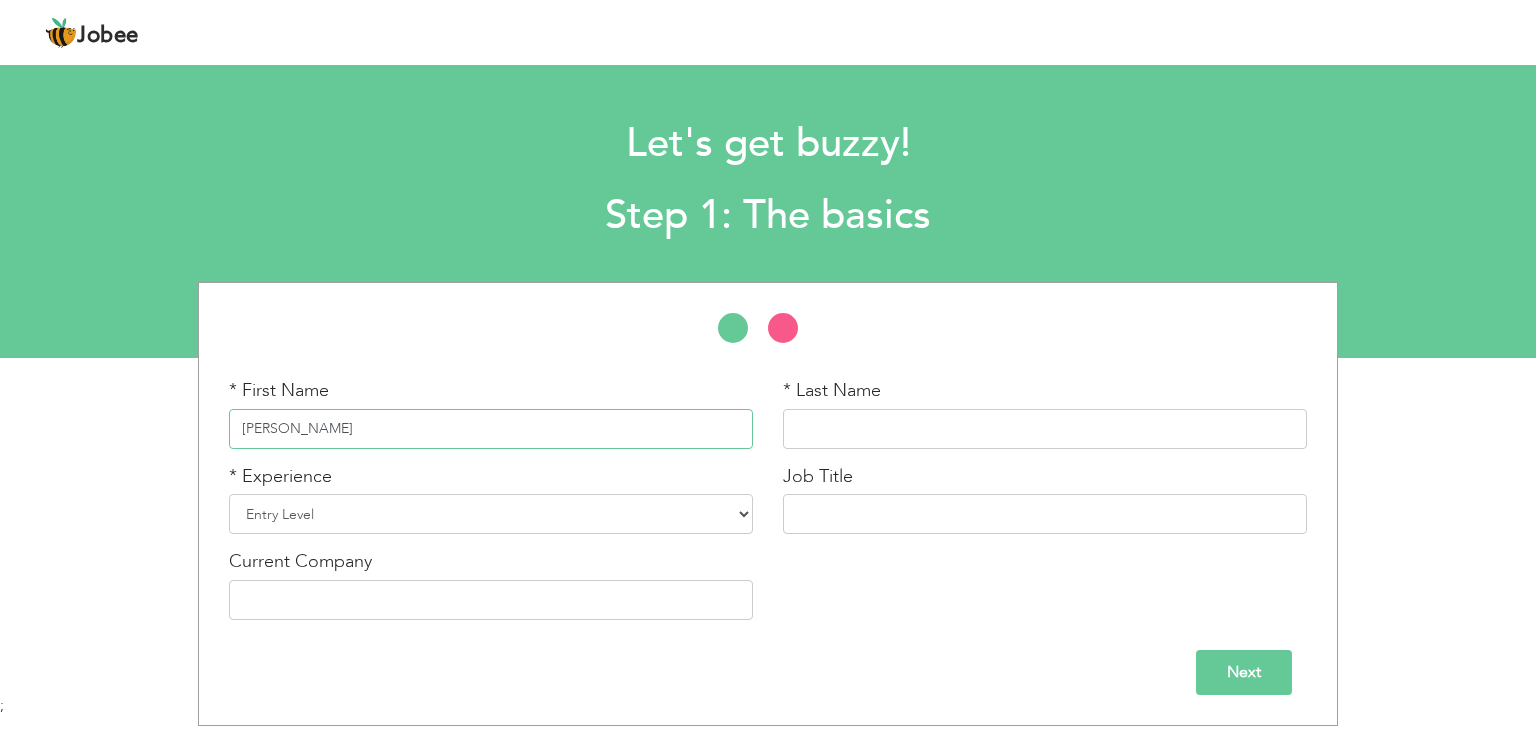 type on "[PERSON_NAME]" 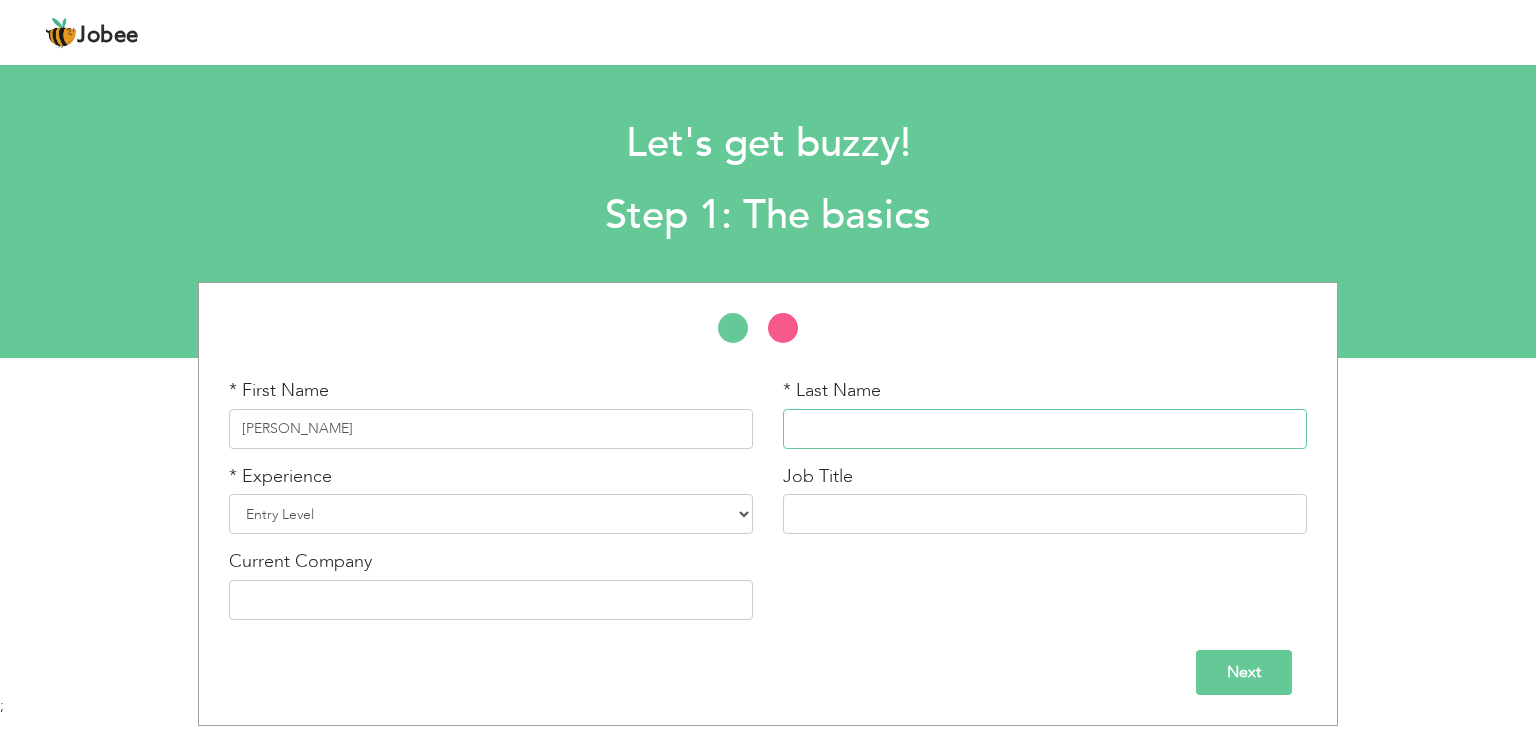 click at bounding box center (1045, 429) 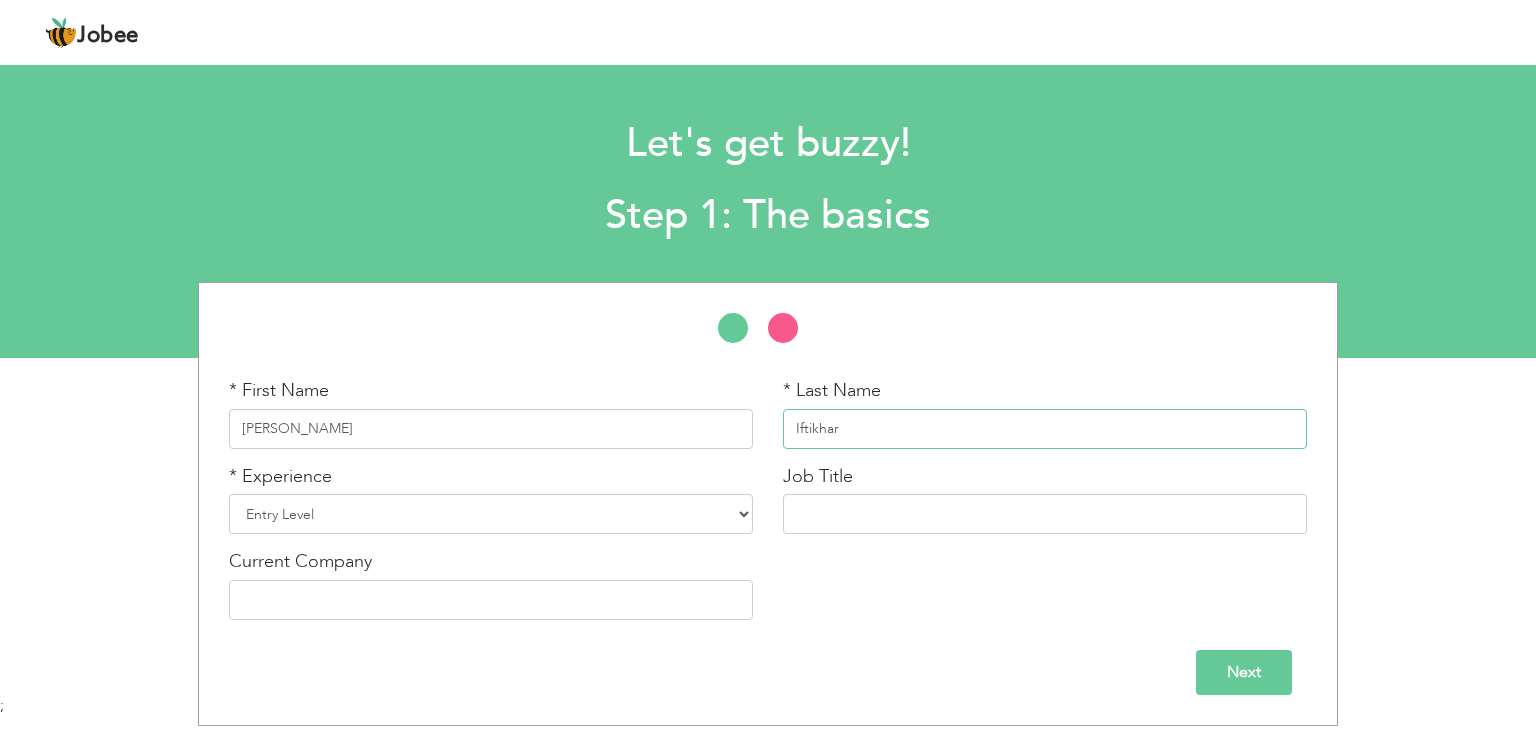 type on "Iftikhar" 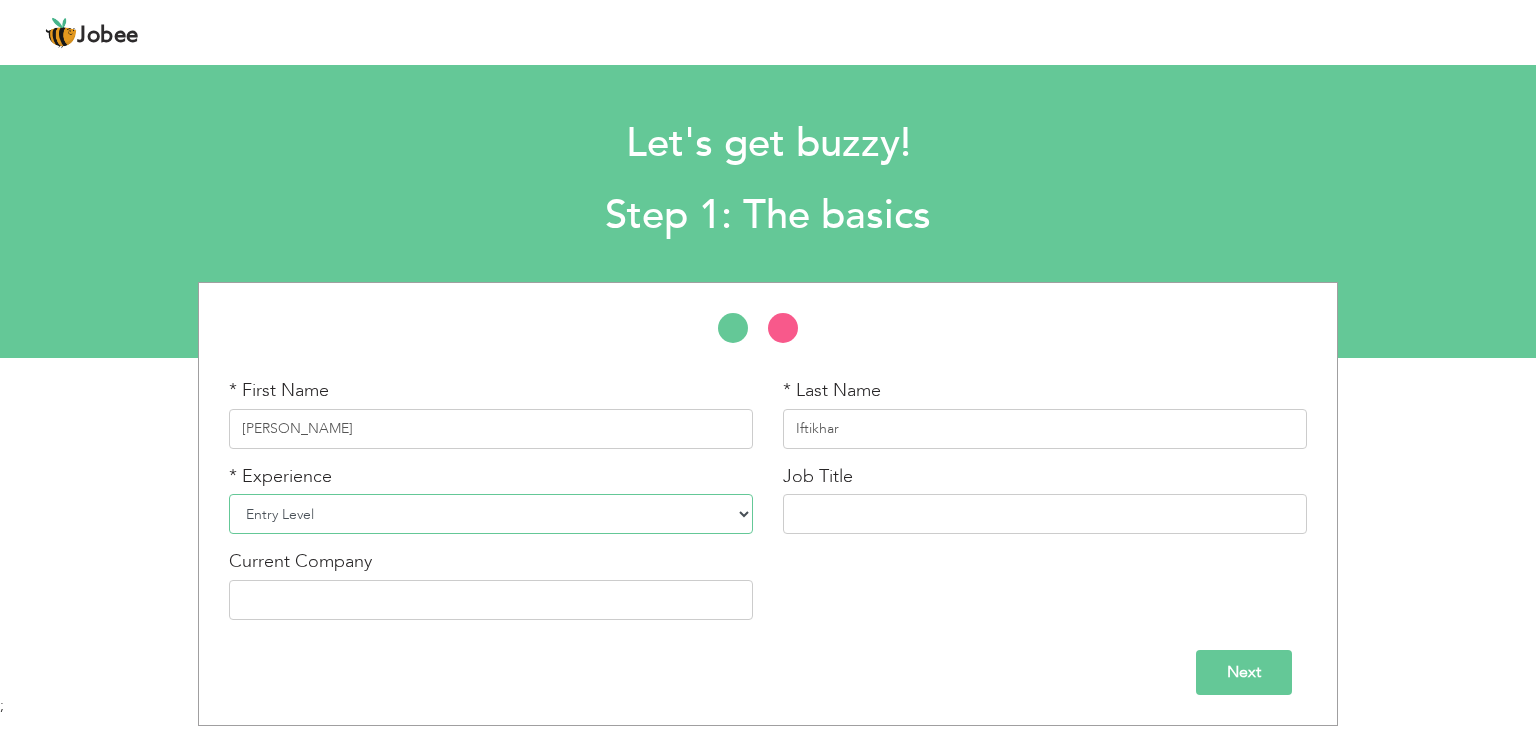click on "Entry Level
Less than 1 Year
1 Year
2 Years
3 Years
4 Years
5 Years
6 Years
7 Years
8 Years
9 Years
10 Years
11 Years
12 Years
13 Years
14 Years
15 Years
16 Years
17 Years
18 Years
19 Years
20 Years
21 Years
22 Years
23 Years
24 Years
25 Years
26 Years
27 Years
28 Years
29 Years
30 Years
31 Years
32 Years
33 Years
34 Years
35 Years
More than 35 Years" at bounding box center [491, 514] 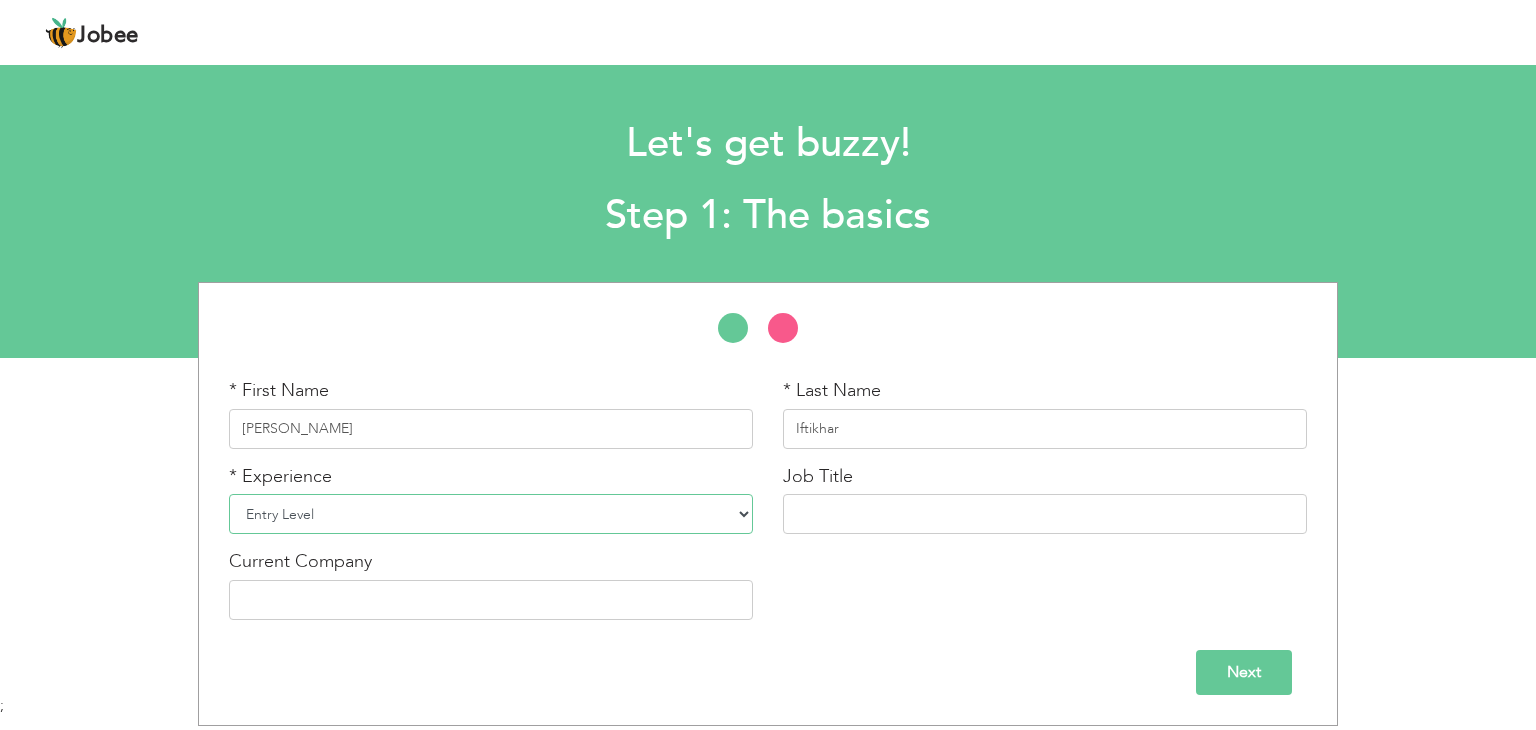 select on "6" 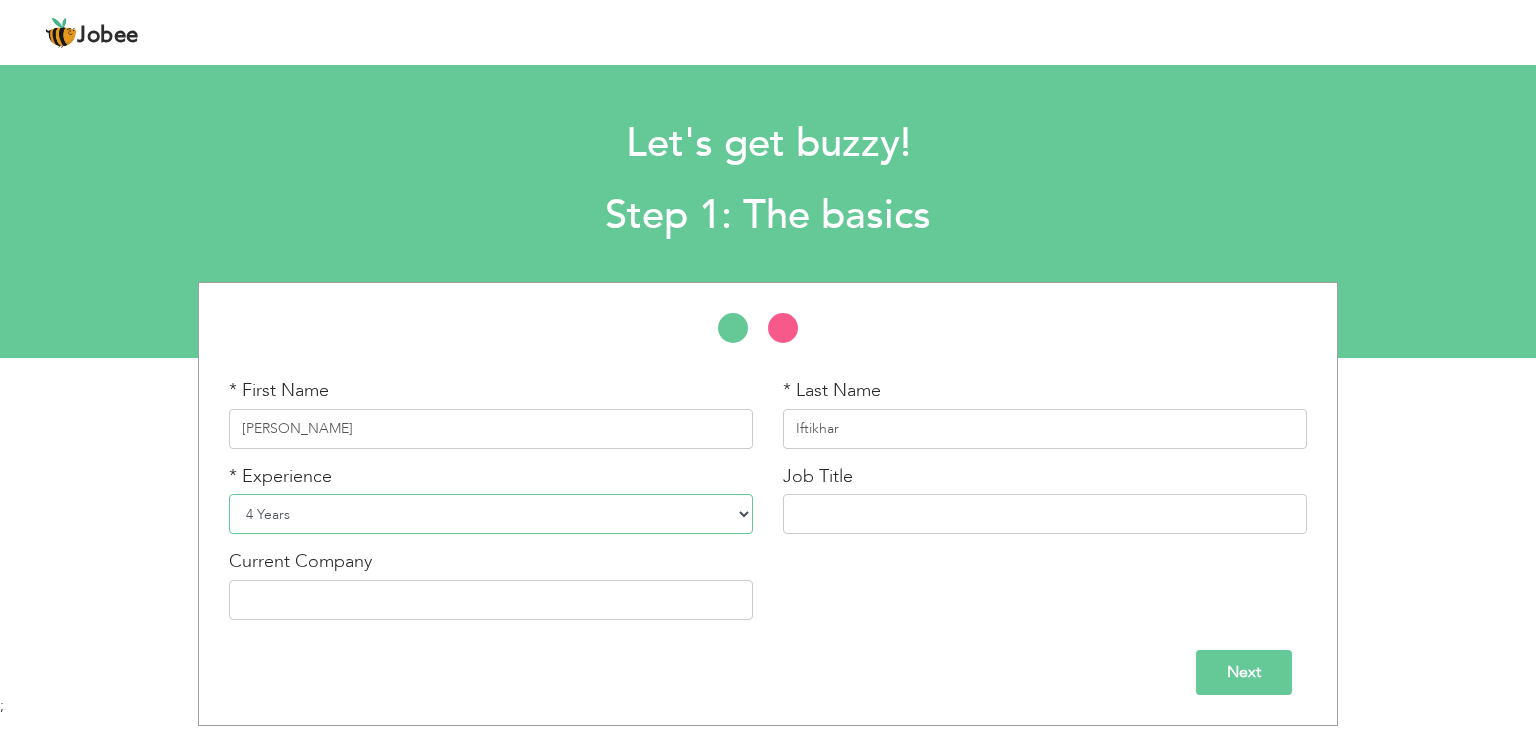 click on "Entry Level
Less than 1 Year
1 Year
2 Years
3 Years
4 Years
5 Years
6 Years
7 Years
8 Years
9 Years
10 Years
11 Years
12 Years
13 Years
14 Years
15 Years
16 Years
17 Years
18 Years
19 Years
20 Years
21 Years
22 Years
23 Years
24 Years
25 Years
26 Years
27 Years
28 Years
29 Years
30 Years
31 Years
32 Years
33 Years
34 Years
35 Years
More than 35 Years" at bounding box center (491, 514) 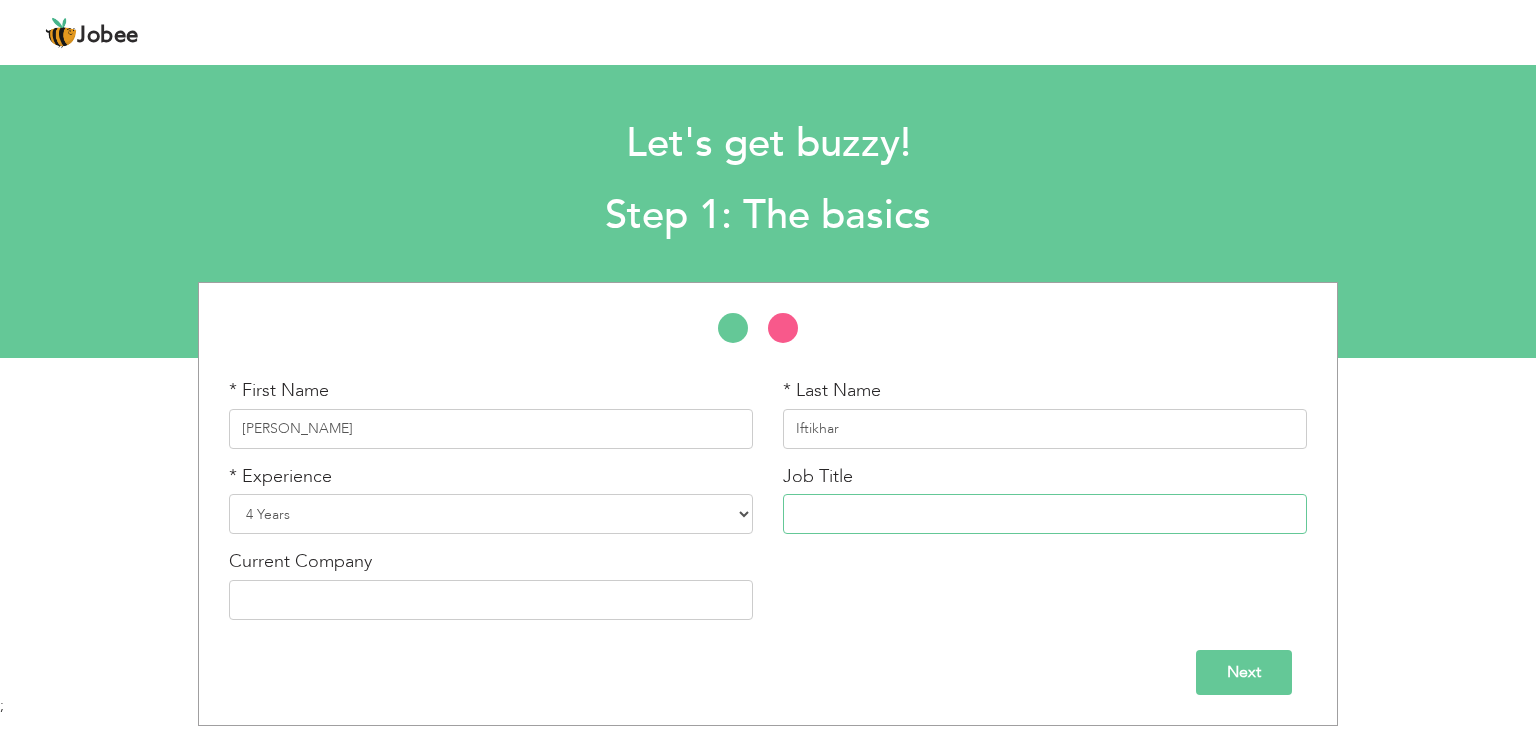 click at bounding box center [1045, 514] 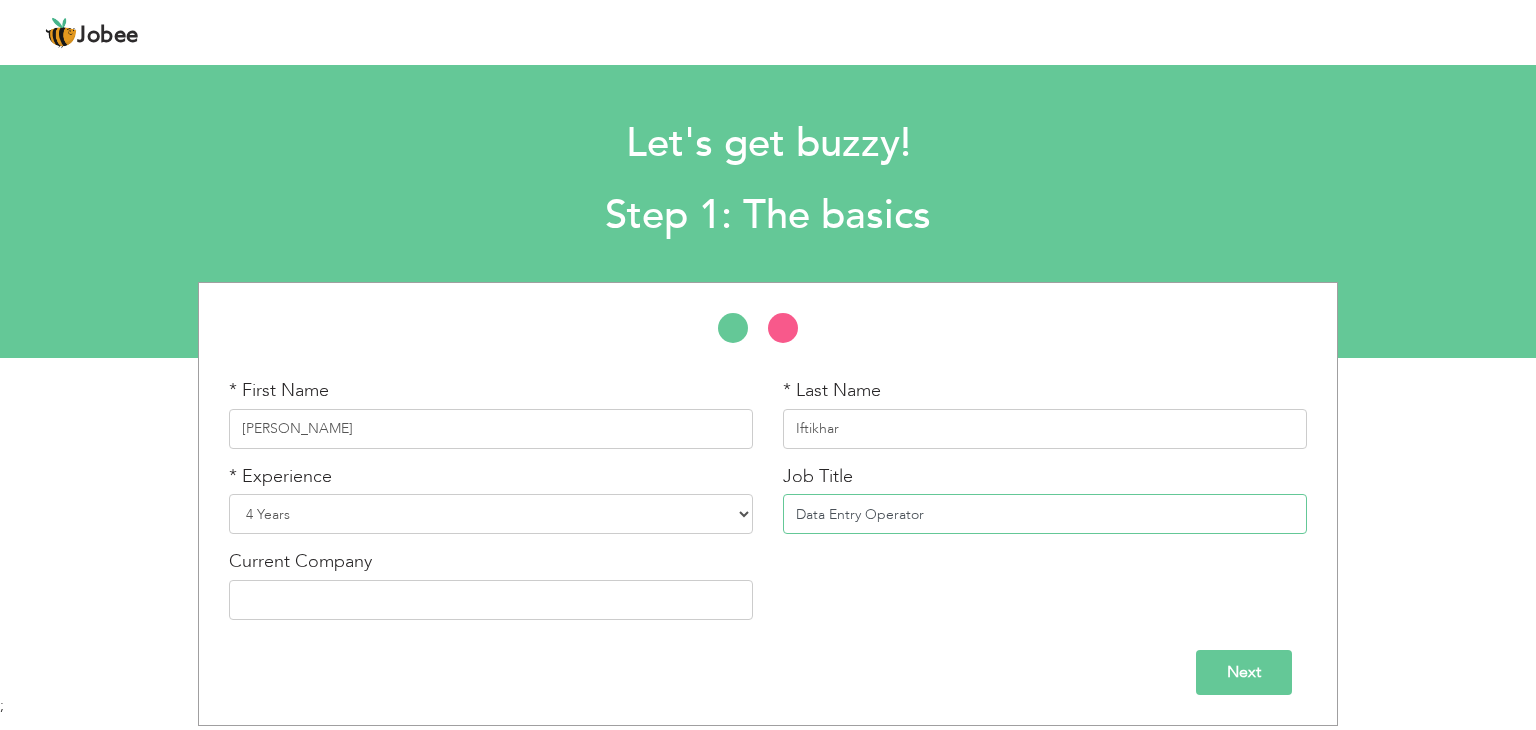 type on "Data Entry Operator" 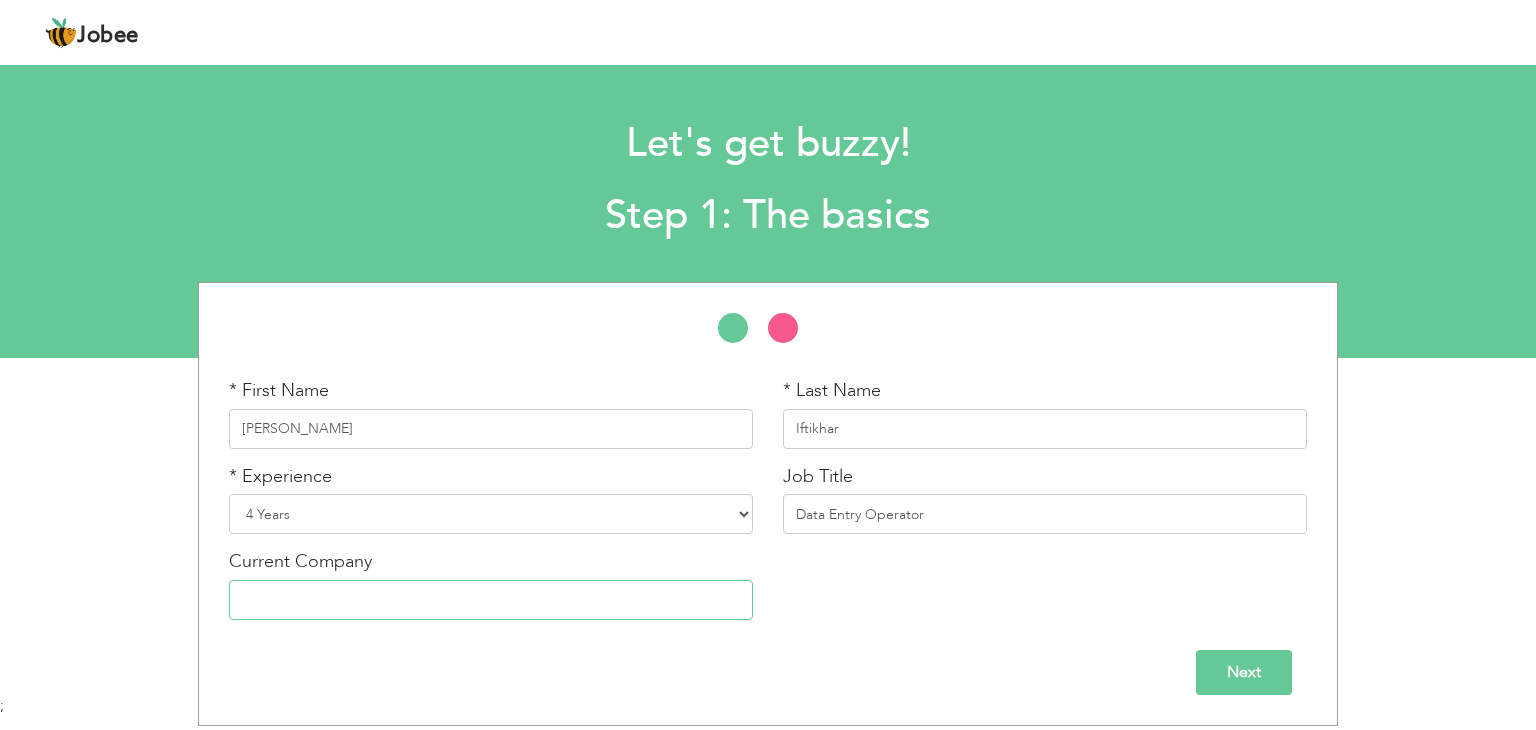 click at bounding box center (491, 600) 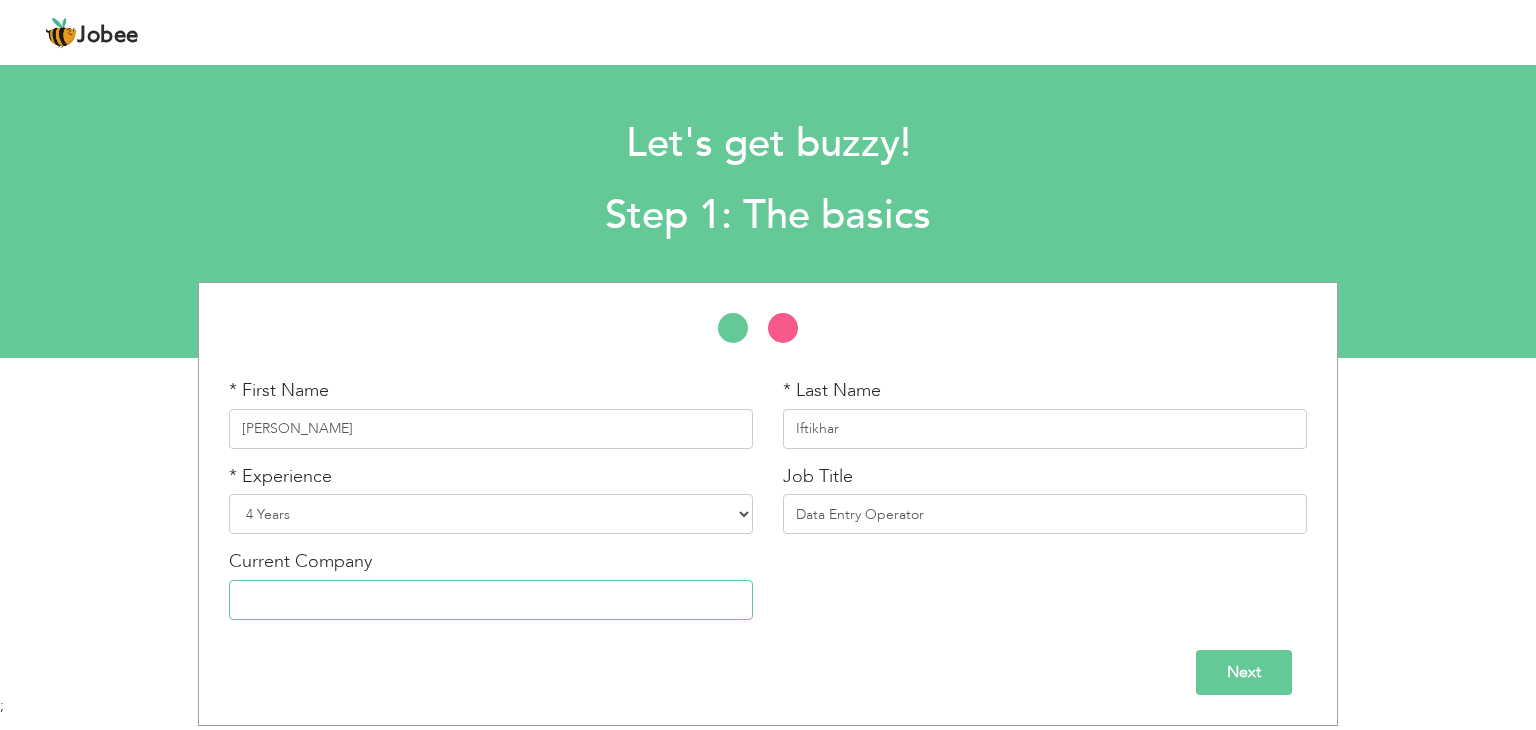 paste on "Federal government employe housing athourity islamabad" 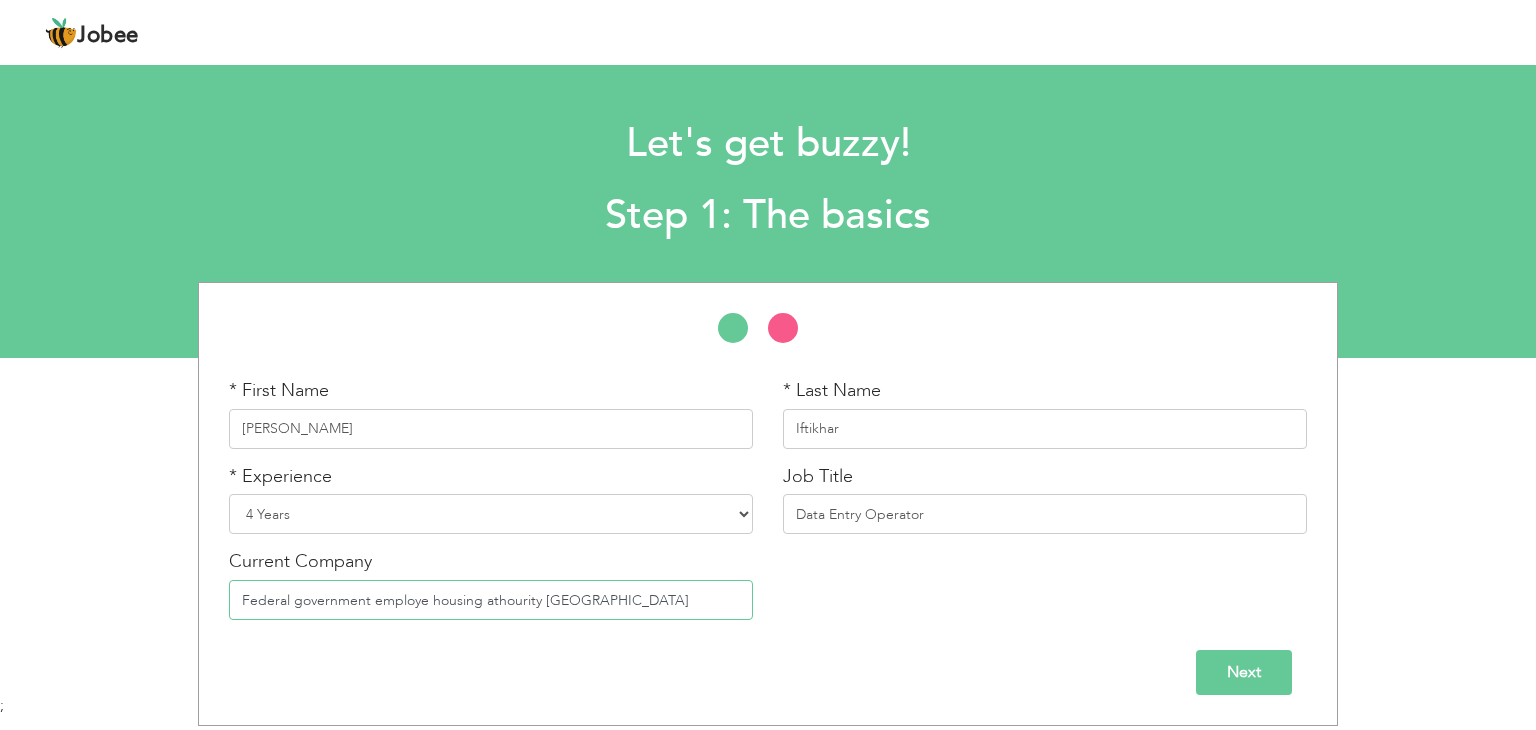 click on "Federal government employe housing athourity islamabad" at bounding box center [491, 600] 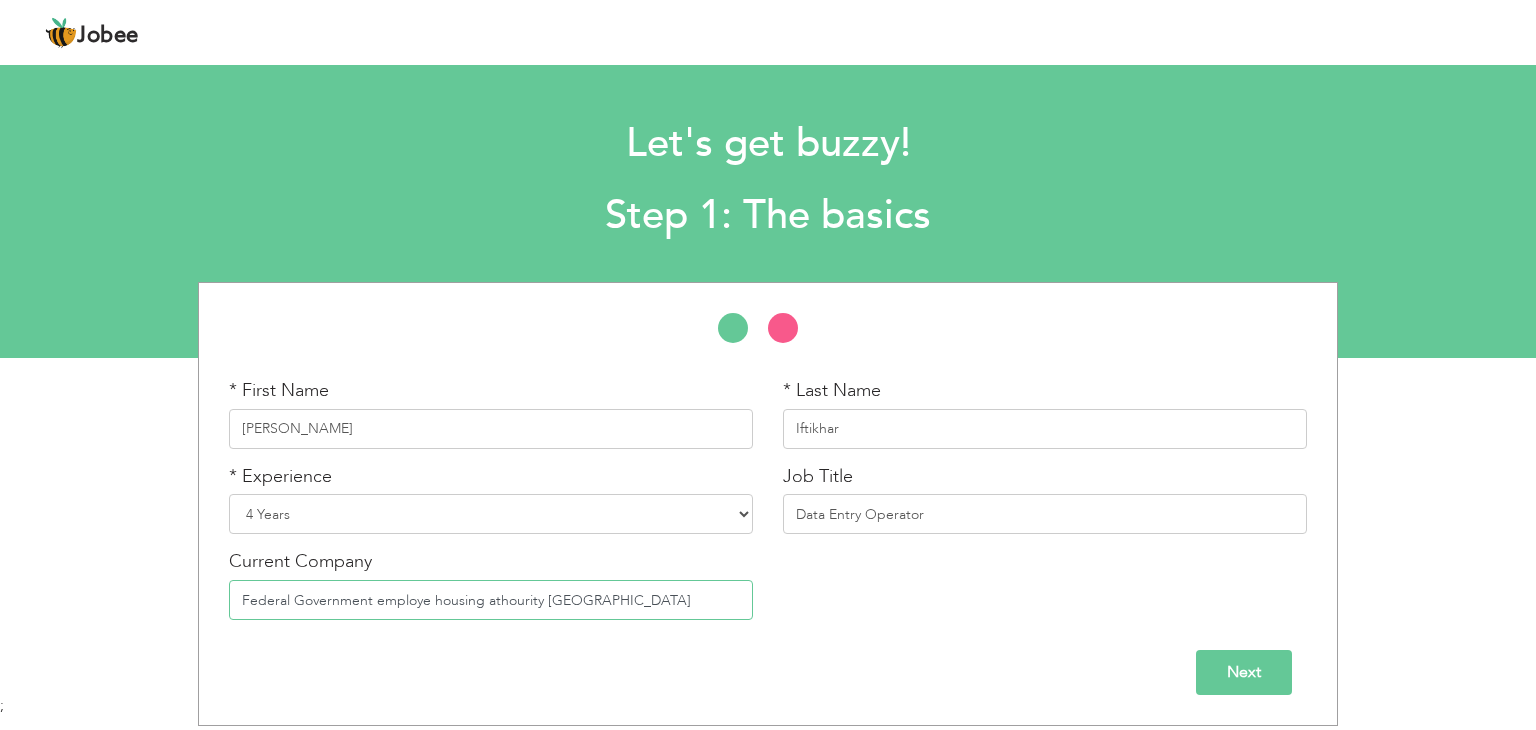 click on "Federal Government employe housing athourity islamabad" at bounding box center [491, 600] 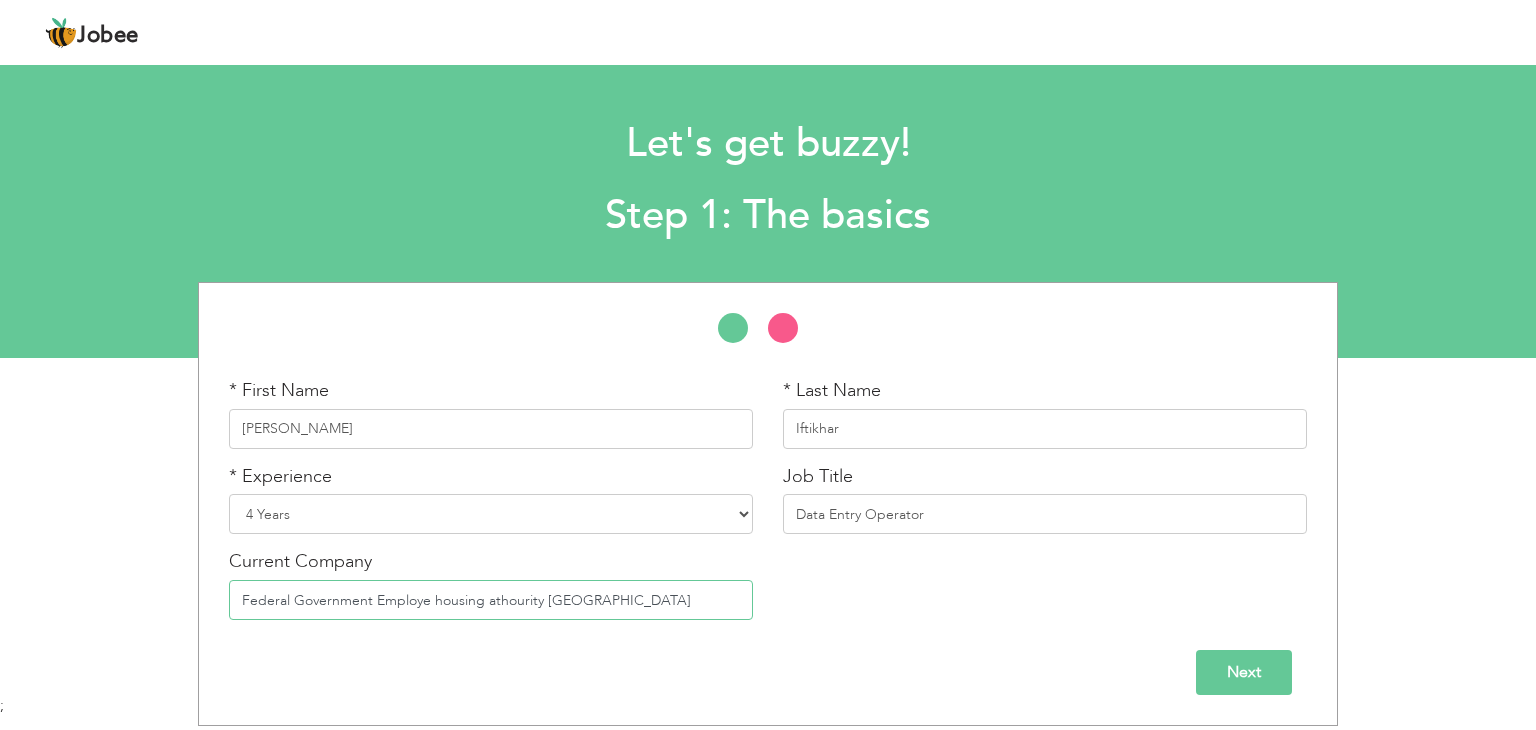 click on "Federal Government Employe housing athourity islamabad" at bounding box center [491, 600] 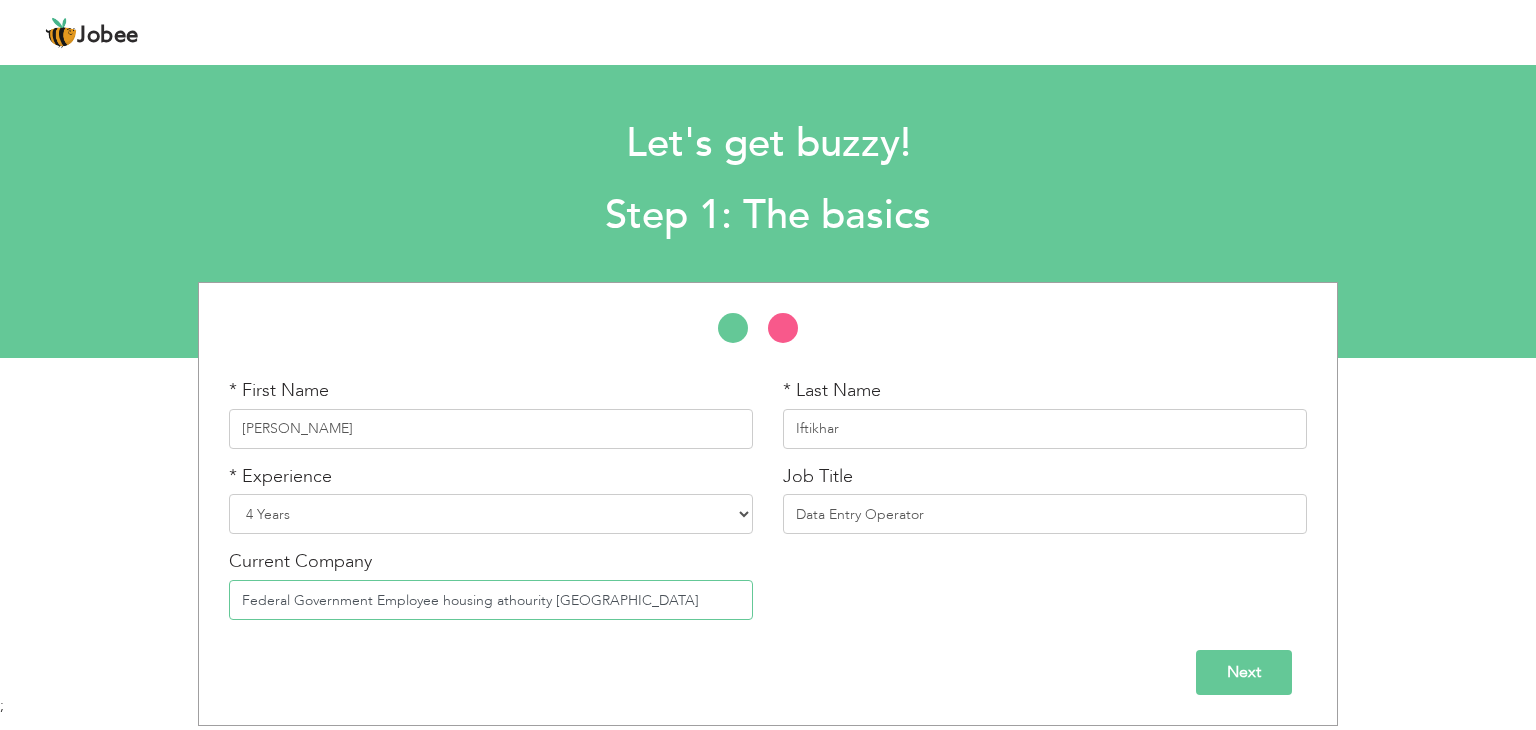 click on "Federal Government Employee housing athourity islamabad" at bounding box center (491, 600) 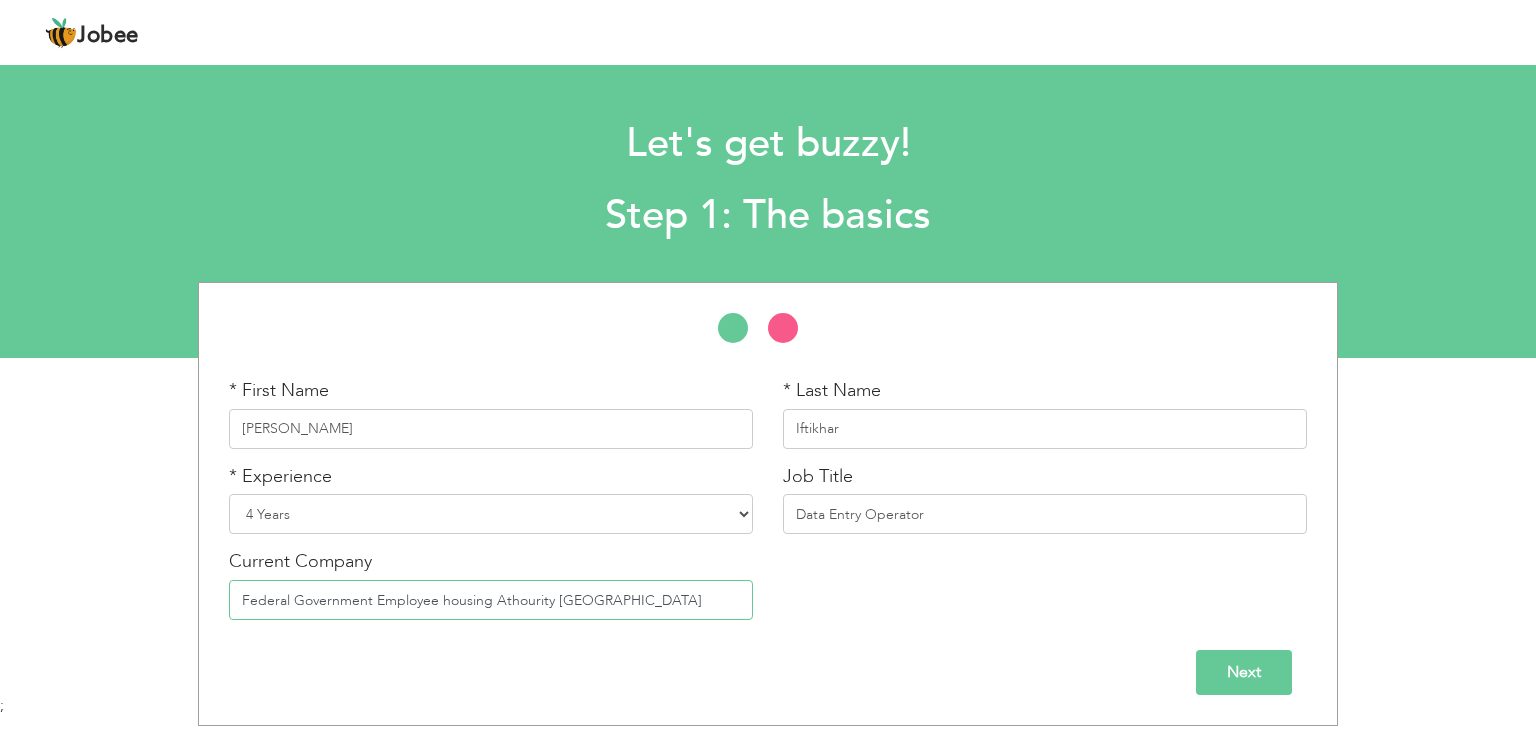 click on "Federal Government Employee housing Athourity islamabad" at bounding box center (491, 600) 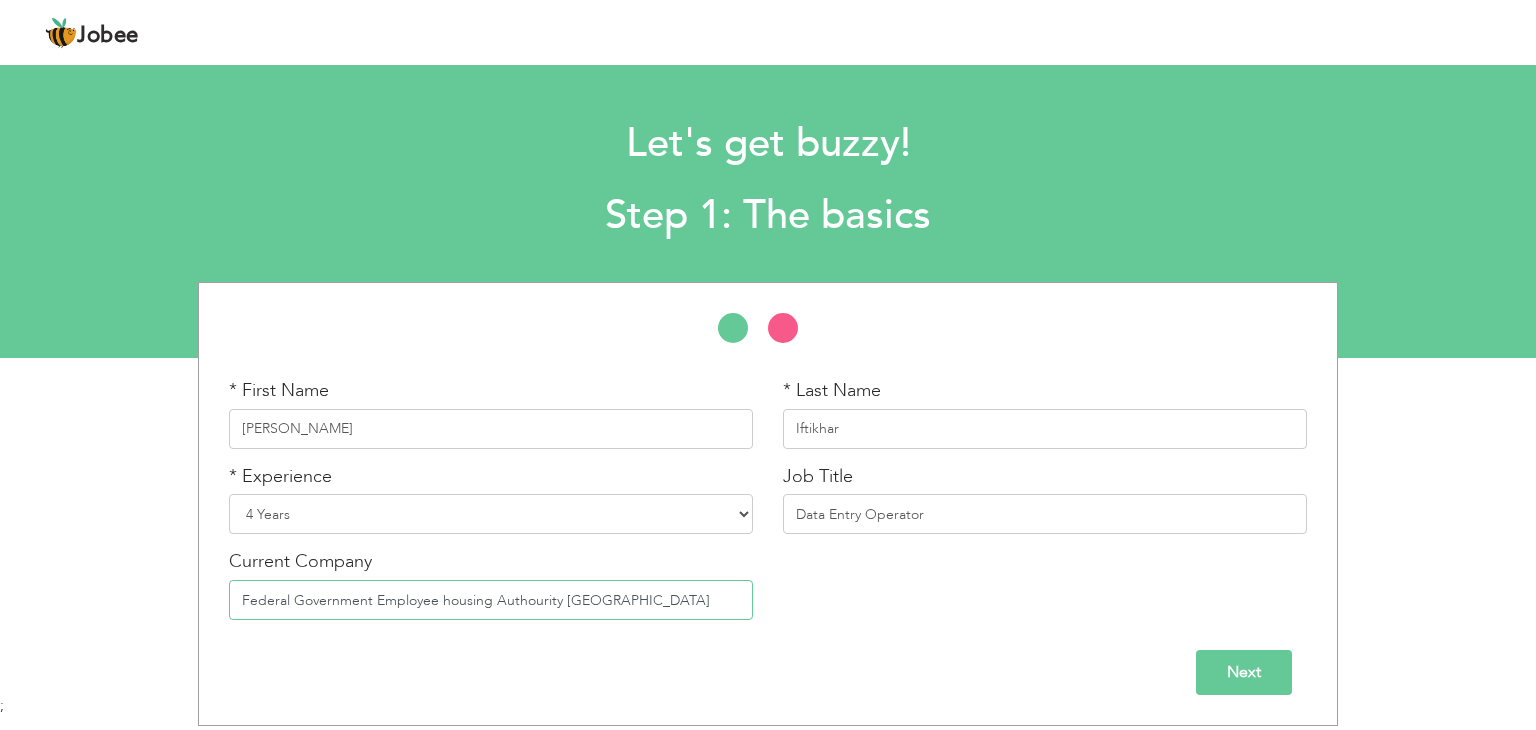 click on "Federal Government Employee housing Authourity Islamabad" at bounding box center [491, 600] 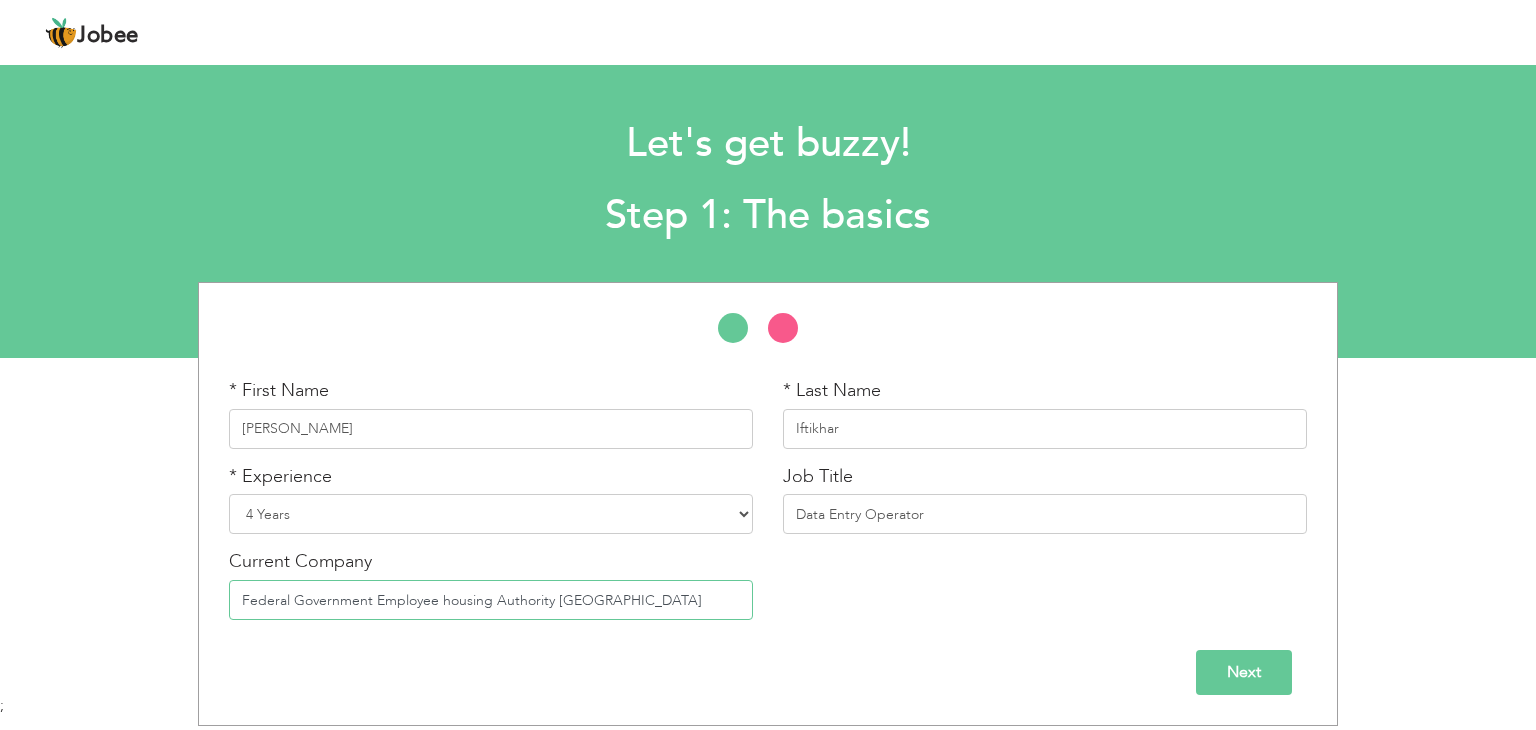 type on "Federal Government Employee housing Authority Islamabad" 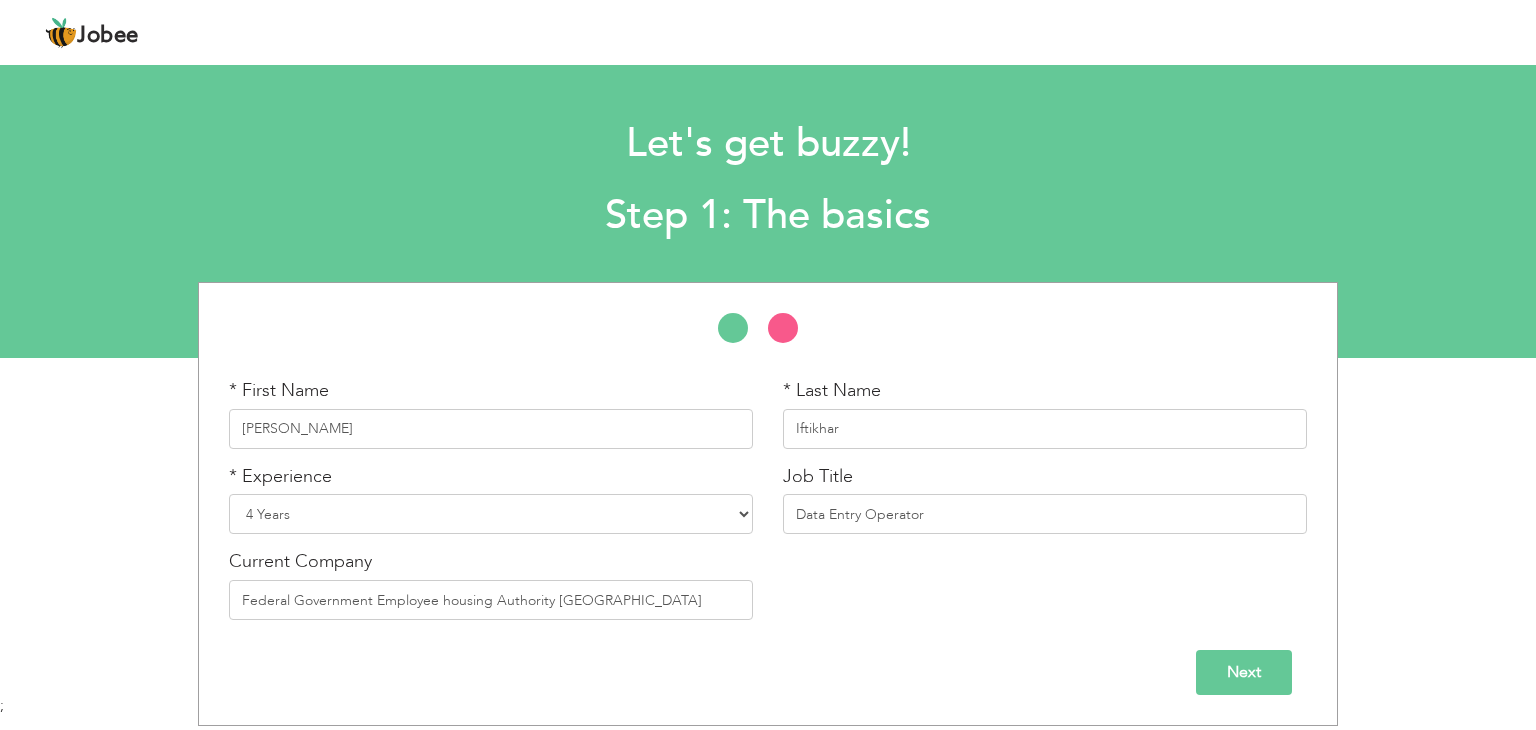 click on "Next" at bounding box center (1244, 672) 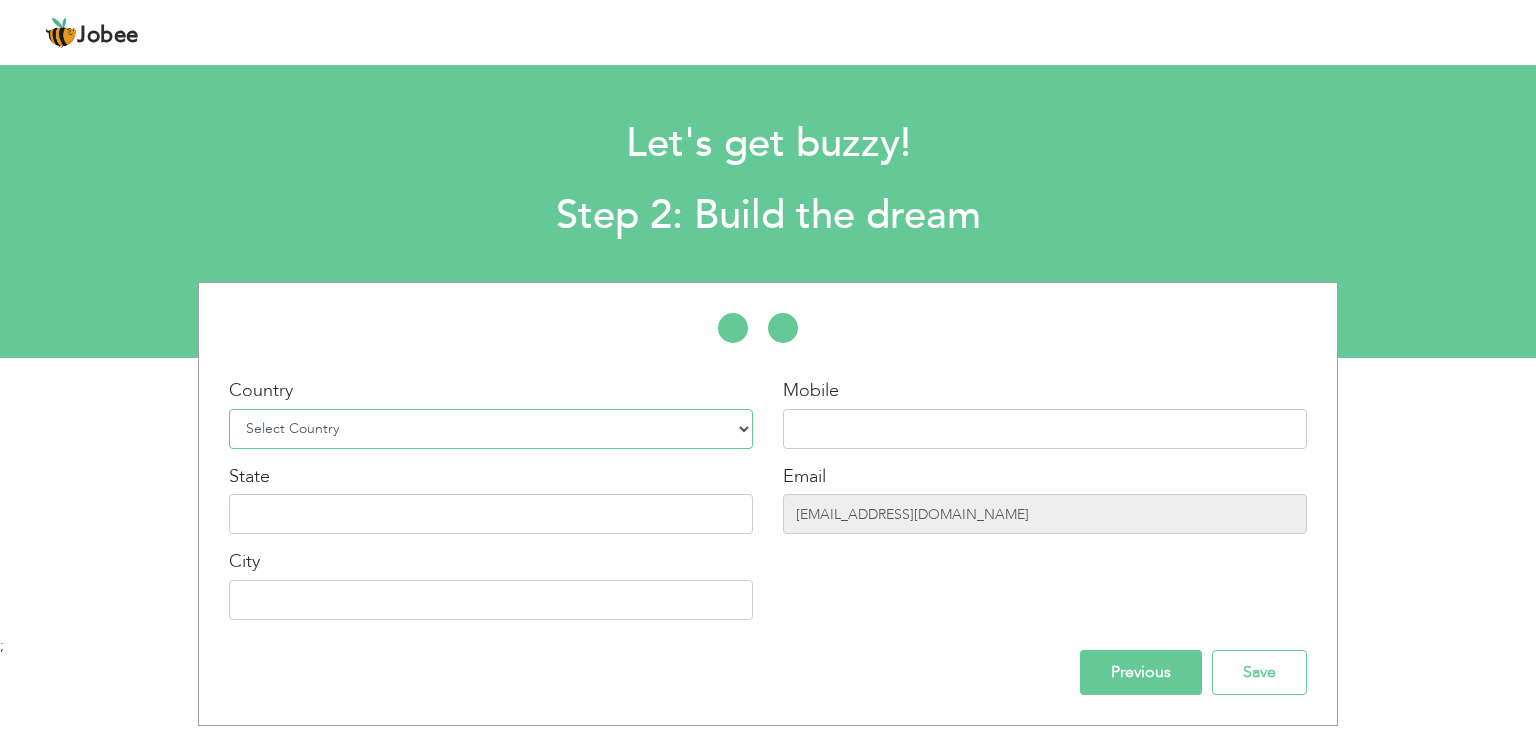 click on "Select Country
Afghanistan
Albania
Algeria
American Samoa
Andorra
Angola
Anguilla
Antarctica
Antigua and Barbuda
Argentina
Armenia
Aruba
Australia
Austria
Azerbaijan
Bahamas
Bahrain
Bangladesh
Barbados
Belarus
Belgium
Belize
Benin
Bermuda
Bhutan
Bolivia
Bosnia-Herzegovina
Botswana
Bouvet Island
Brazil
British Indian Ocean Territory
Brunei Darussalam
Bulgaria
Burkina Faso
Burundi
Cambodia
Cameroon
Canada
Cape Verde
Cayman Islands
Central African Republic
Chad
Chile
China
Christmas Island
Cocos (Keeling) Islands
Colombia
Comoros
Congo
Congo, Dem. Republic
Cook Islands
Costa Rica
Croatia
Cuba
Cyprus
Czech Rep
Denmark
Djibouti
Dominica
Dominican Republic
Ecuador
Egypt
El Salvador
Equatorial Guinea
Eritrea
Estonia
Ethiopia
European Union
Falkland Islands (Malvinas)
Faroe Islands
Fiji
Finland
France
French Guiana
French Southern Territories
Gabon
Gambia
Georgia" at bounding box center (491, 429) 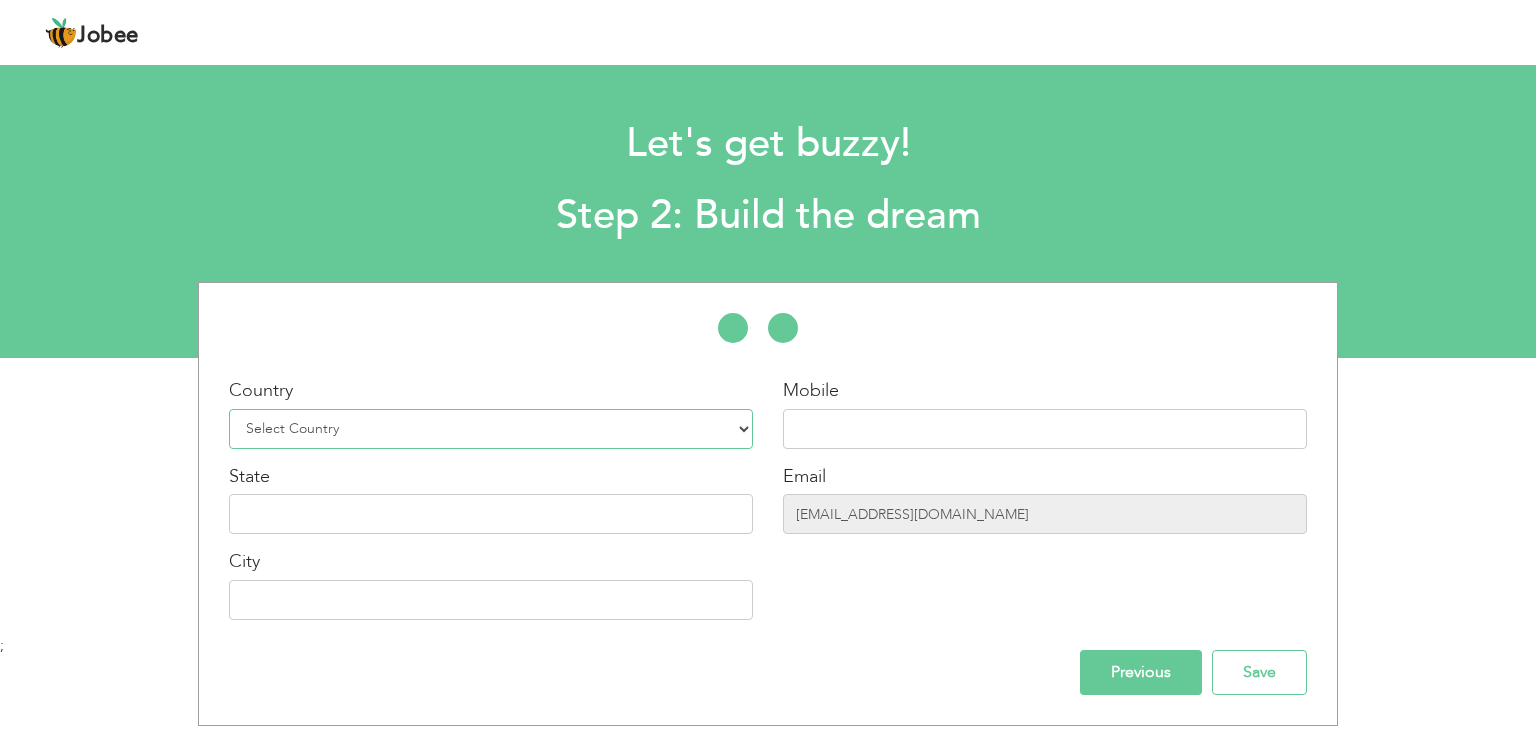 select on "166" 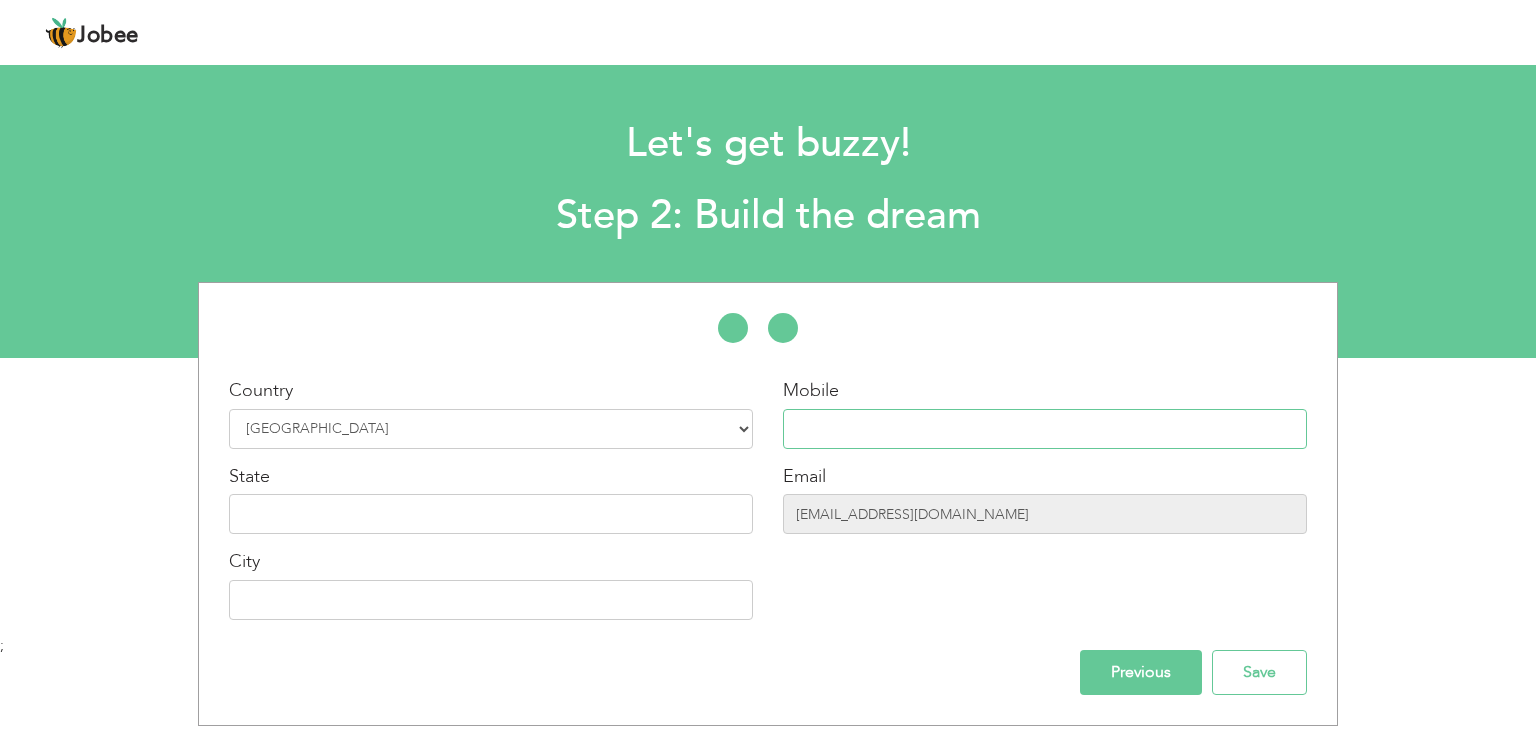 click at bounding box center [1045, 429] 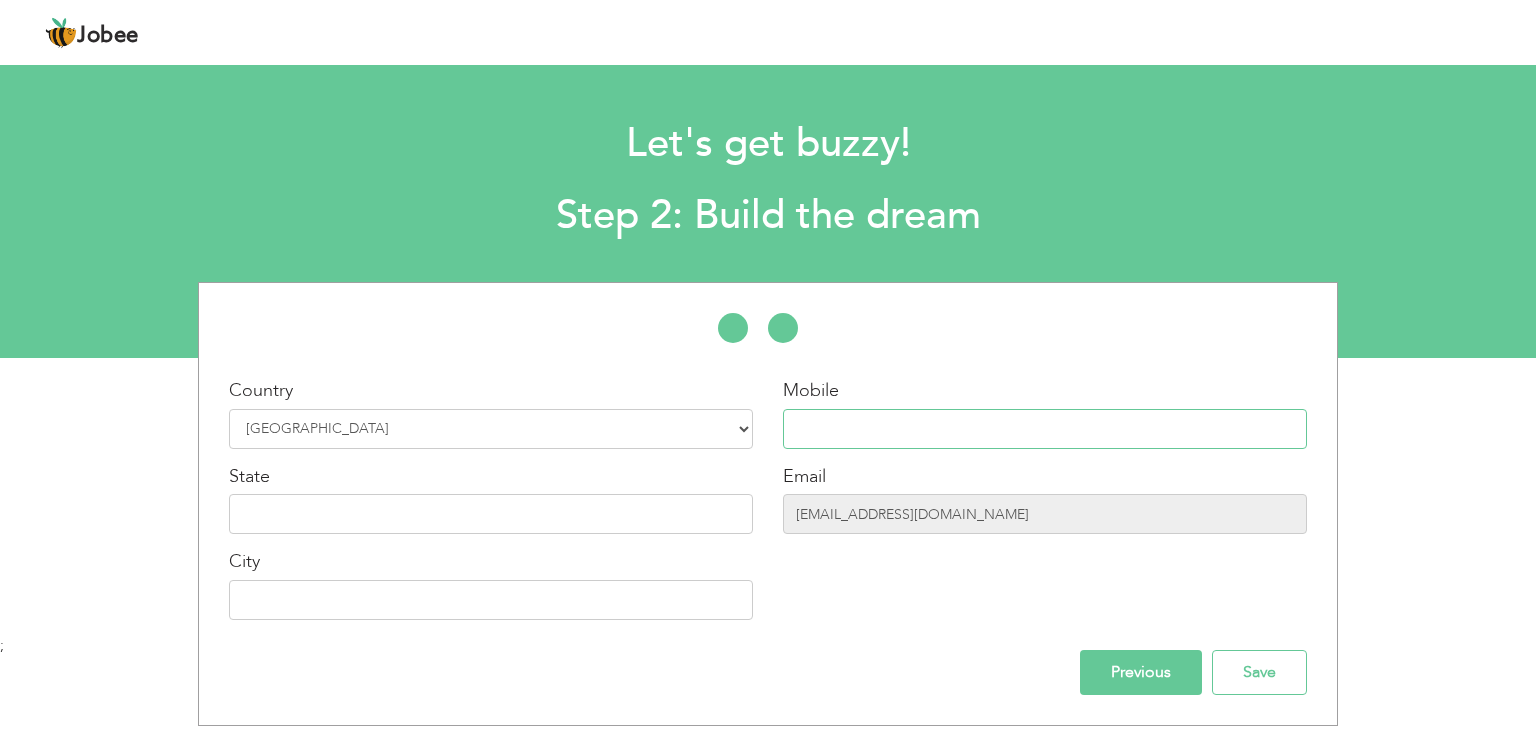paste on "[PHONE_NUMBER]" 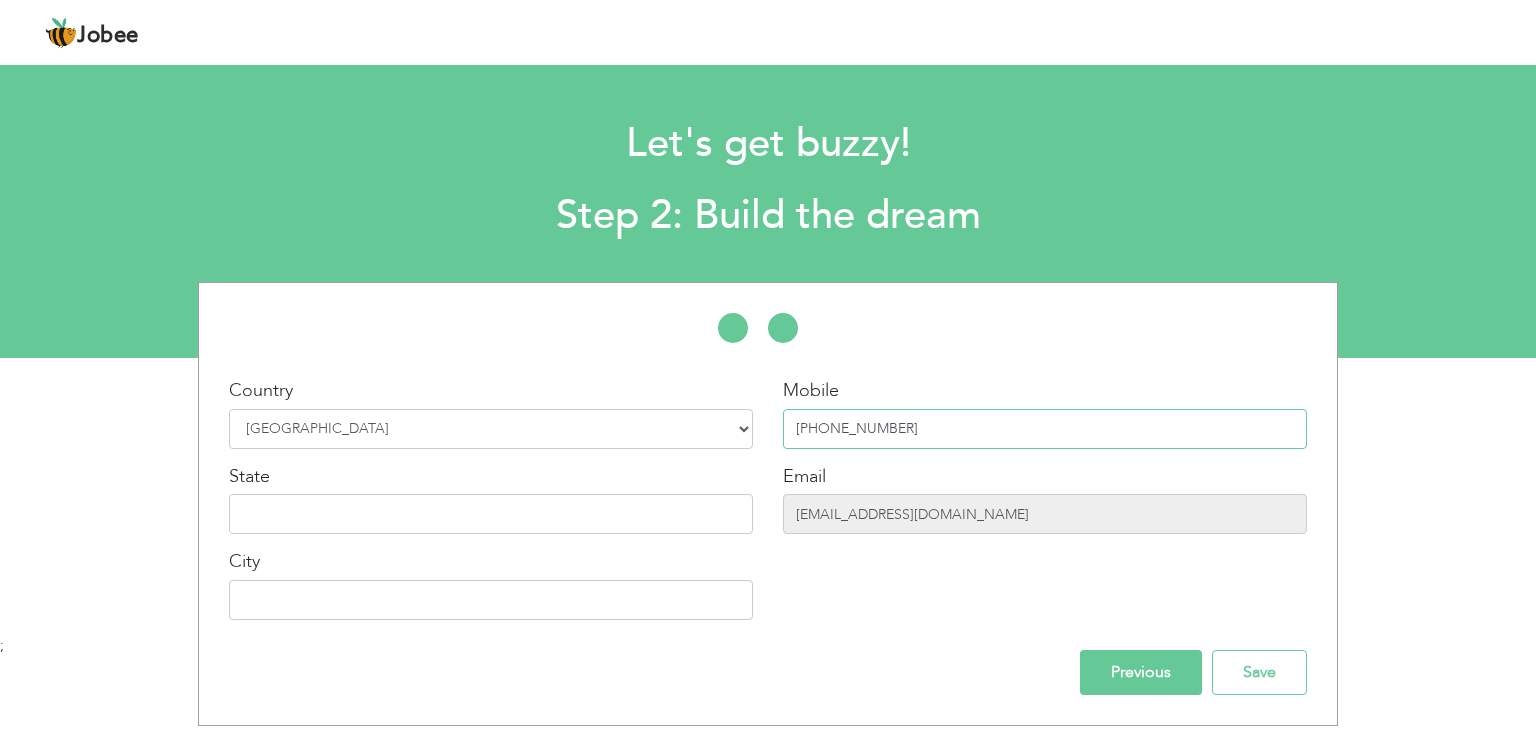 type on "[PHONE_NUMBER]" 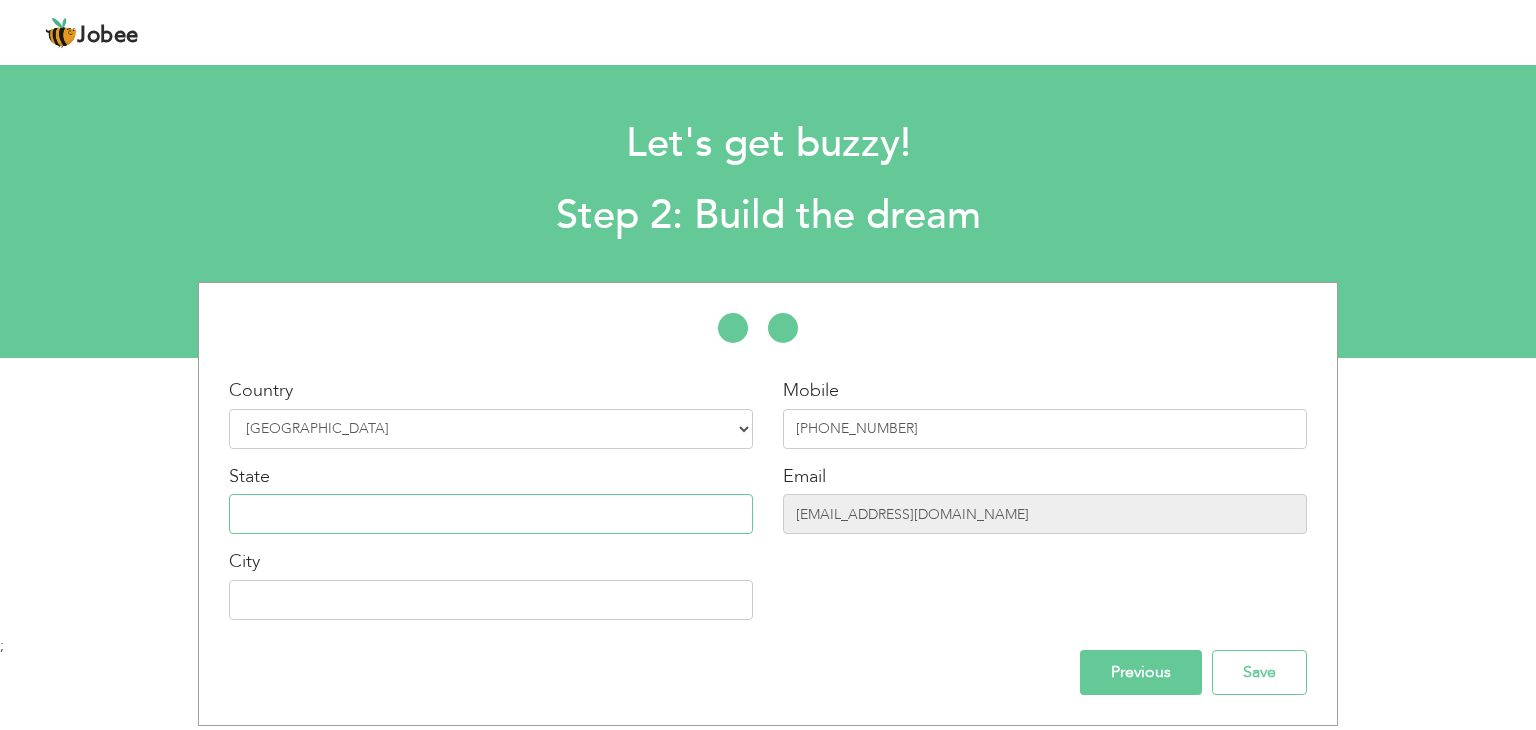click at bounding box center [491, 514] 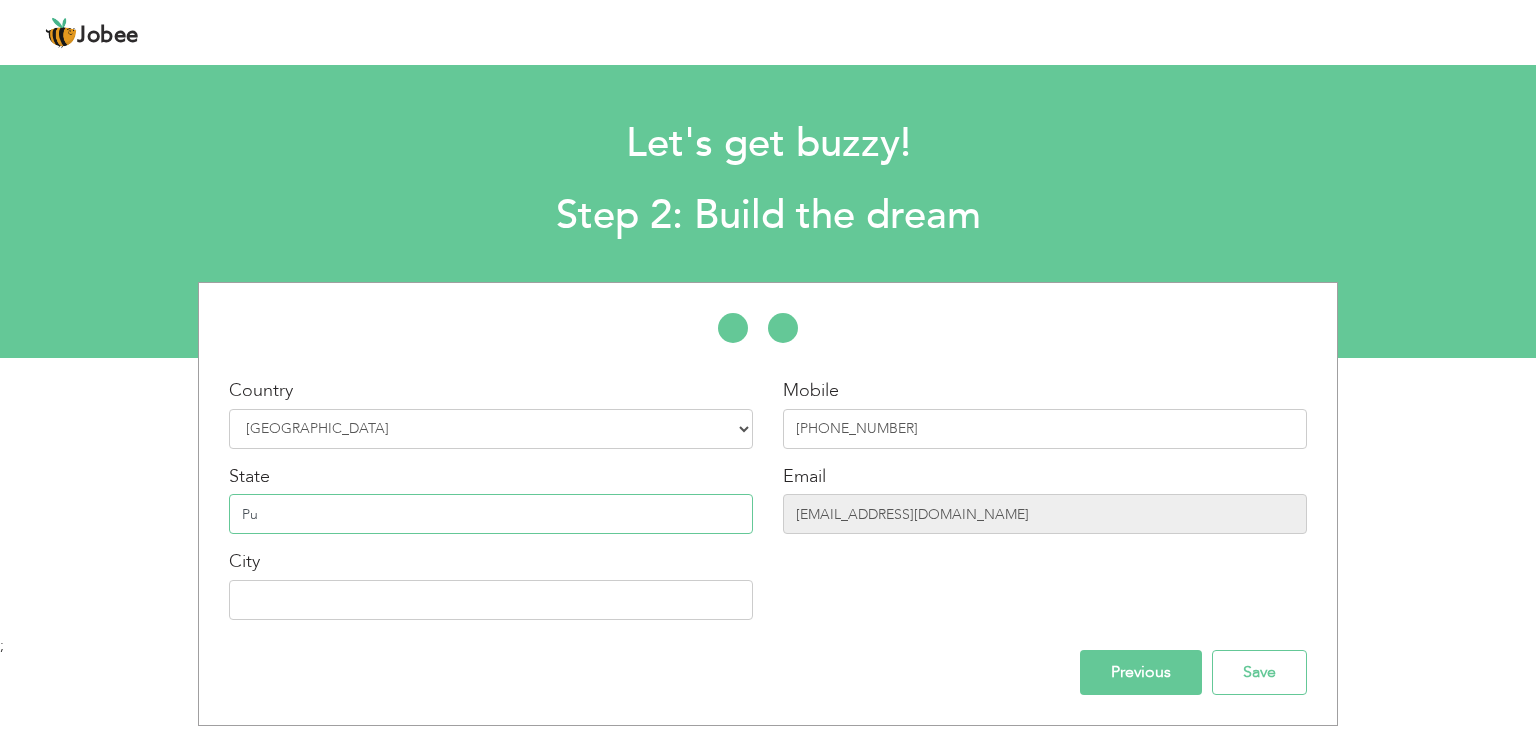 type on "P" 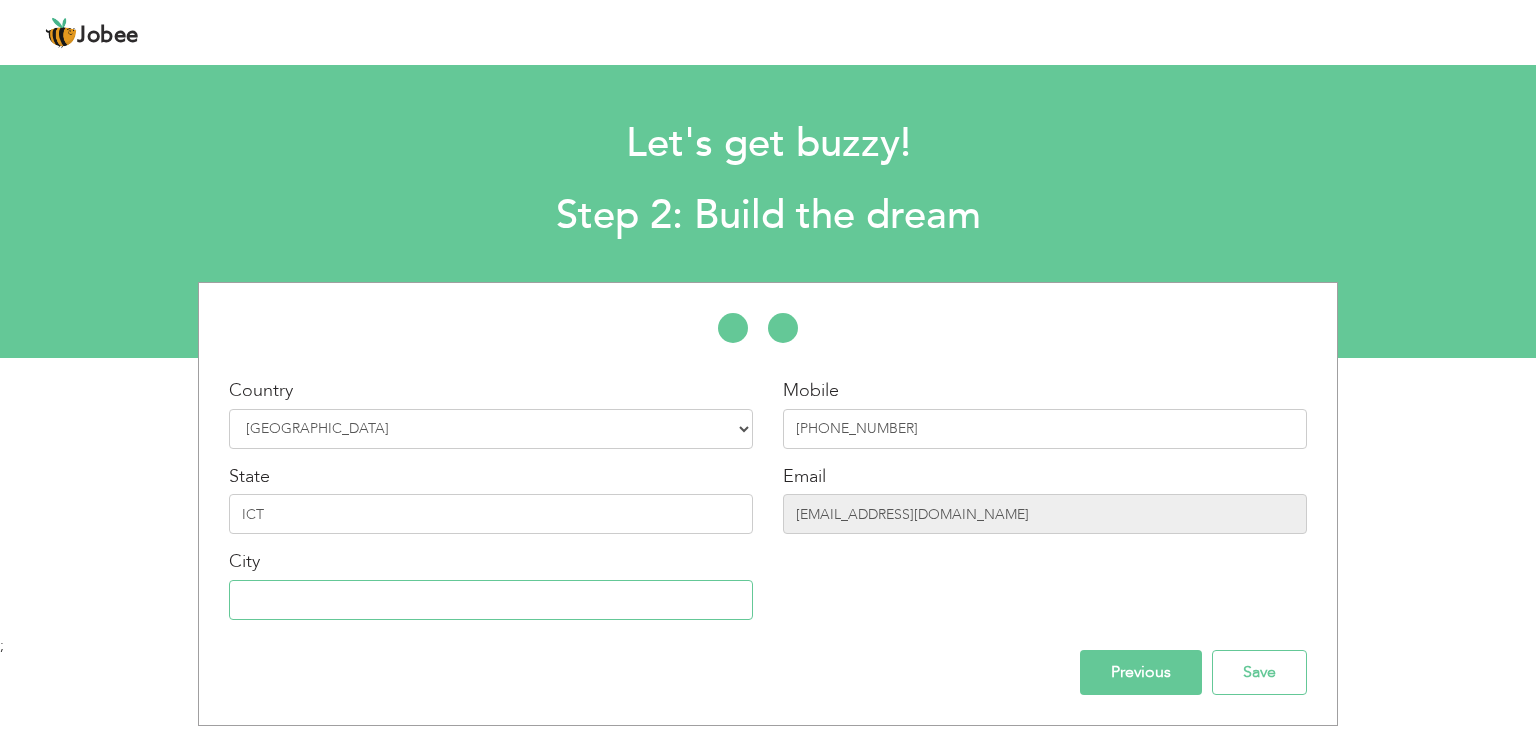 click at bounding box center [491, 600] 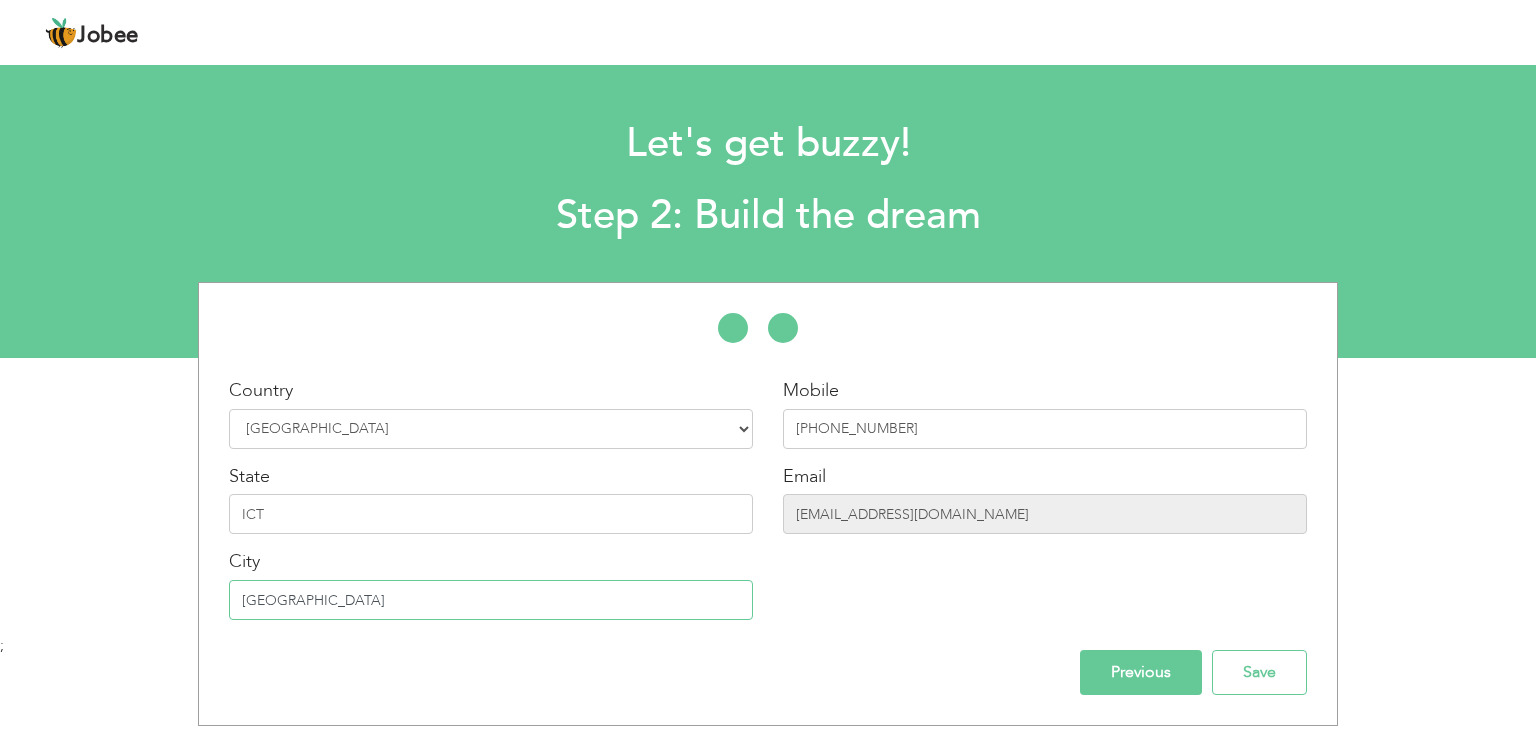 type on "[GEOGRAPHIC_DATA]" 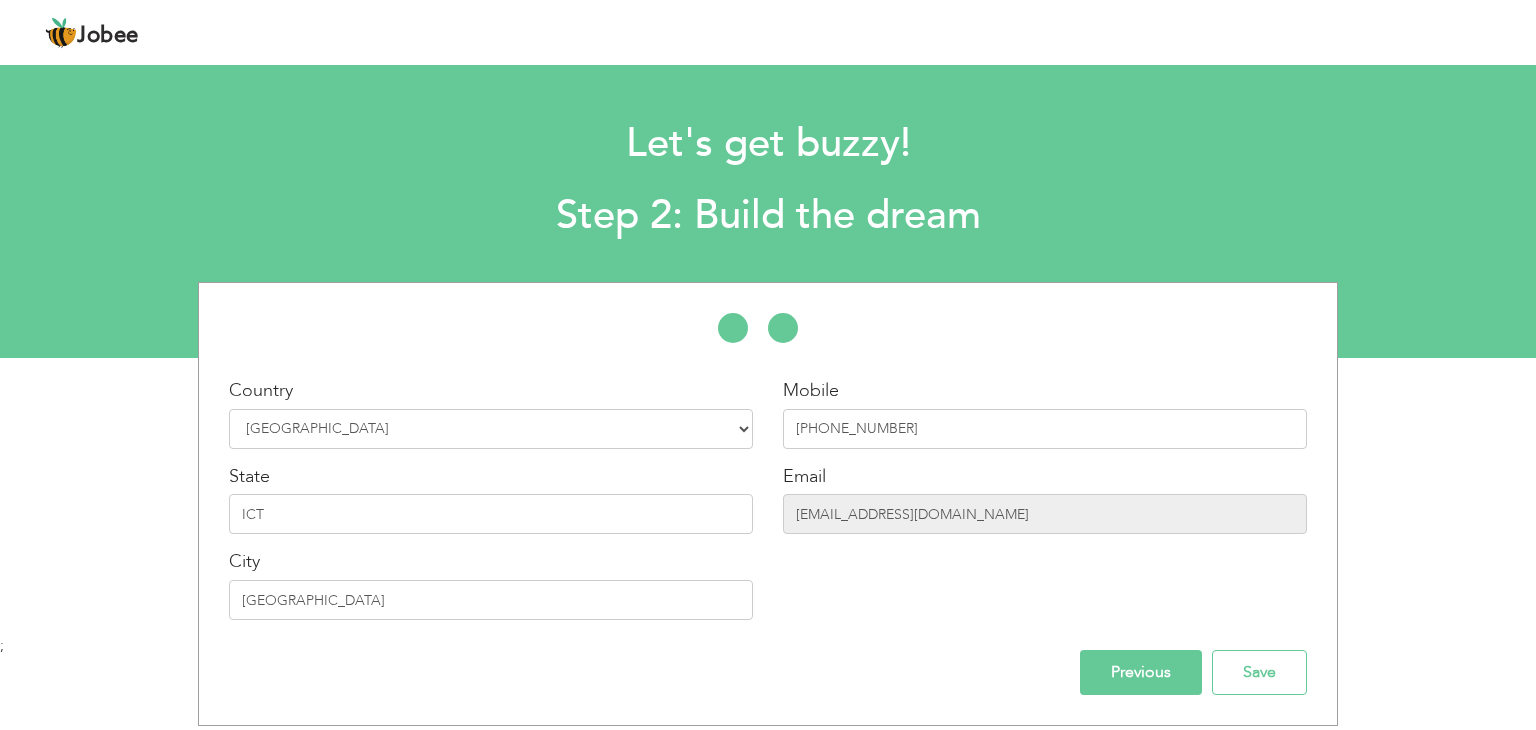 click on "Previous" at bounding box center [1141, 672] 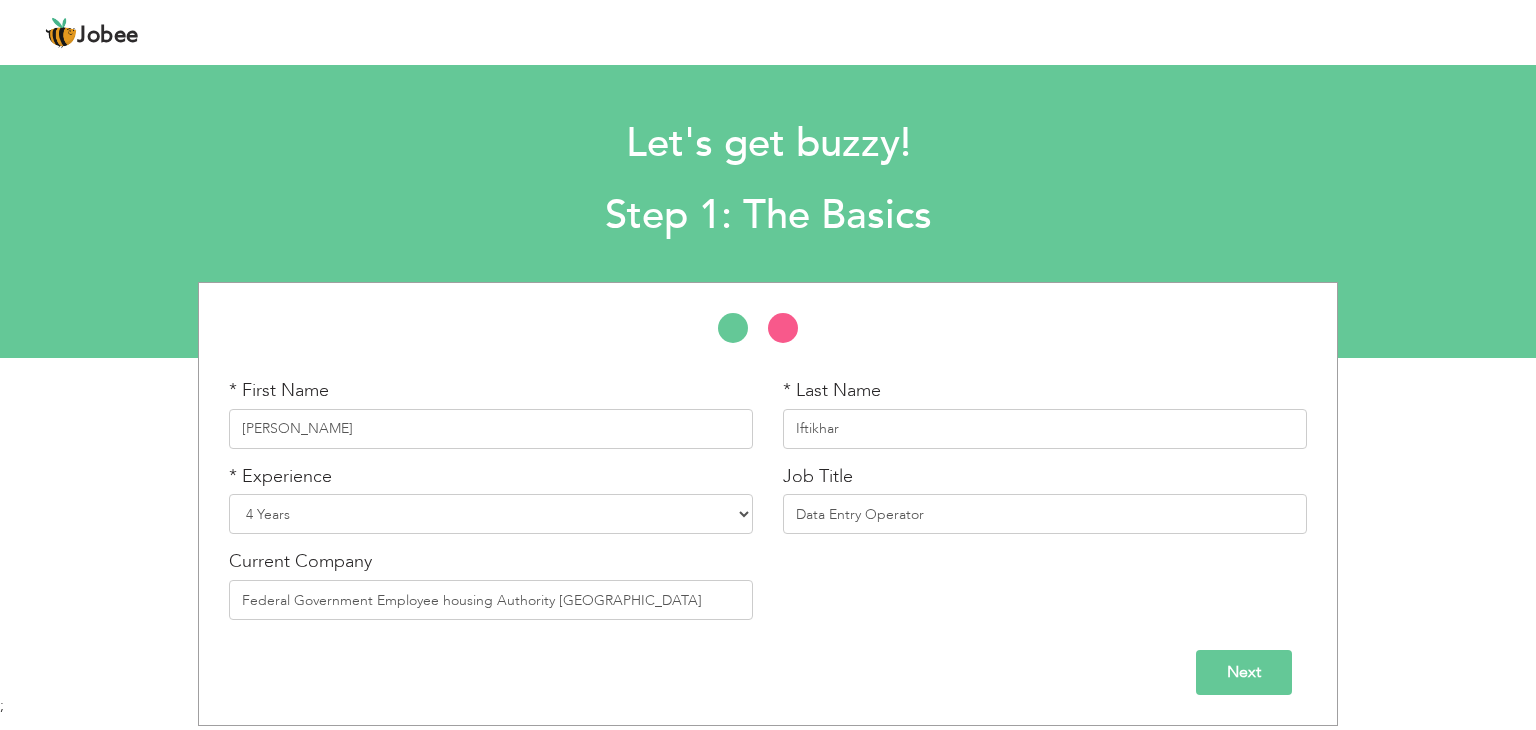 click on "Next" at bounding box center (1244, 672) 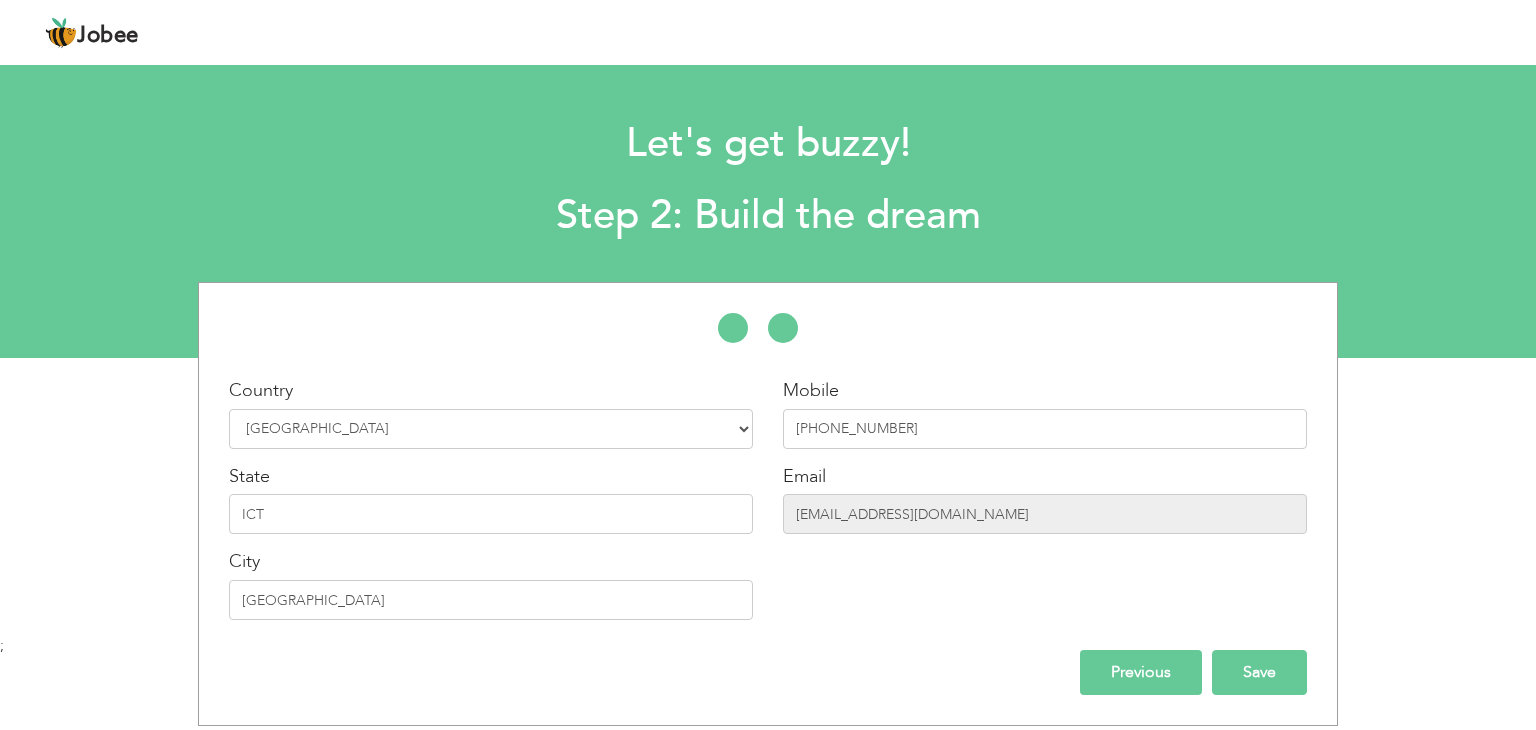 click on "Save" at bounding box center [1259, 672] 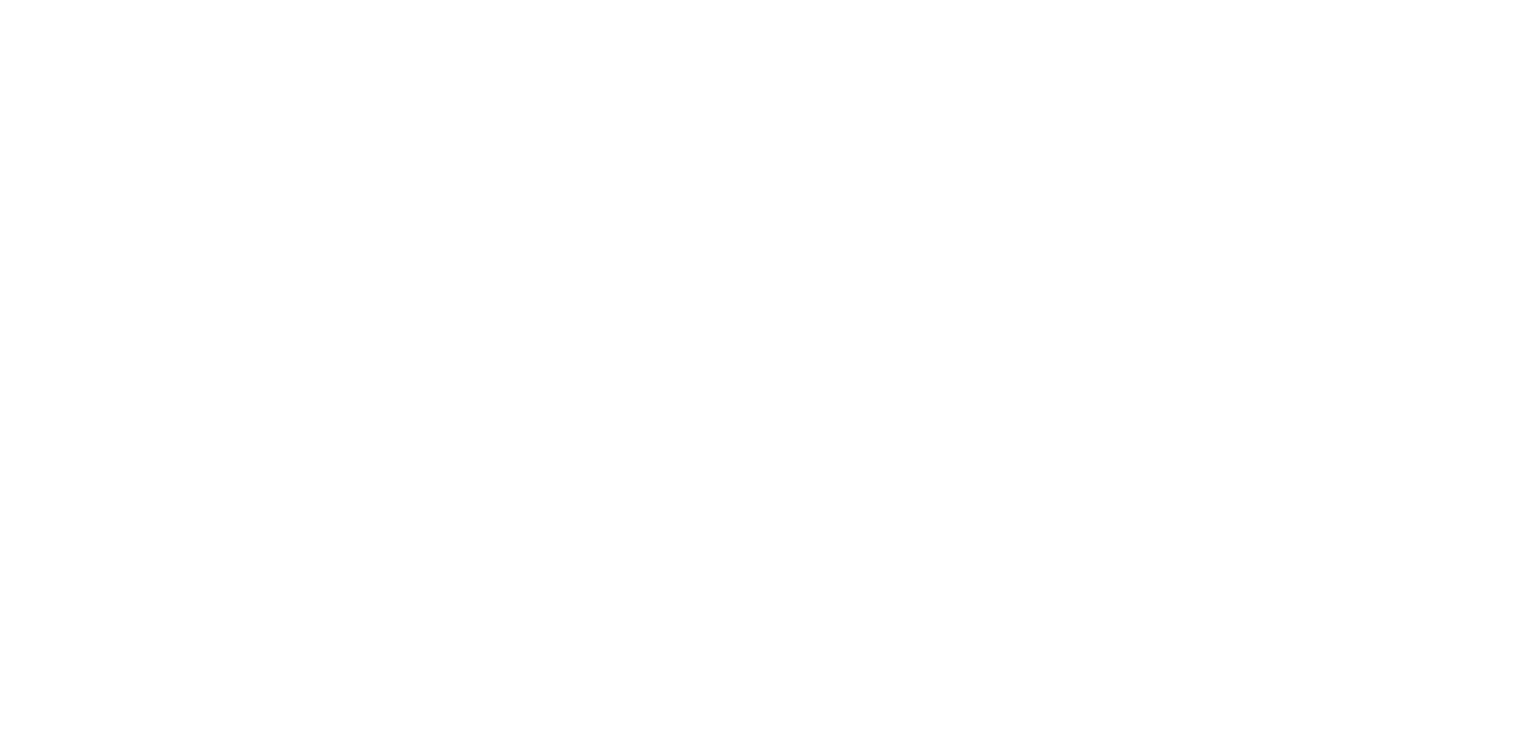 scroll, scrollTop: 0, scrollLeft: 0, axis: both 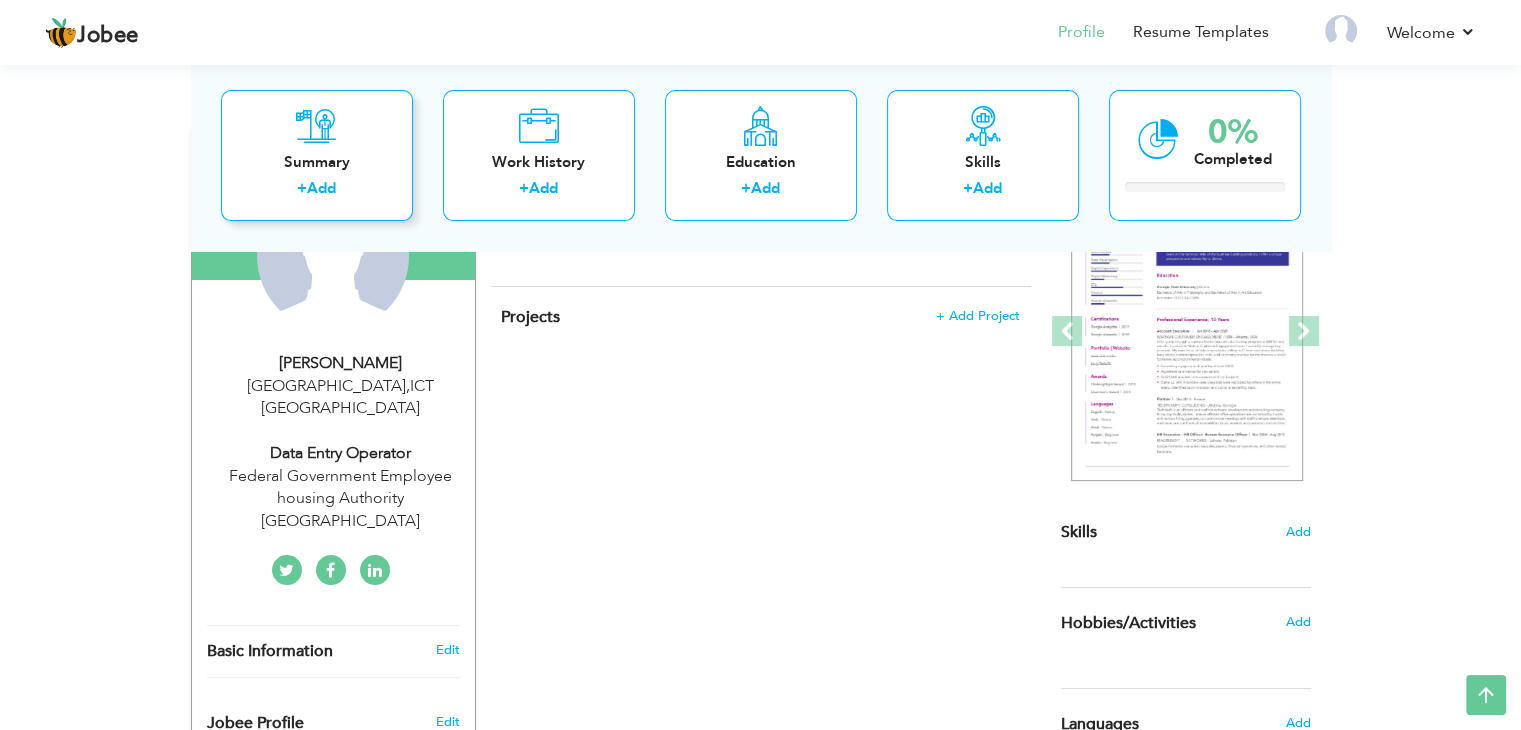 click on "Summary" at bounding box center (317, 162) 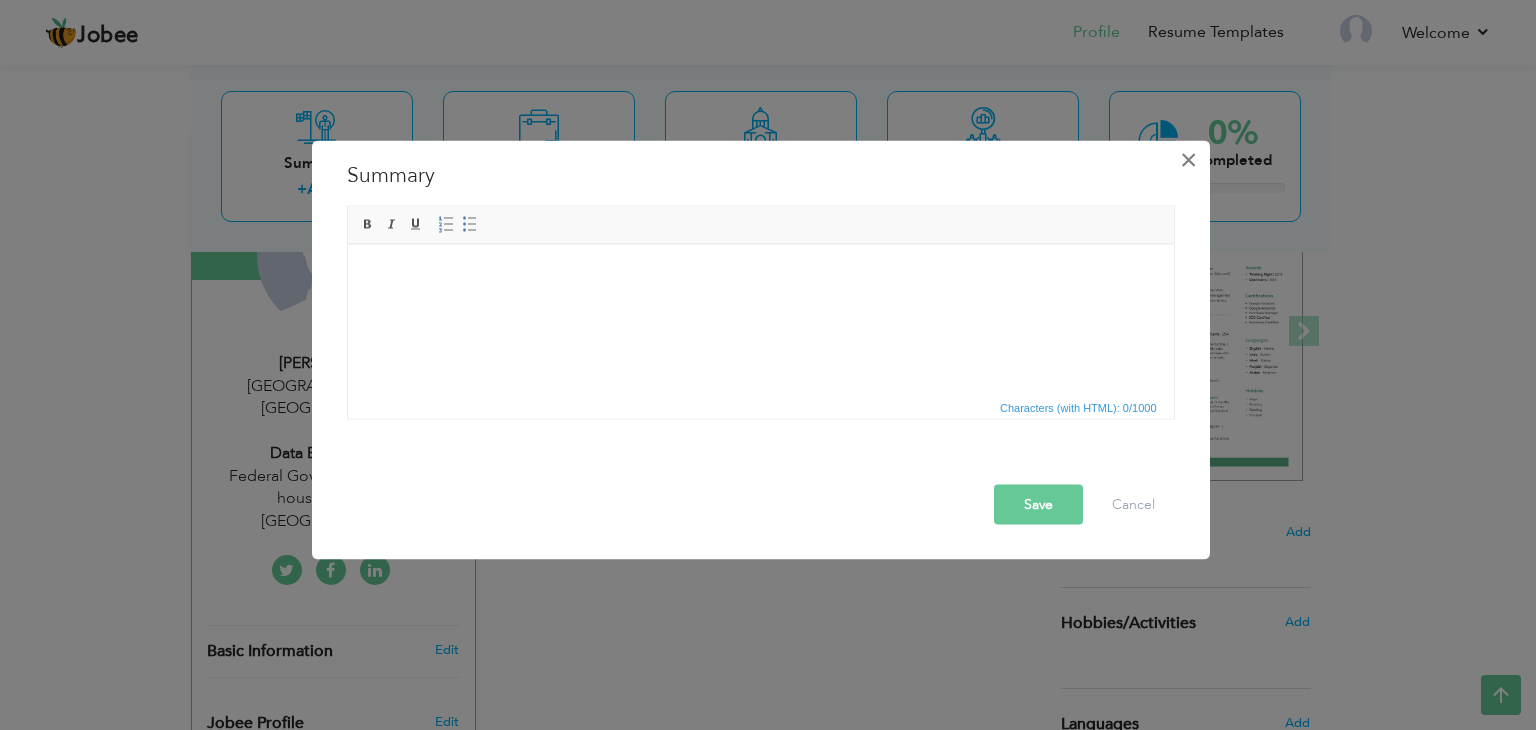 click on "×" at bounding box center (1188, 160) 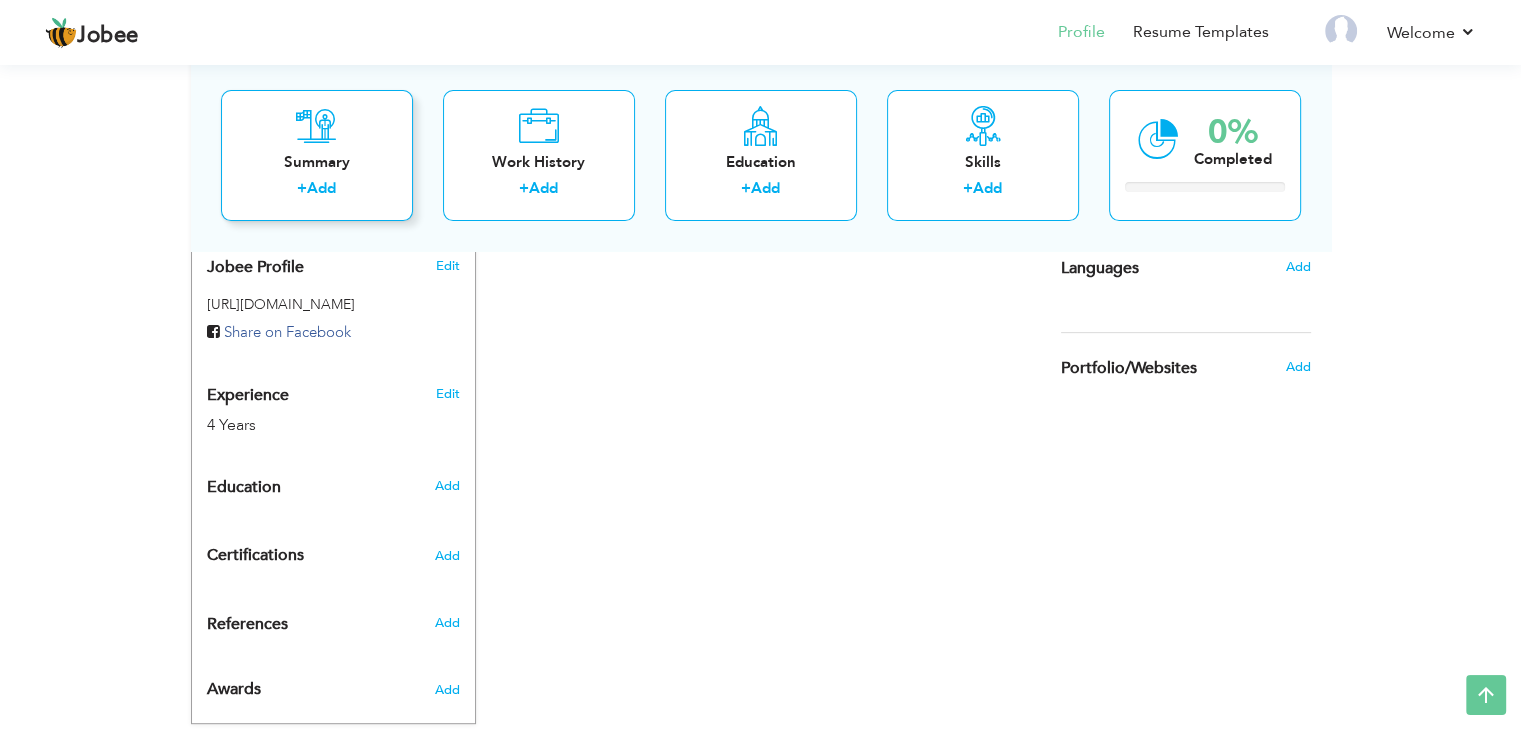 scroll, scrollTop: 0, scrollLeft: 0, axis: both 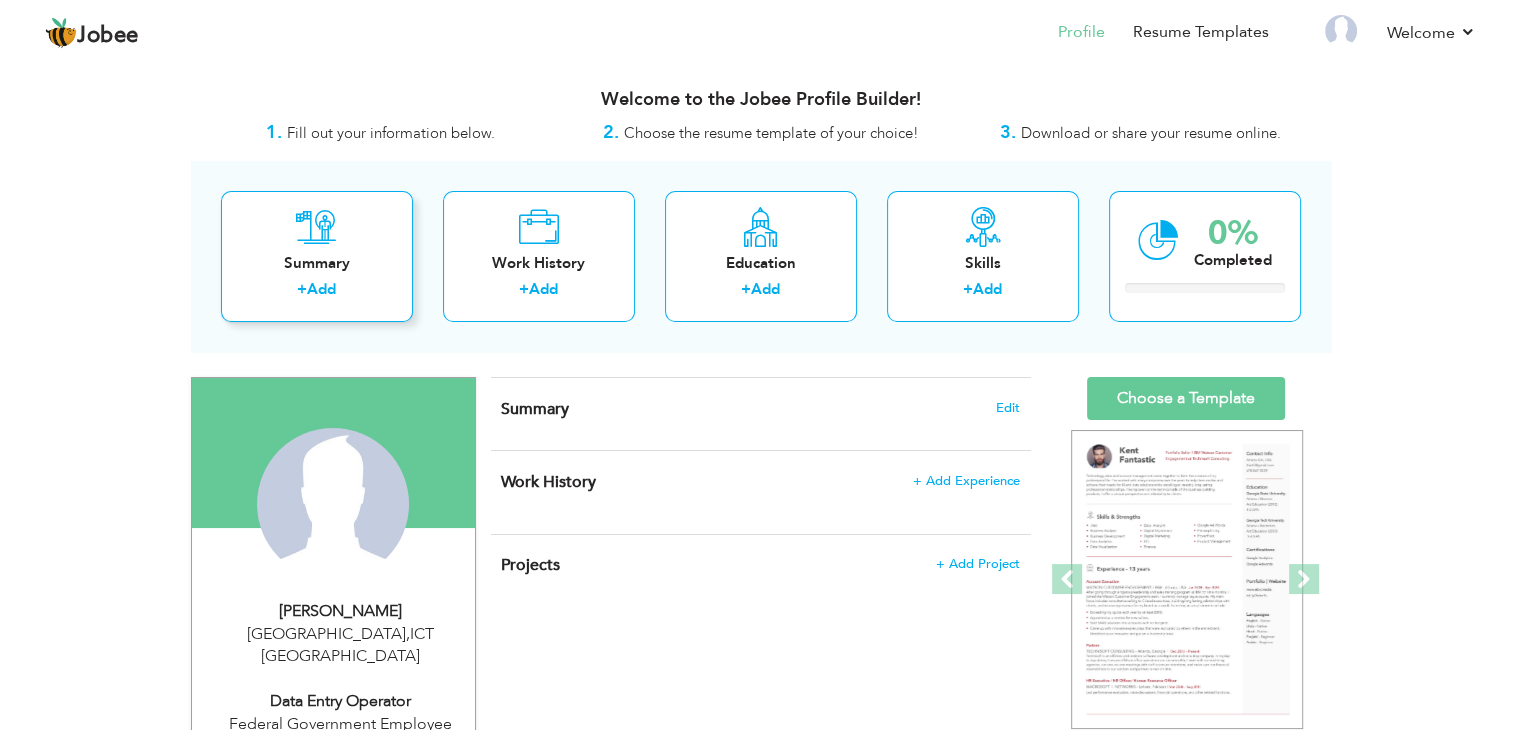 click on "+" at bounding box center [302, 289] 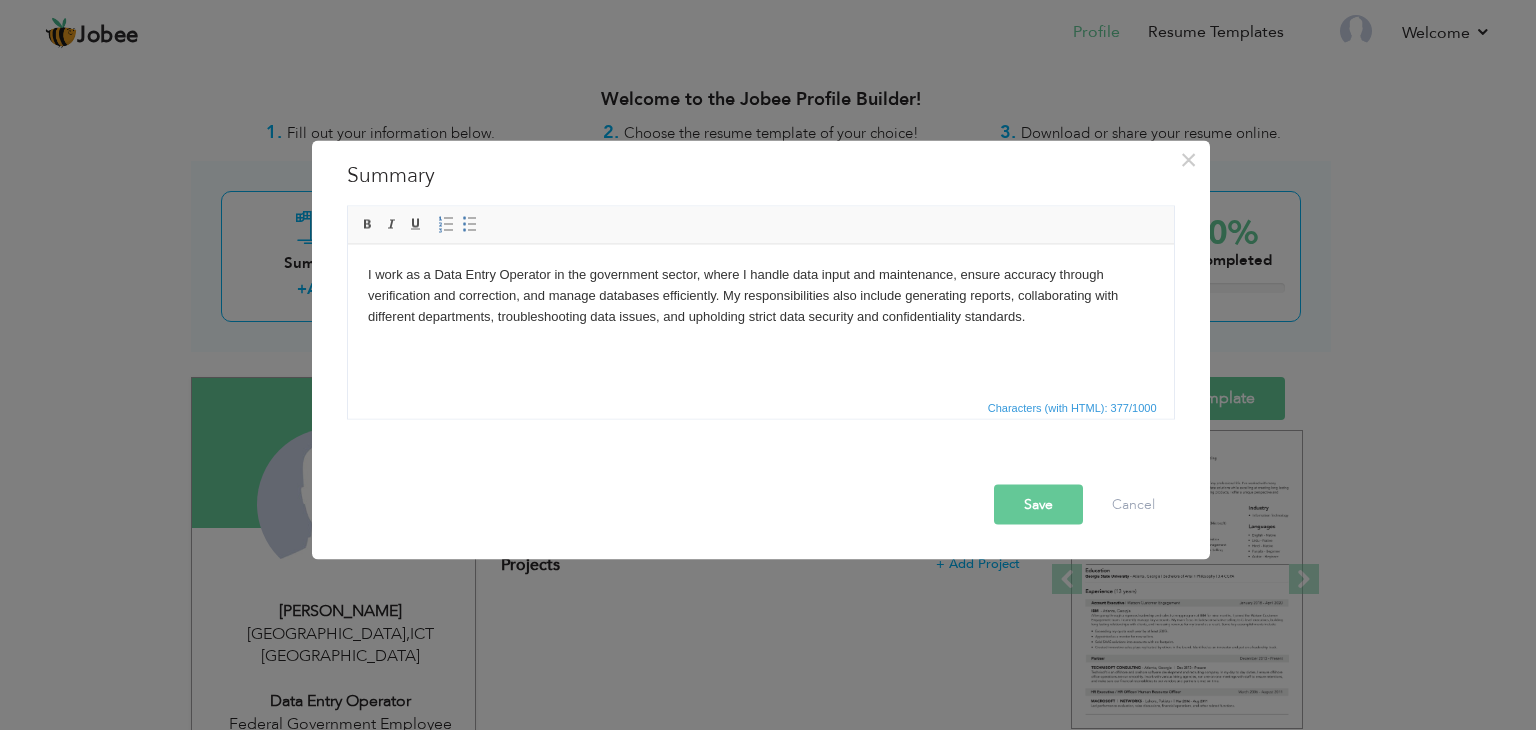 click on "Save" at bounding box center [1038, 505] 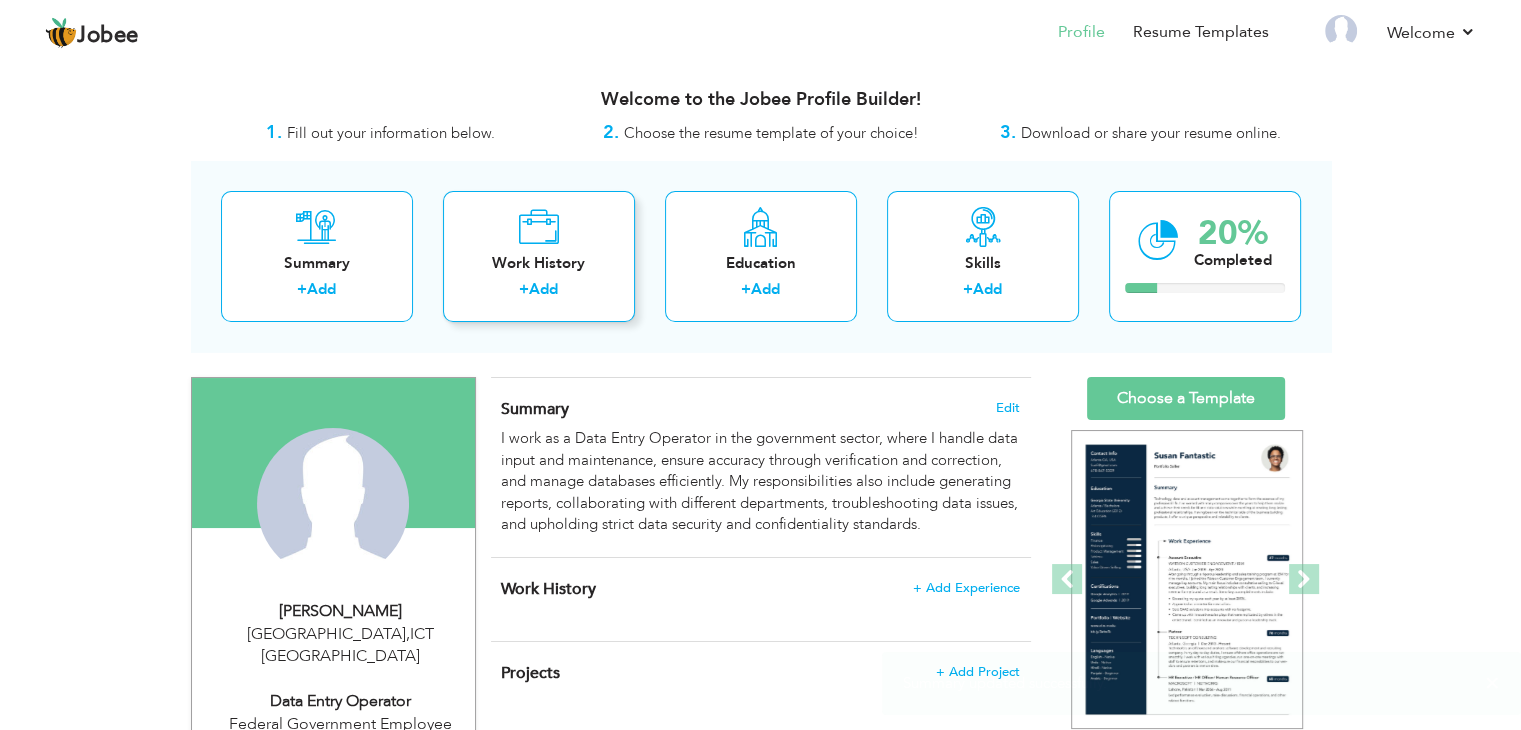 click on "Work History" at bounding box center [539, 263] 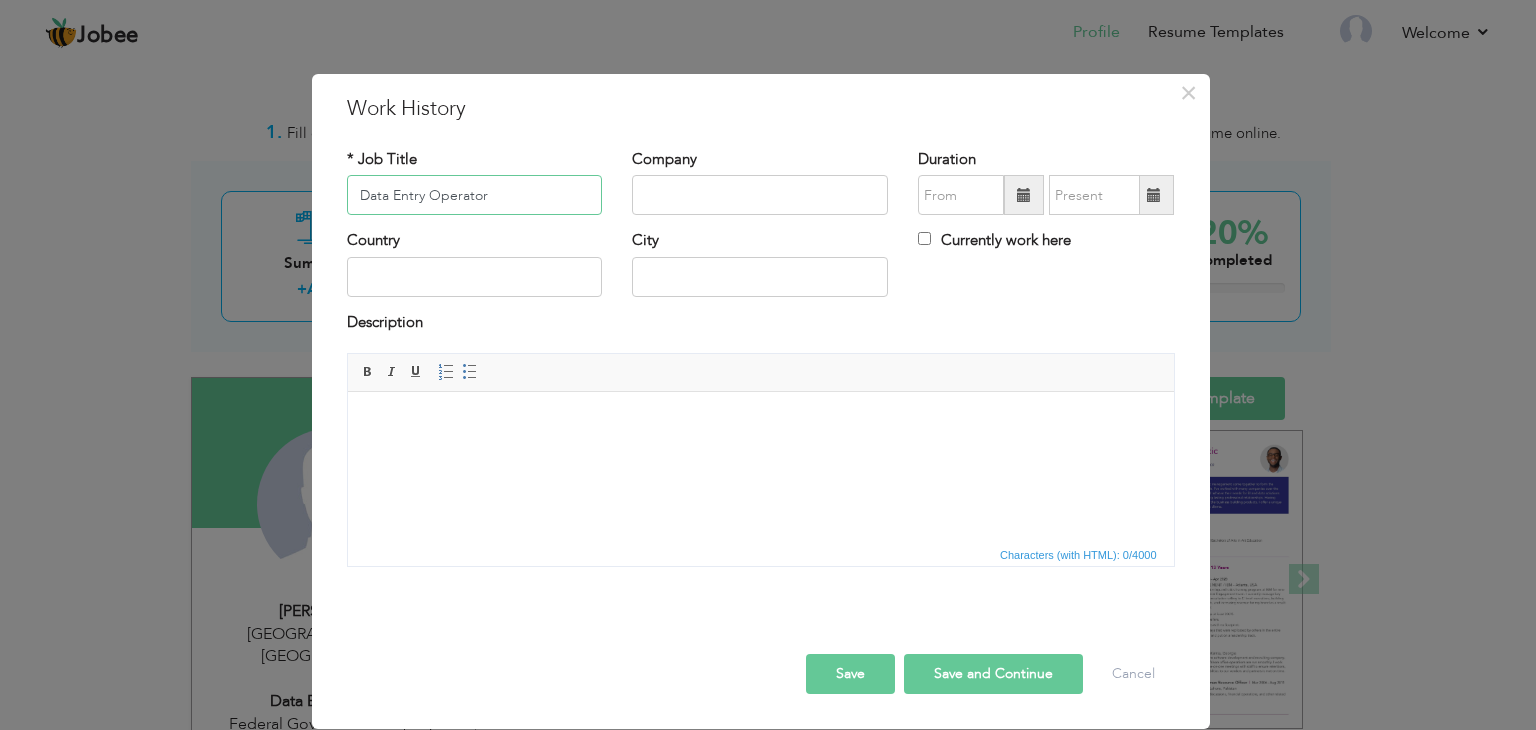 type on "Data Entry Operator" 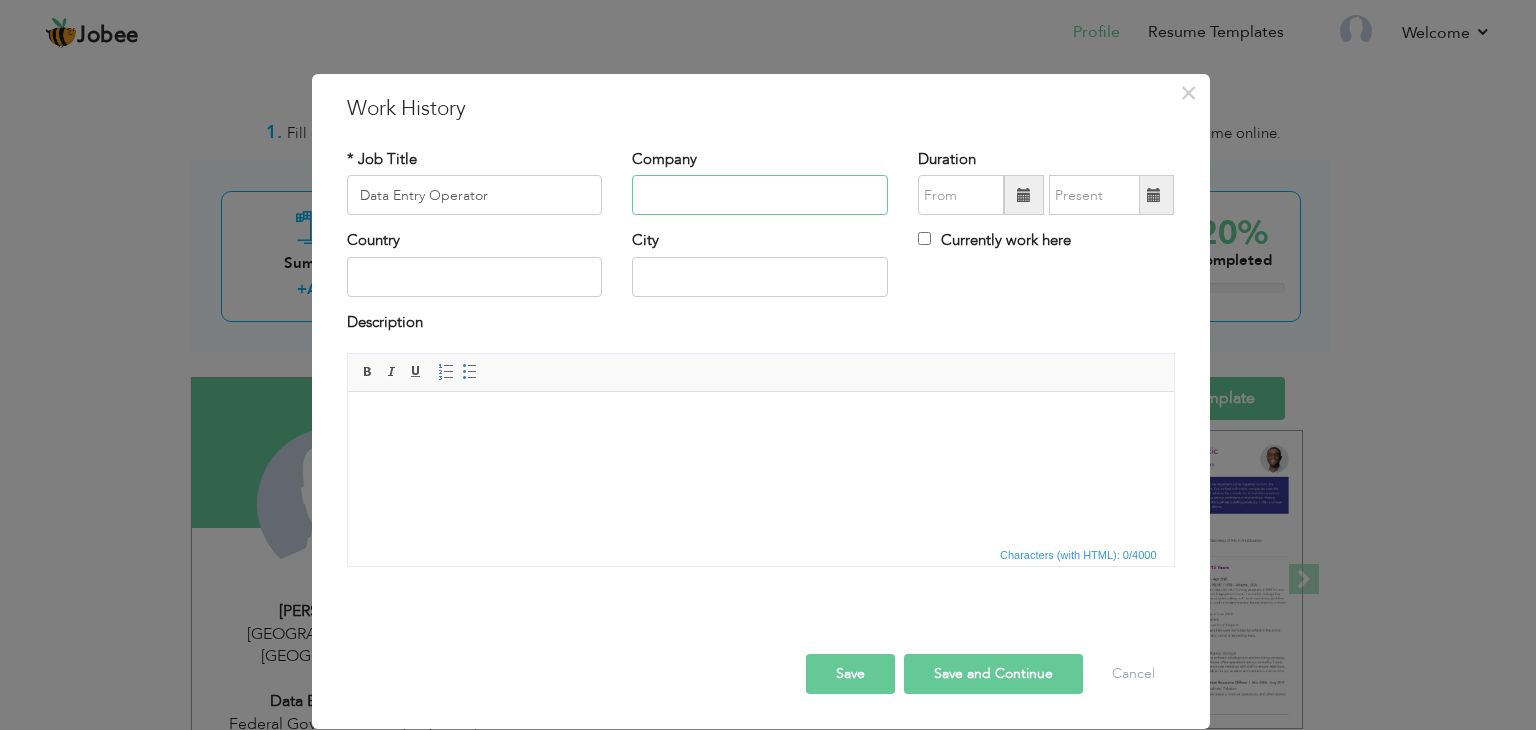 click at bounding box center (760, 195) 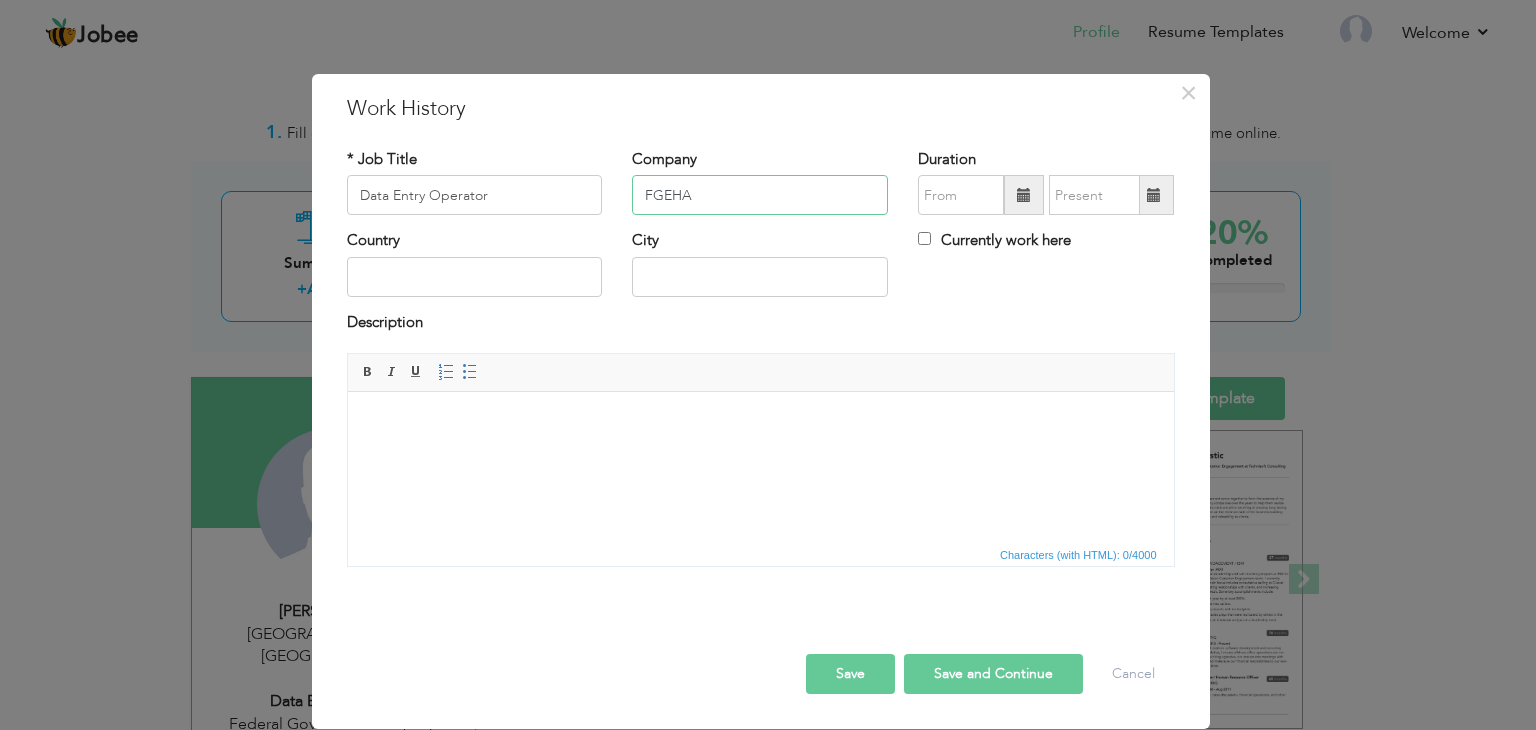 type on "FGEHA" 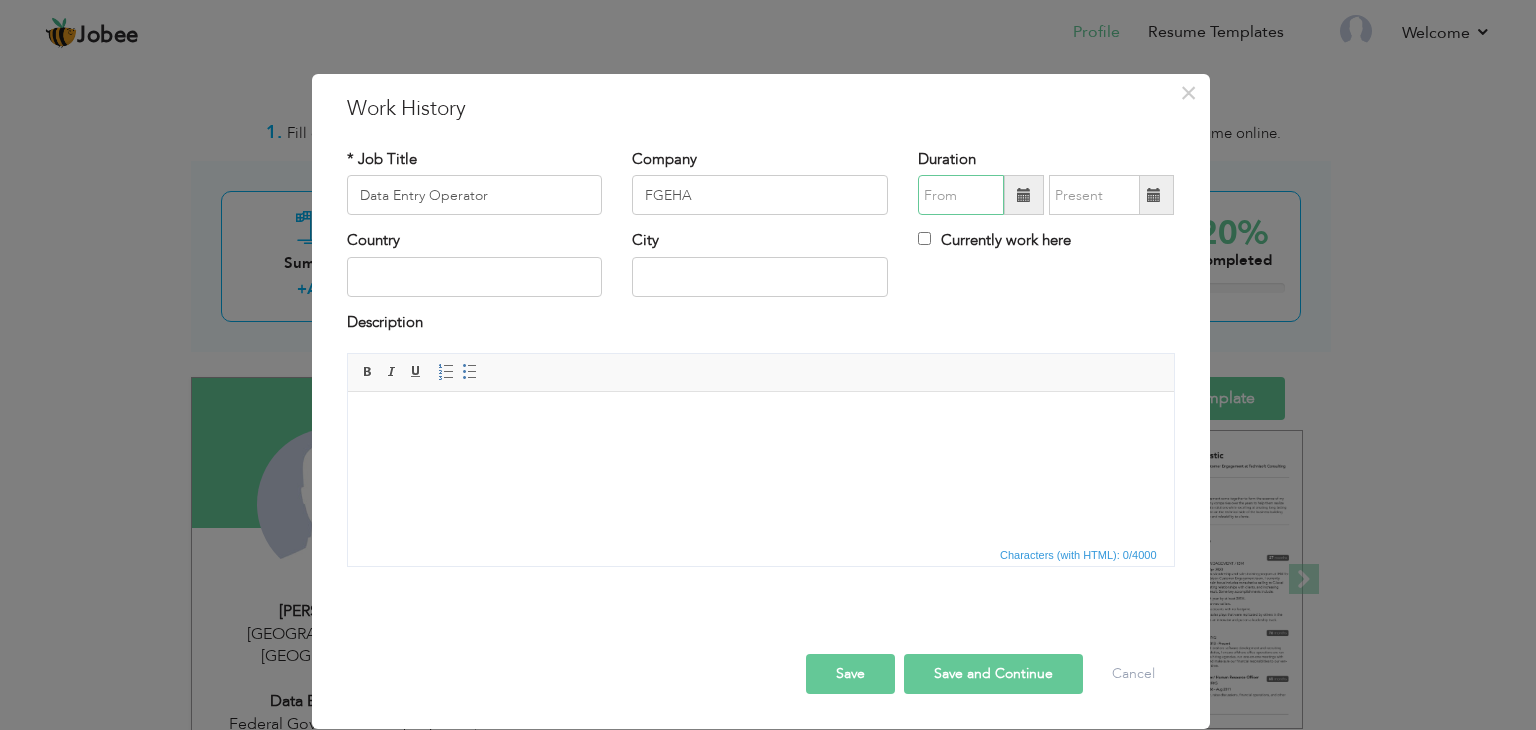 type on "07/2025" 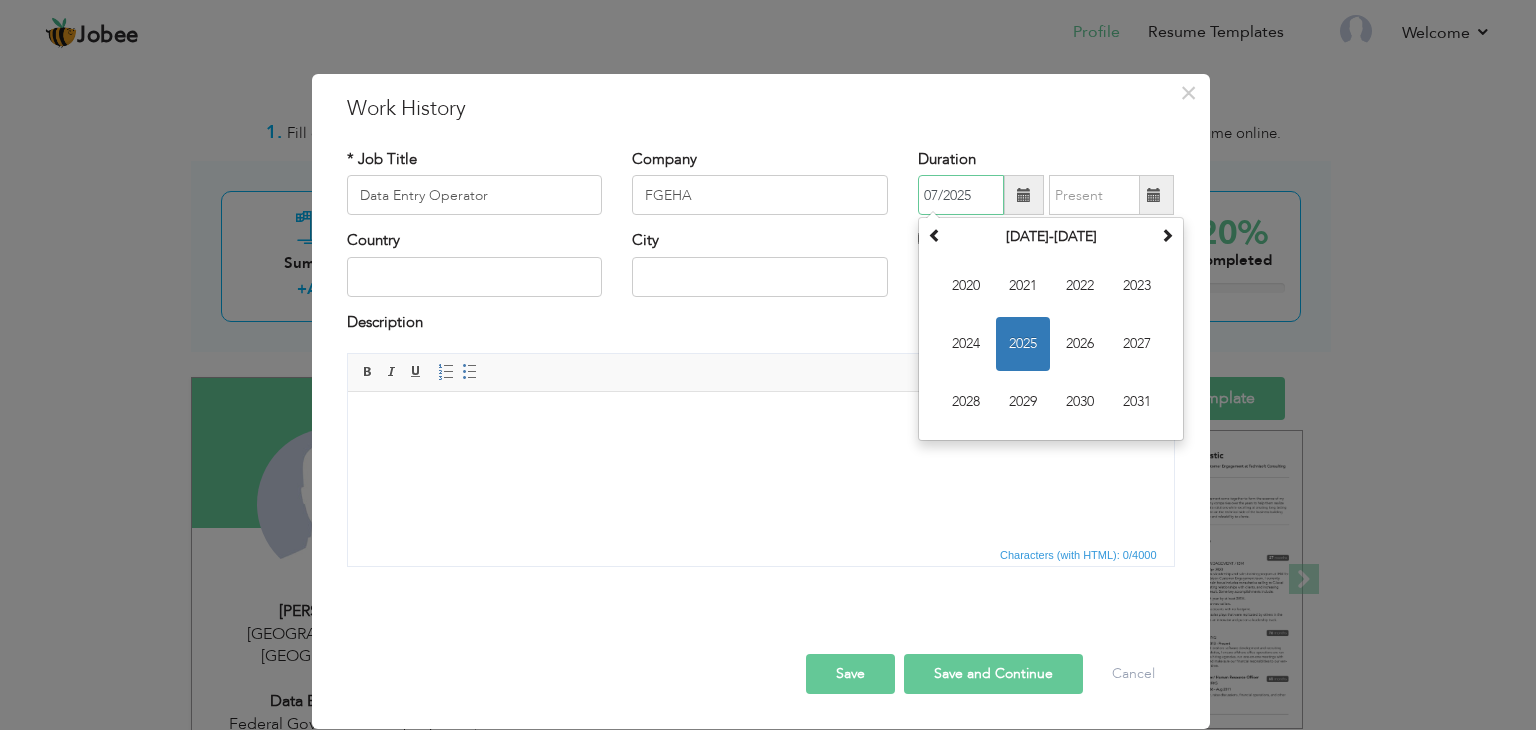 click on "07/2025" at bounding box center [961, 195] 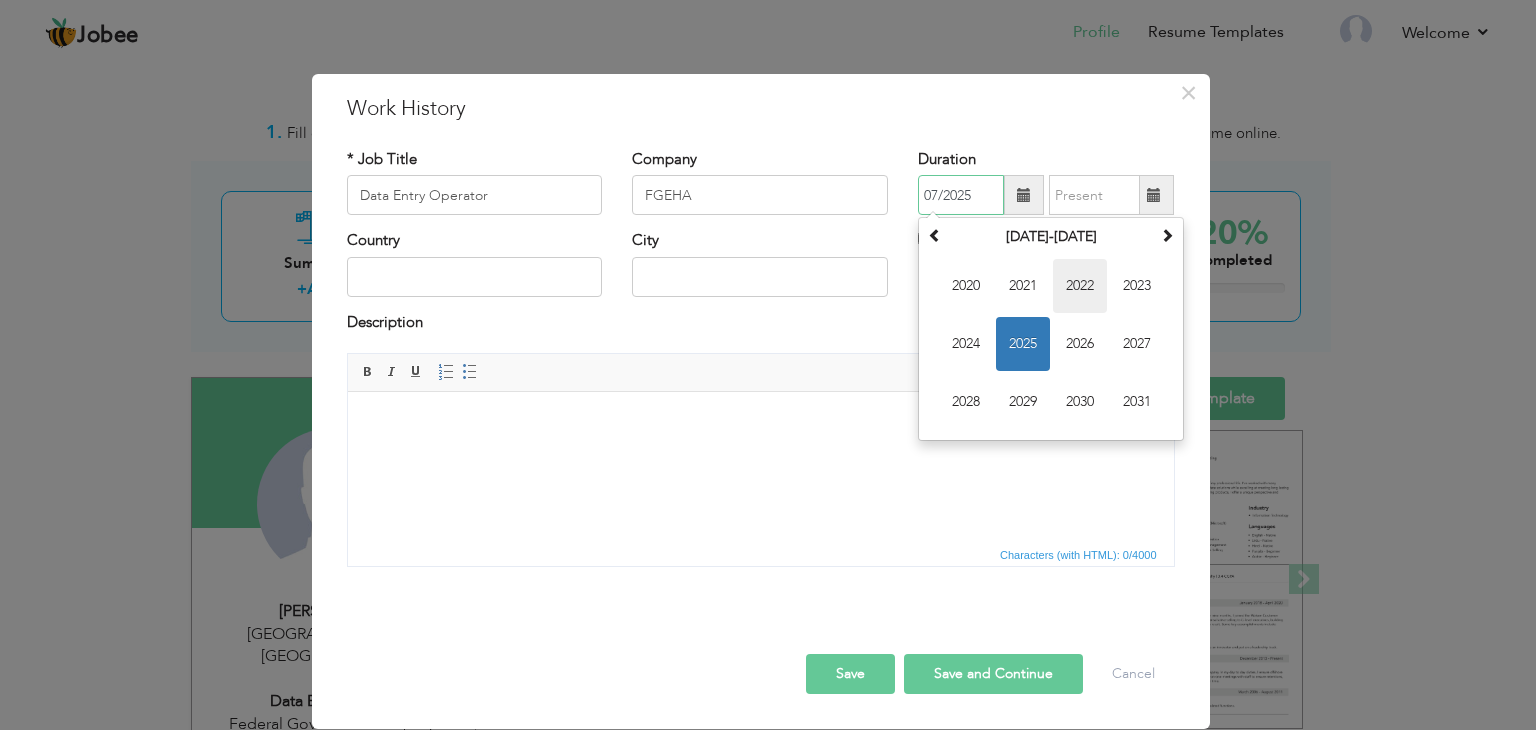 click on "2022" at bounding box center [1080, 286] 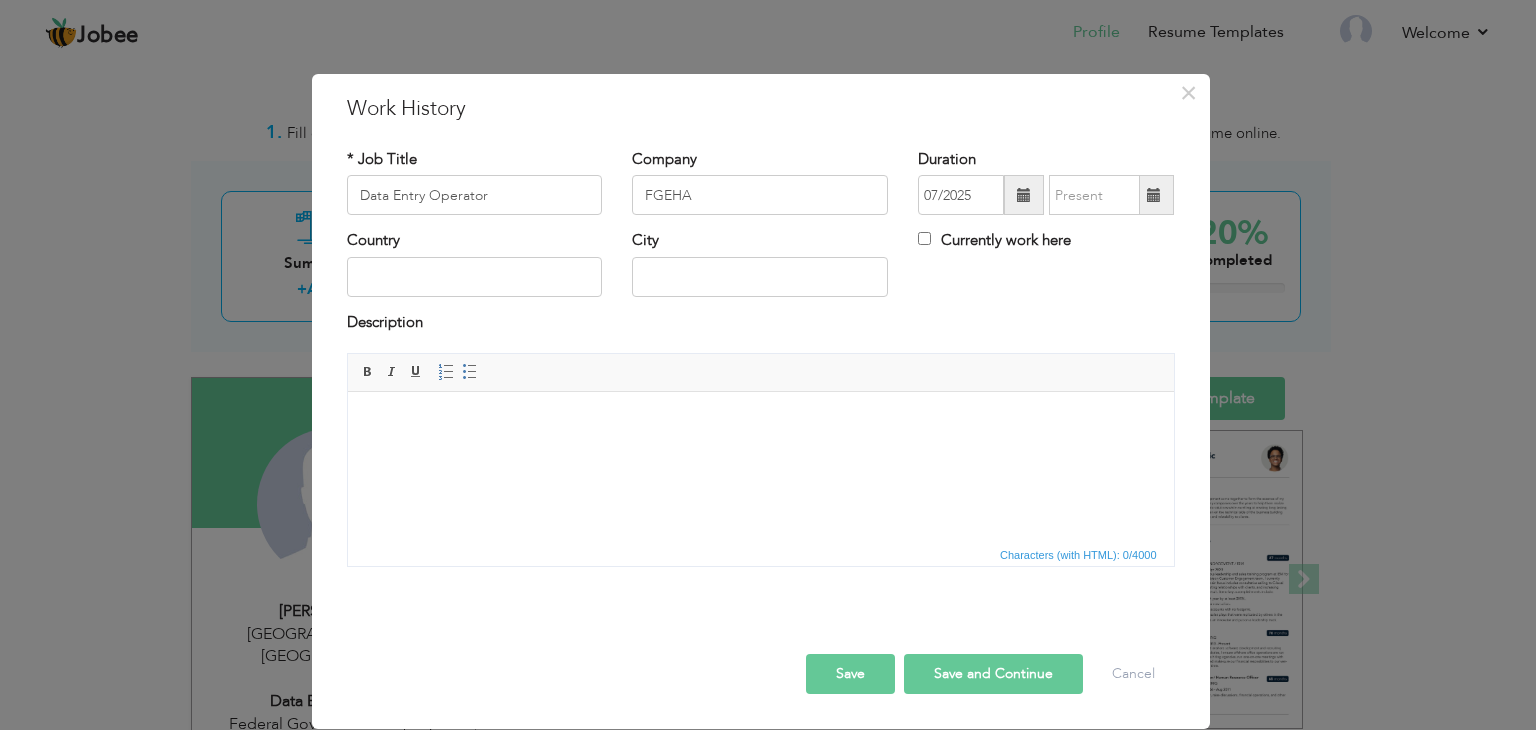 click at bounding box center (760, 422) 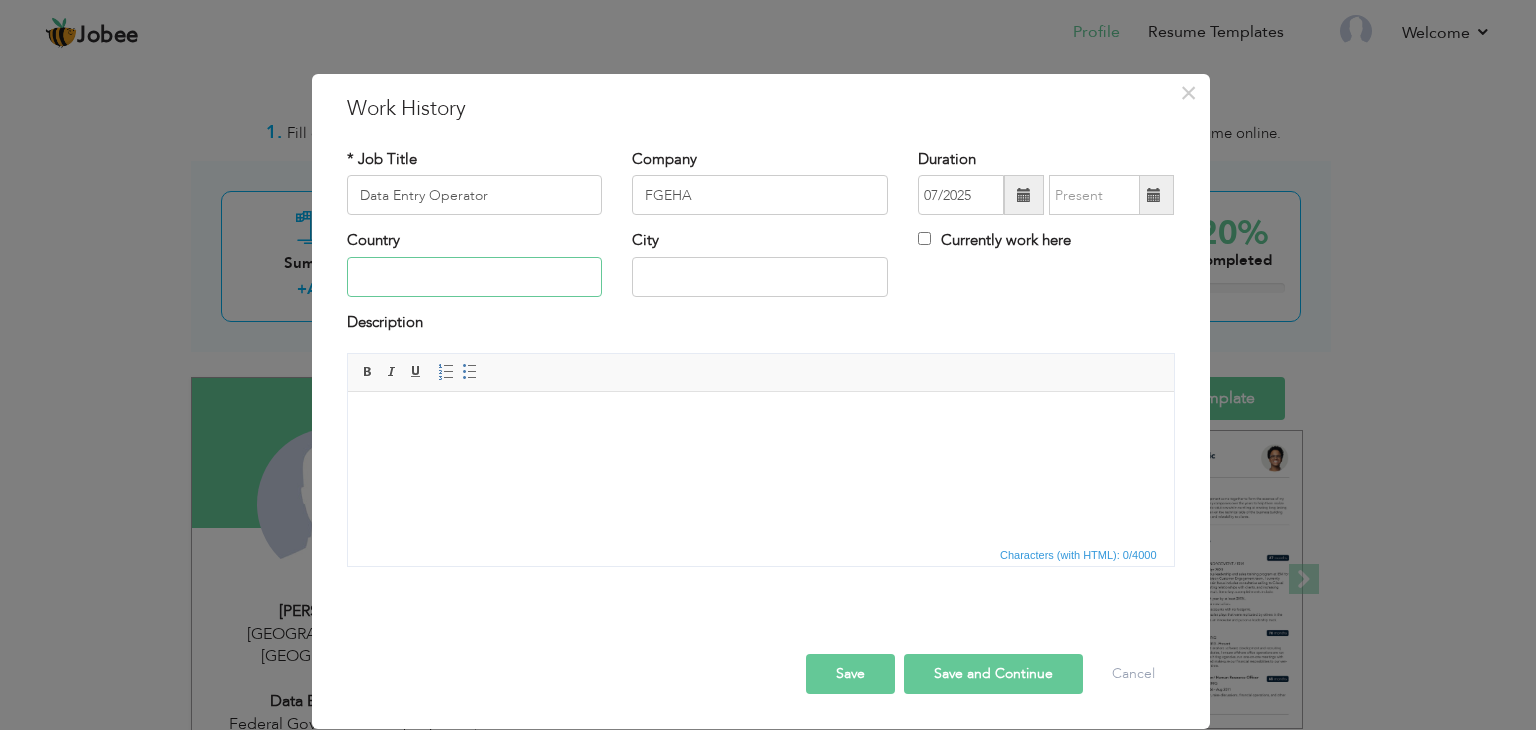 click at bounding box center [475, 277] 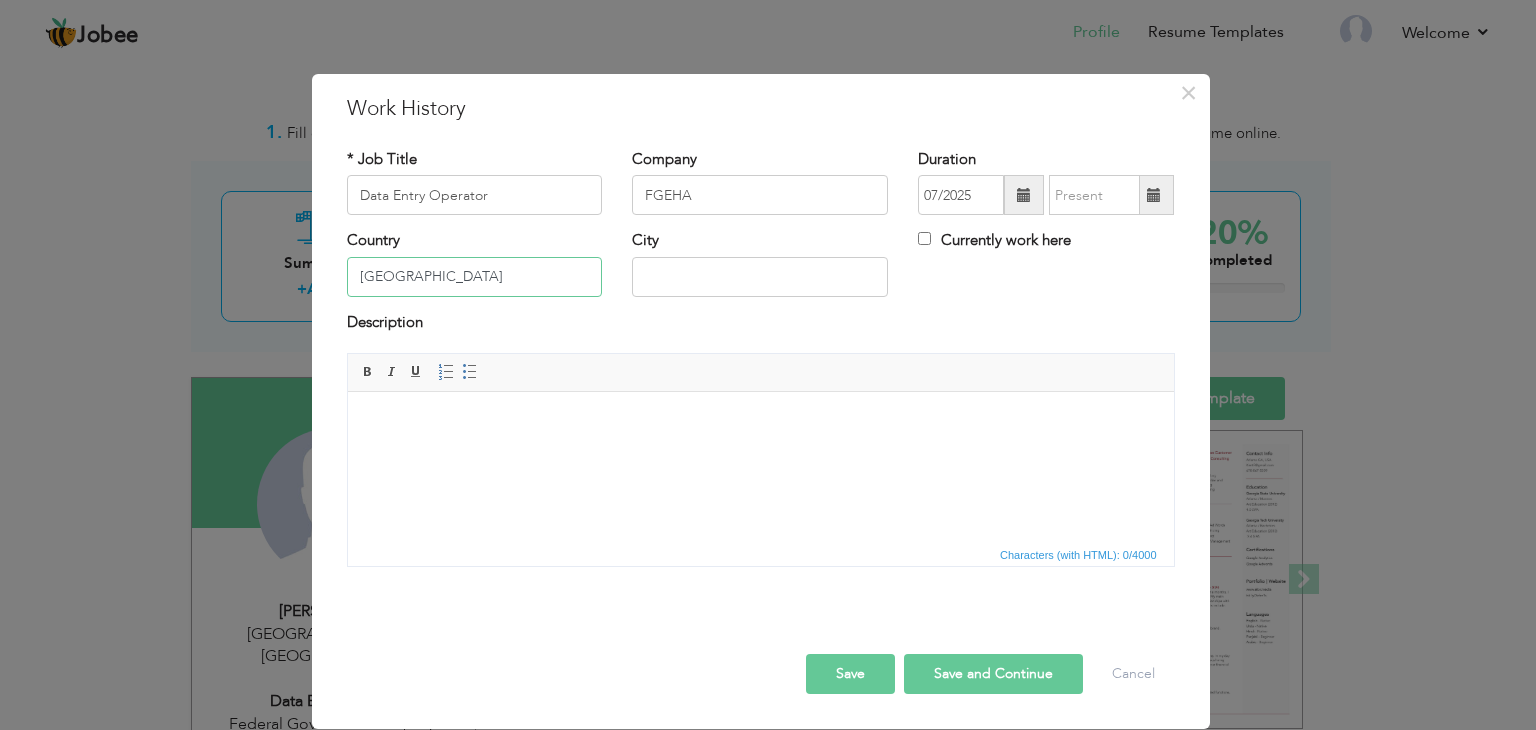 type on "[GEOGRAPHIC_DATA]" 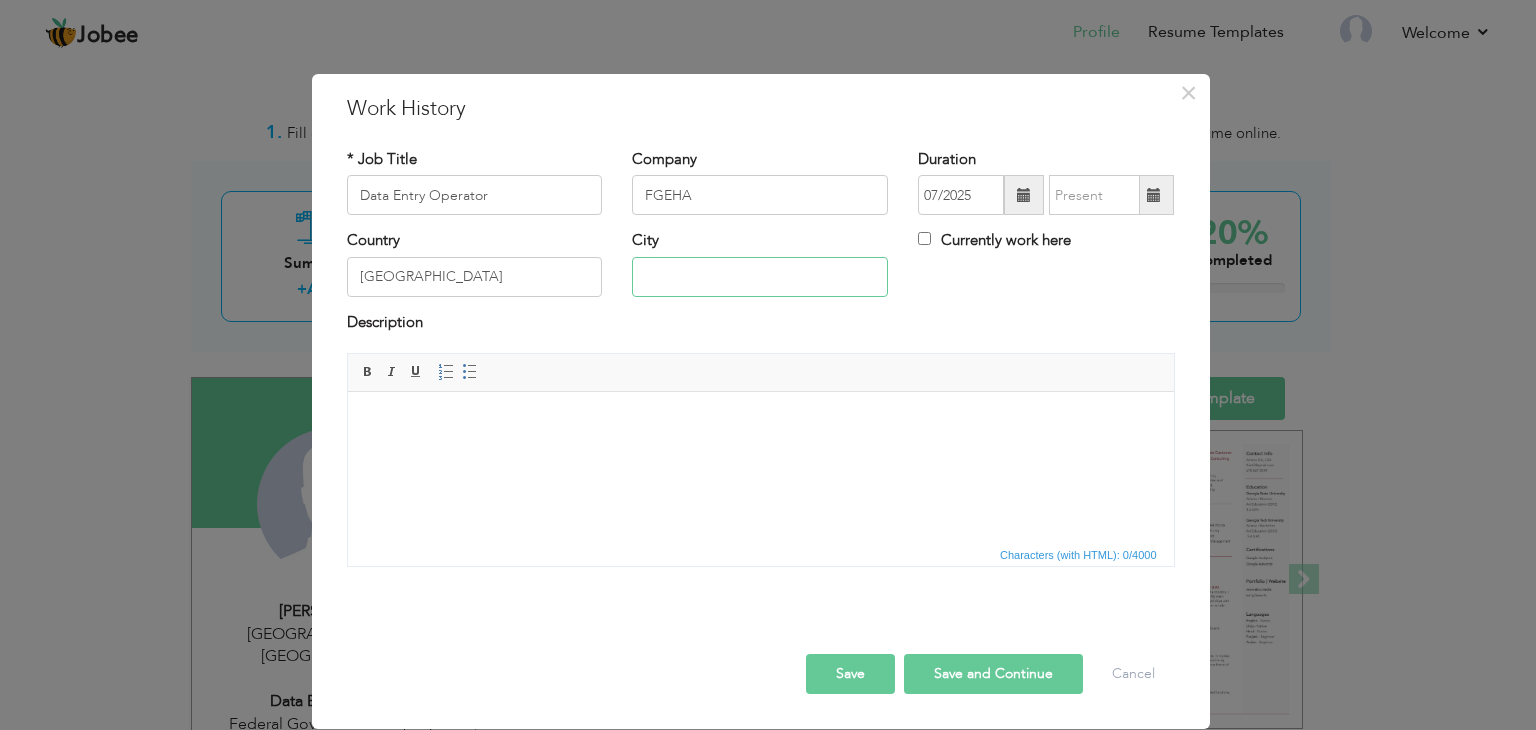 click at bounding box center (760, 277) 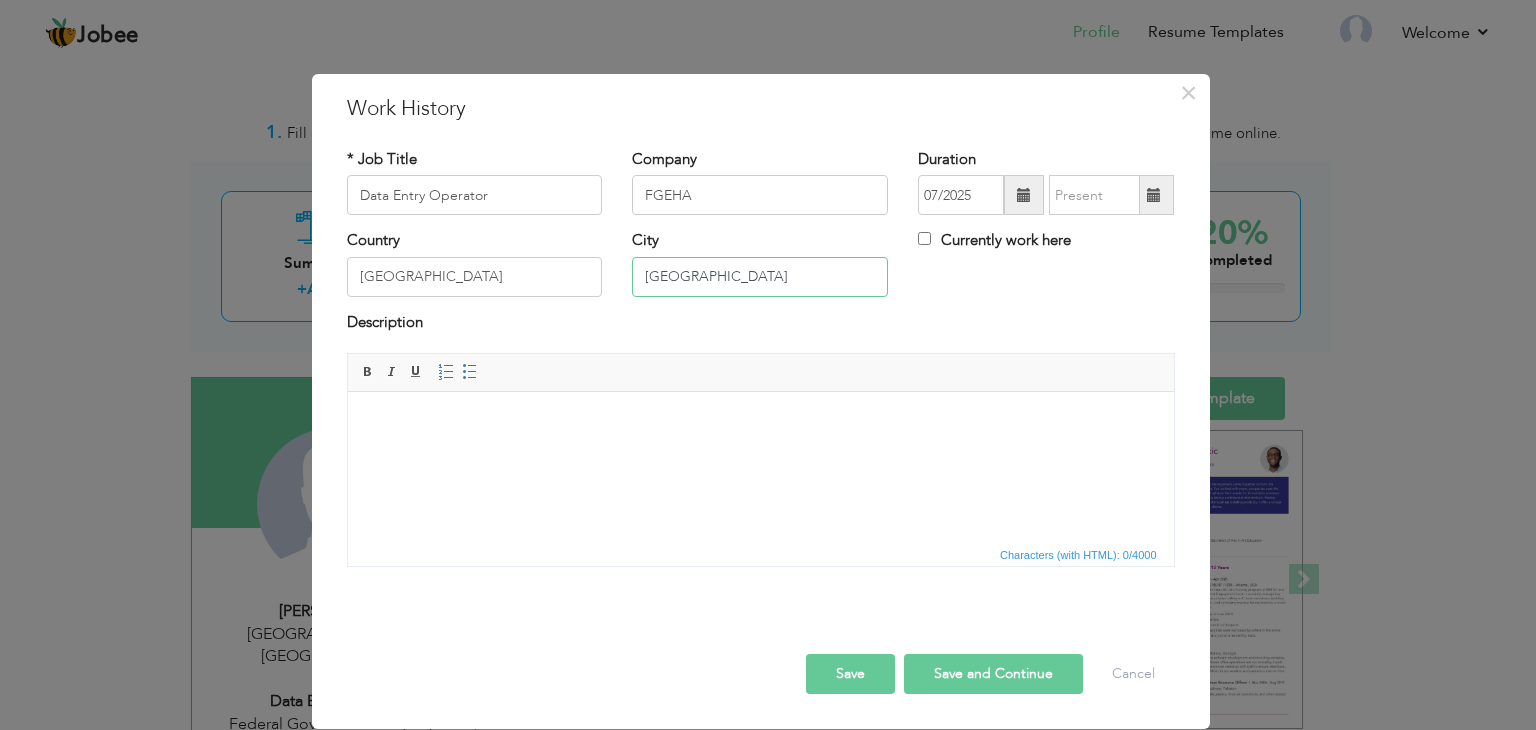 type on "[GEOGRAPHIC_DATA]" 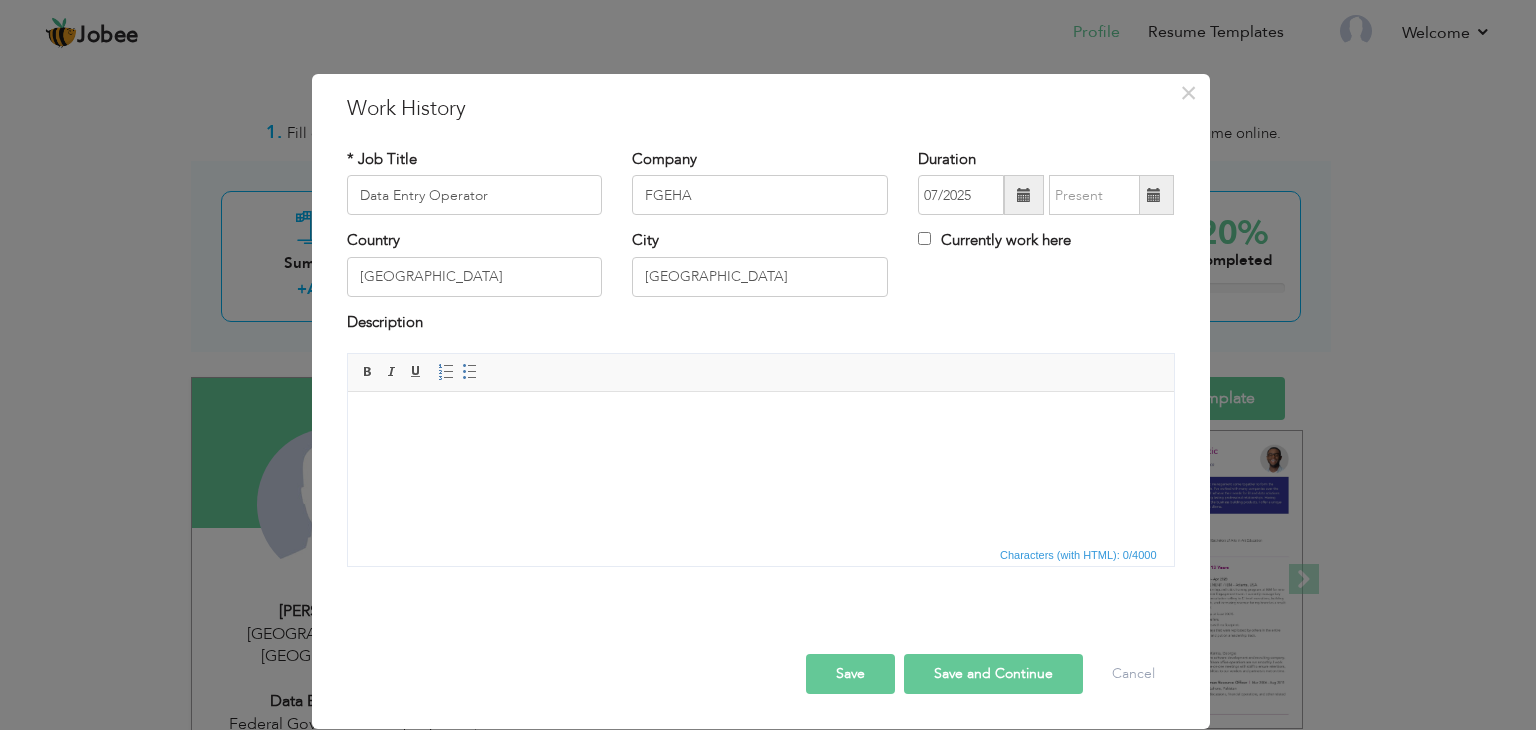 drag, startPoint x: 1063, startPoint y: 669, endPoint x: 562, endPoint y: 483, distance: 534.4128 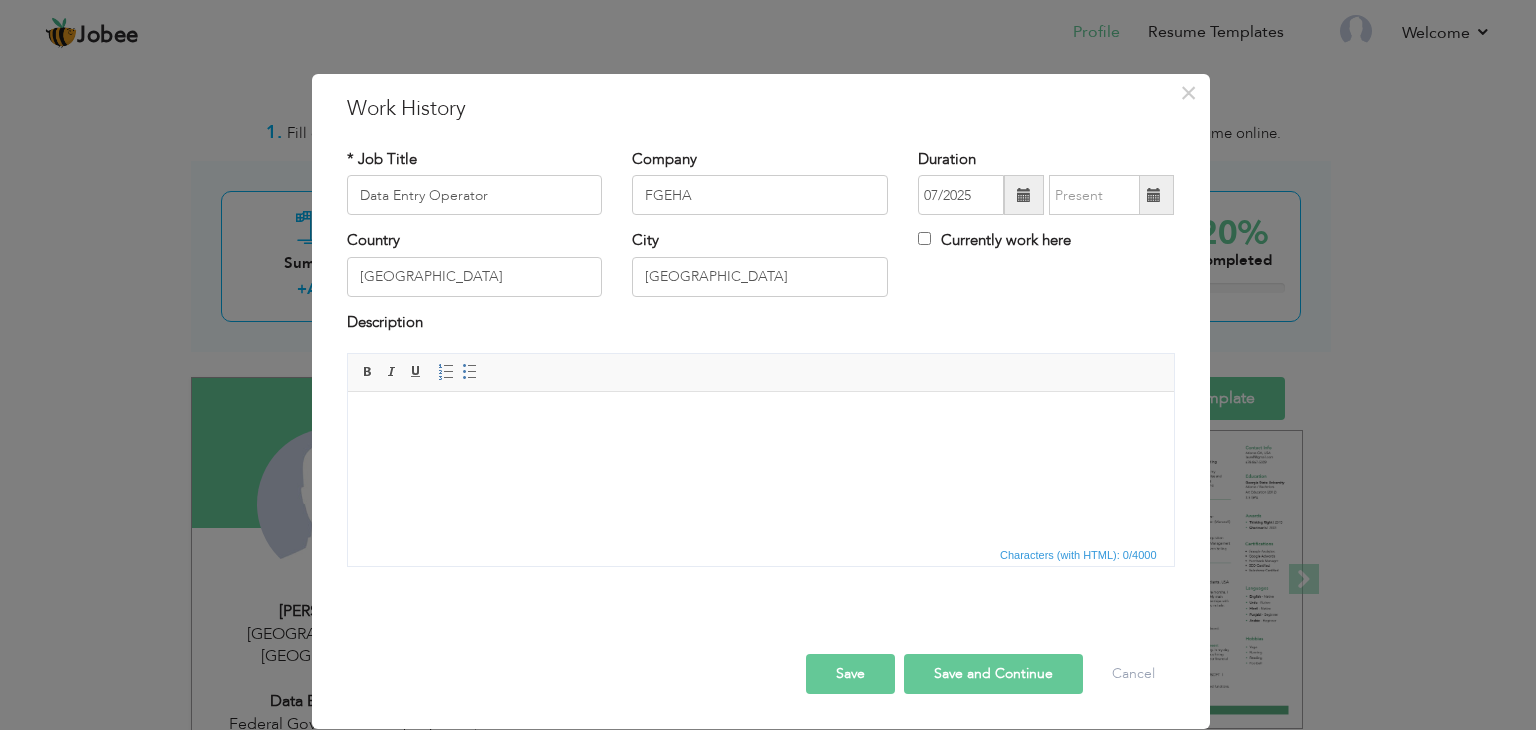 click at bounding box center (760, 422) 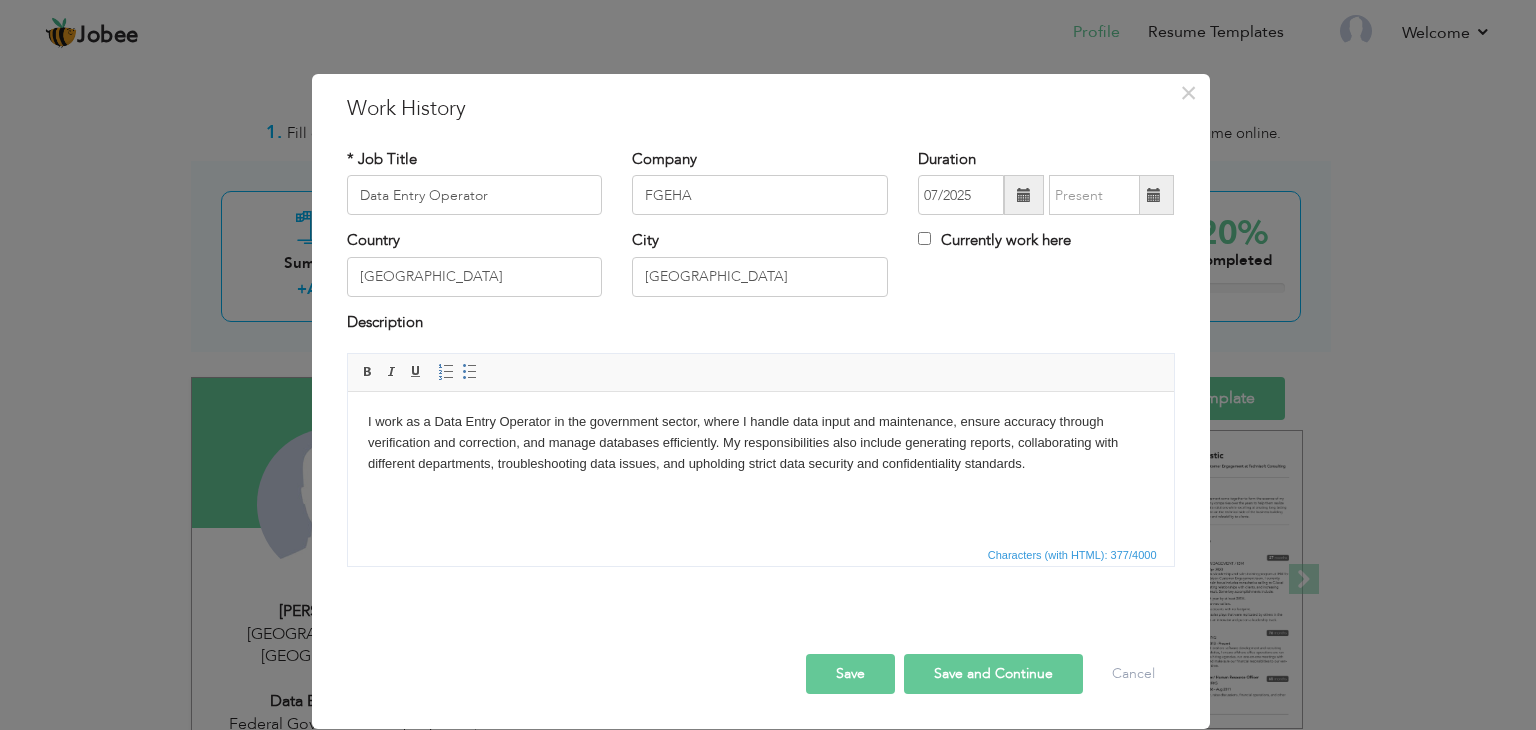 click on "Save" at bounding box center [850, 674] 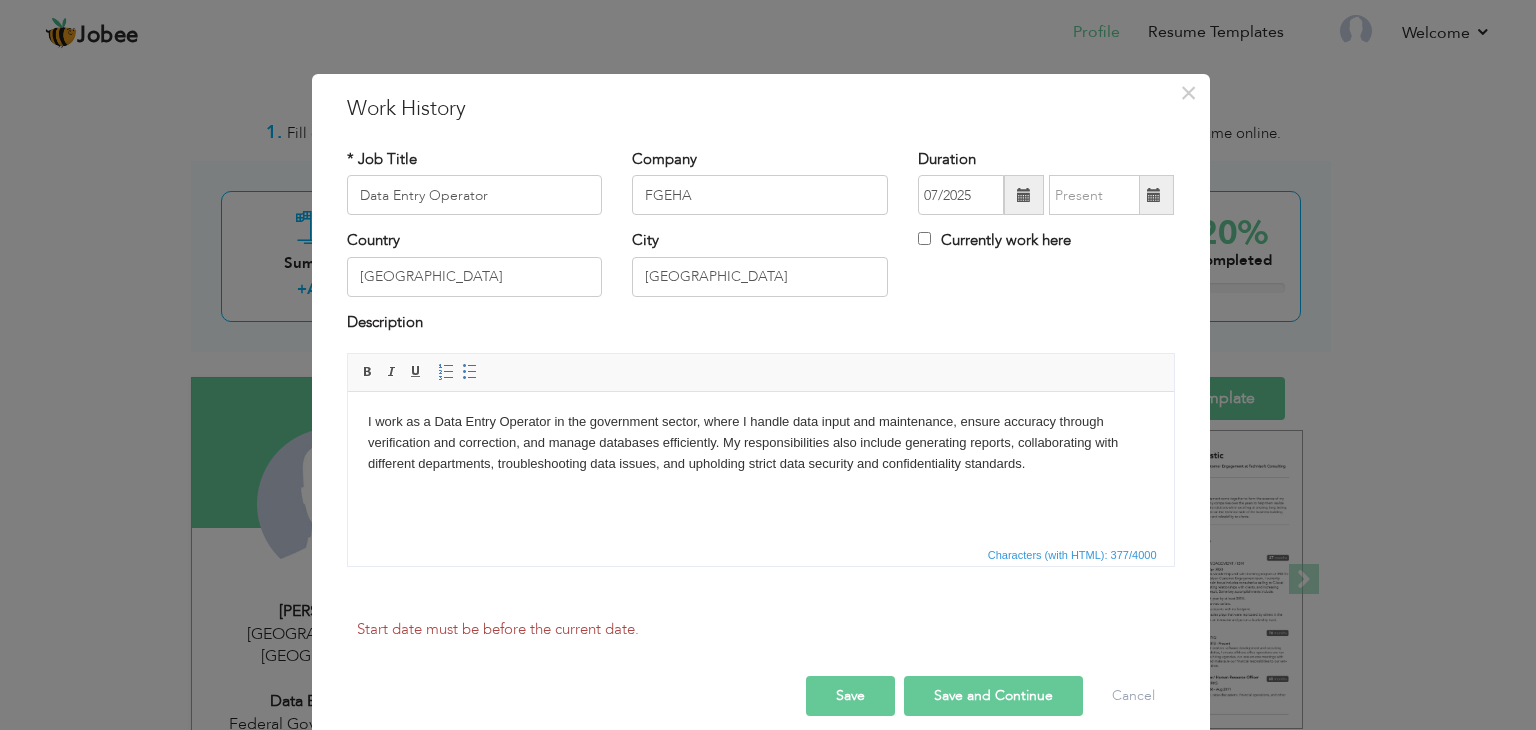 click on "I work as a Data Entry Operator in the government sector, where I handle data input and maintenance, ensure accuracy through verification and correction, and manage databases efficiently. My responsibilities also include generating reports, collaborating with different departments, troubleshooting data issues, and upholding strict data security and confidentiality standards." at bounding box center [760, 443] 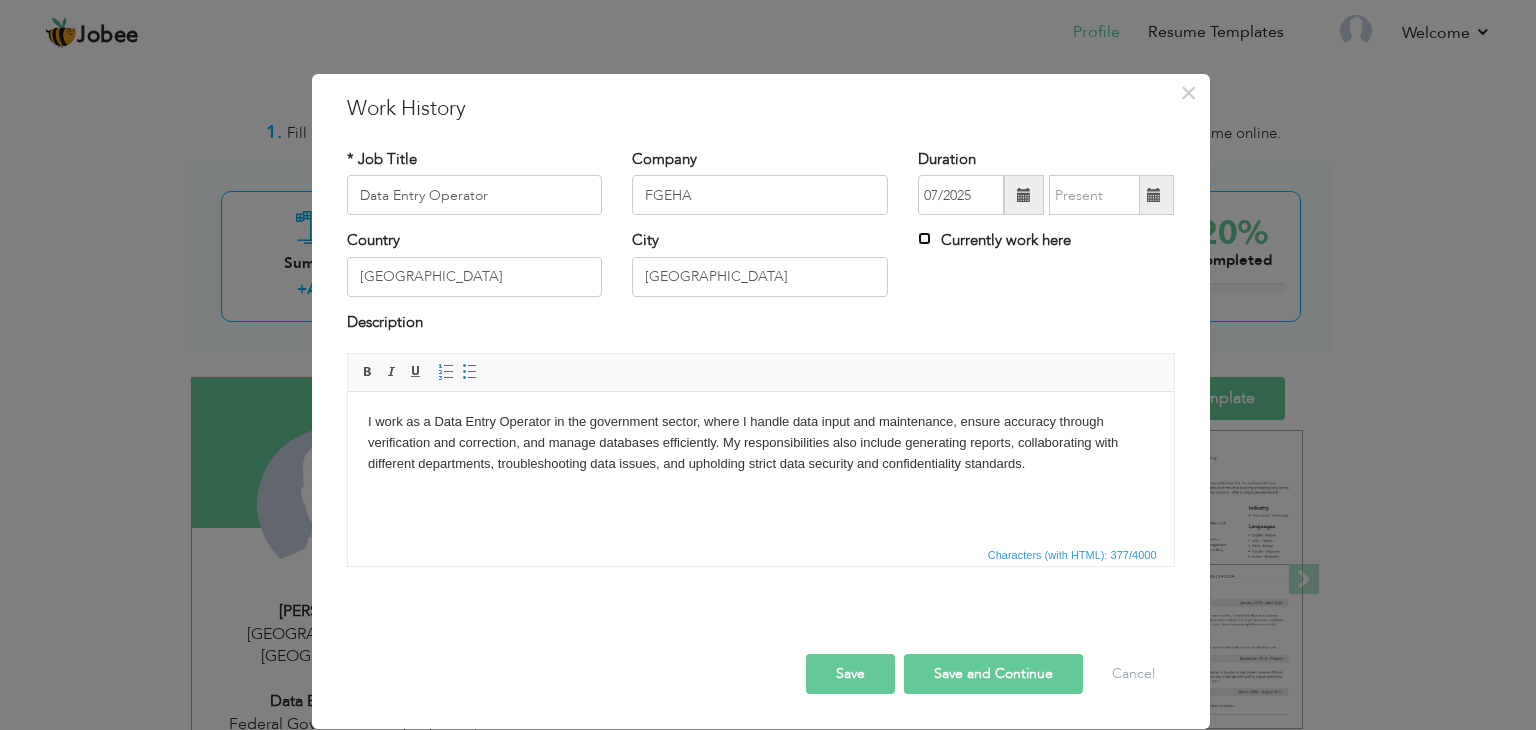 click on "Currently work here" at bounding box center (924, 238) 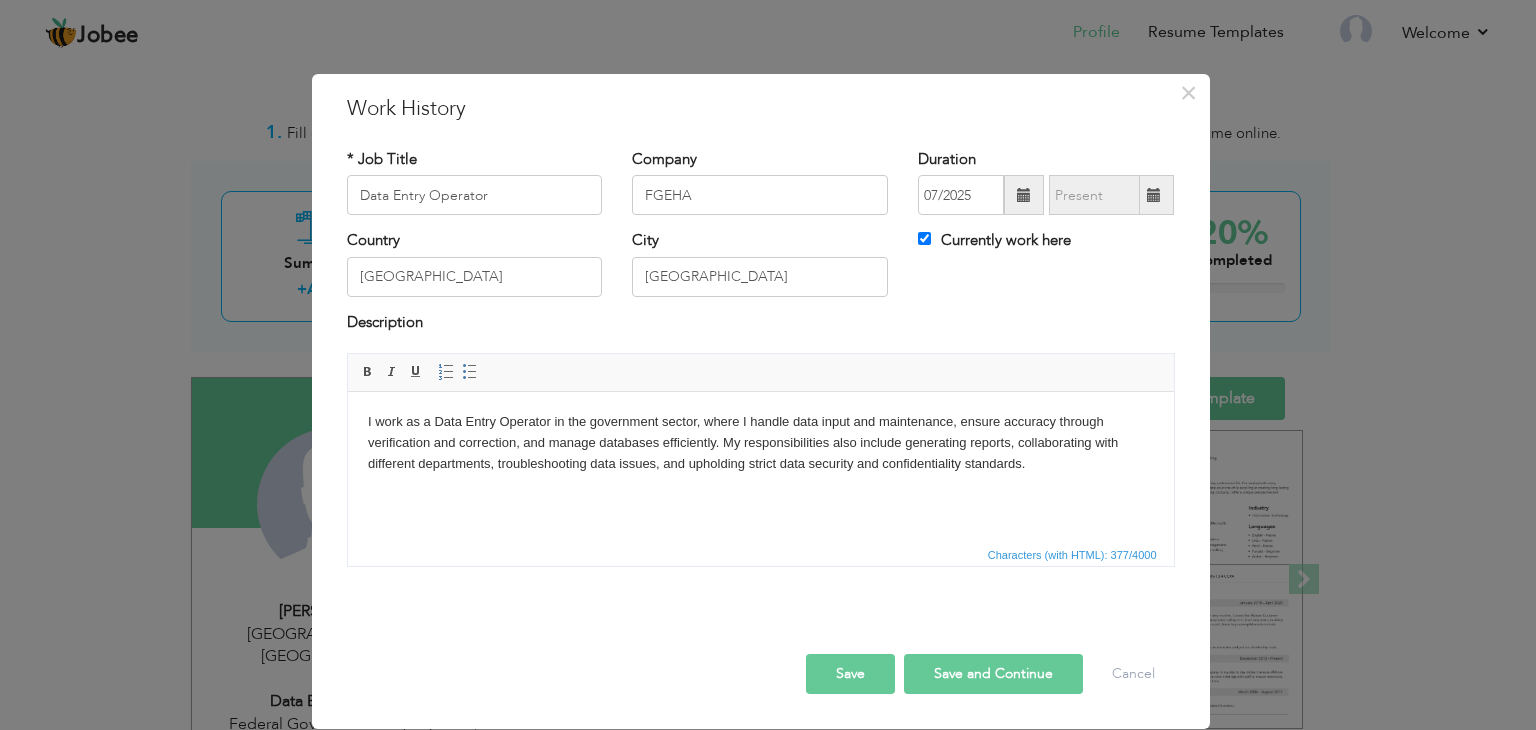 click on "Save" at bounding box center [850, 674] 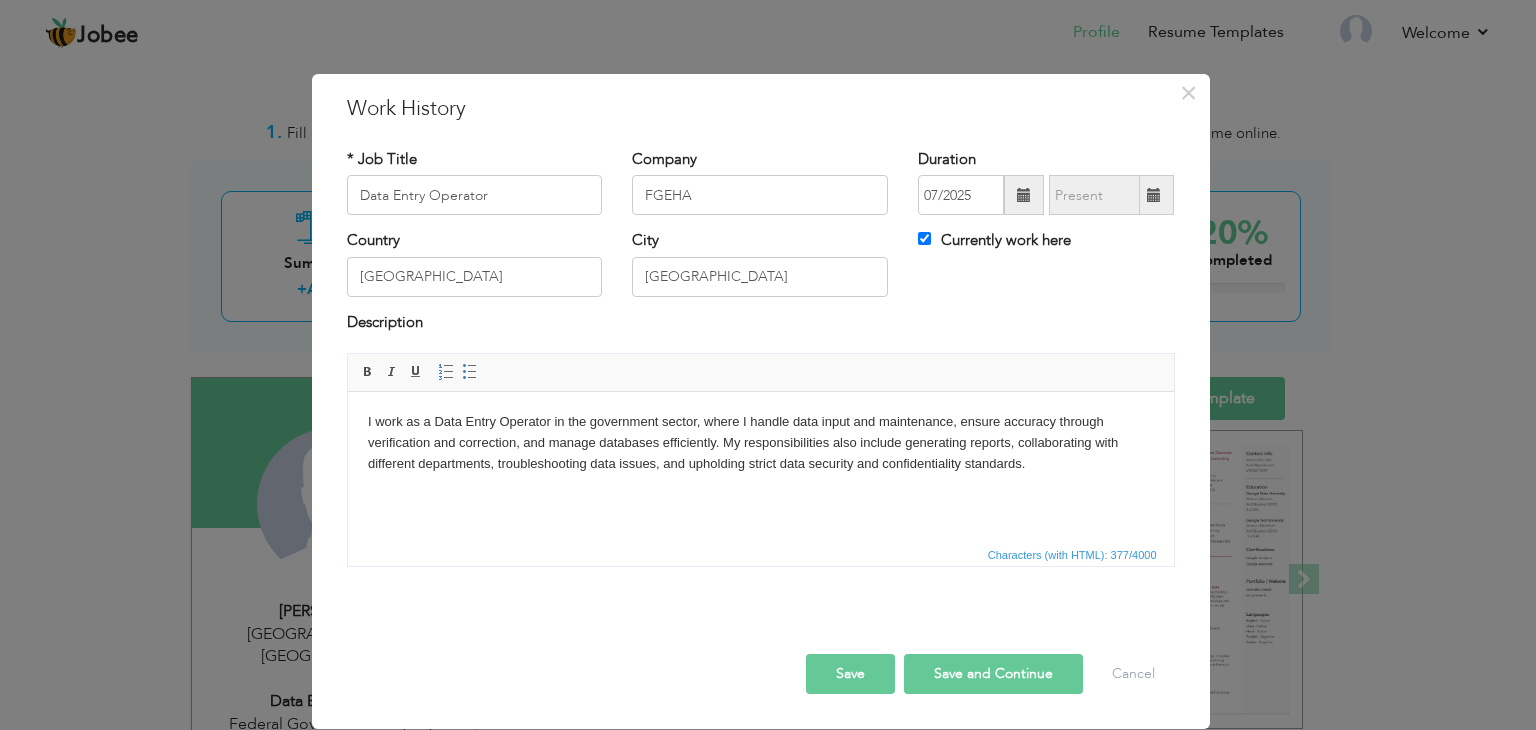 click at bounding box center (1024, 195) 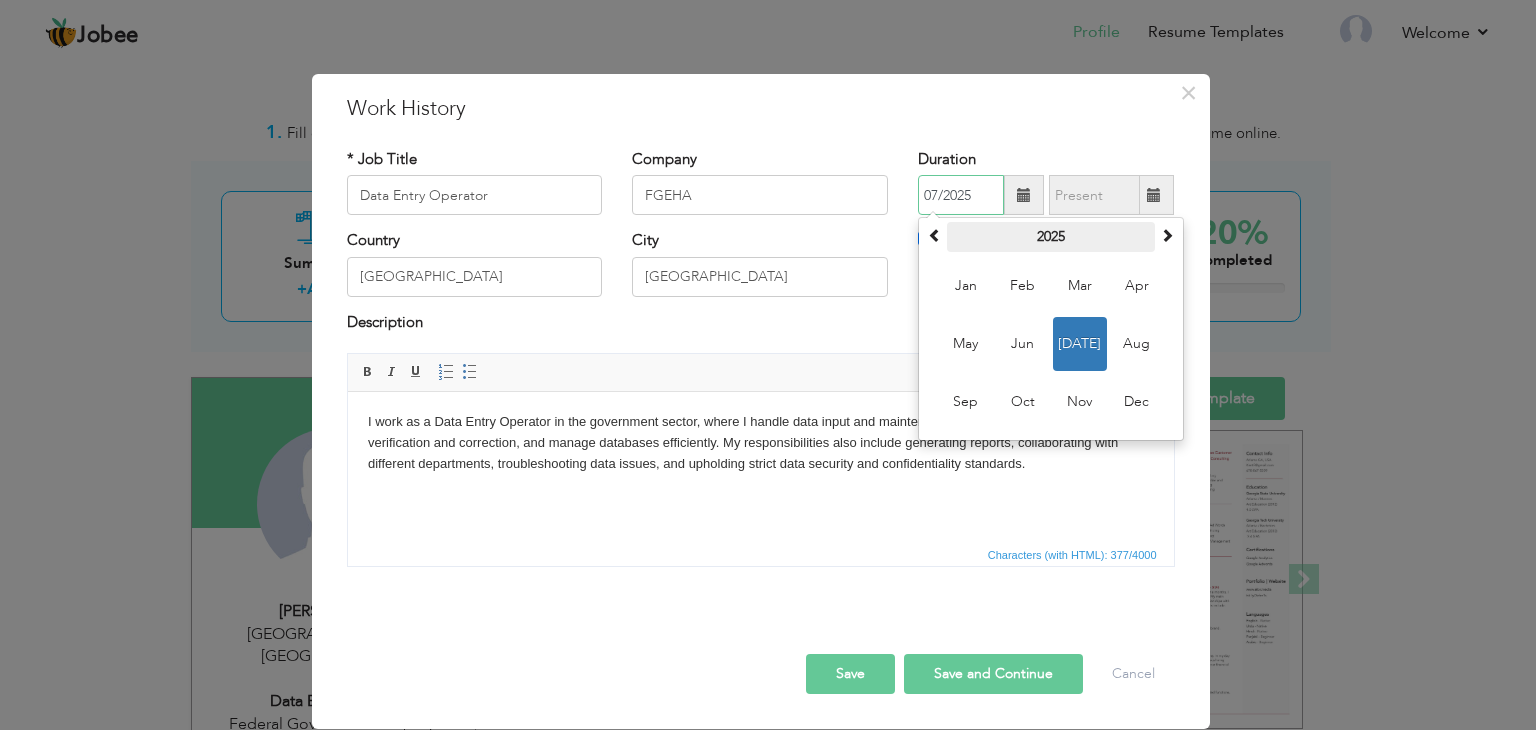 click on "2025" at bounding box center [1051, 237] 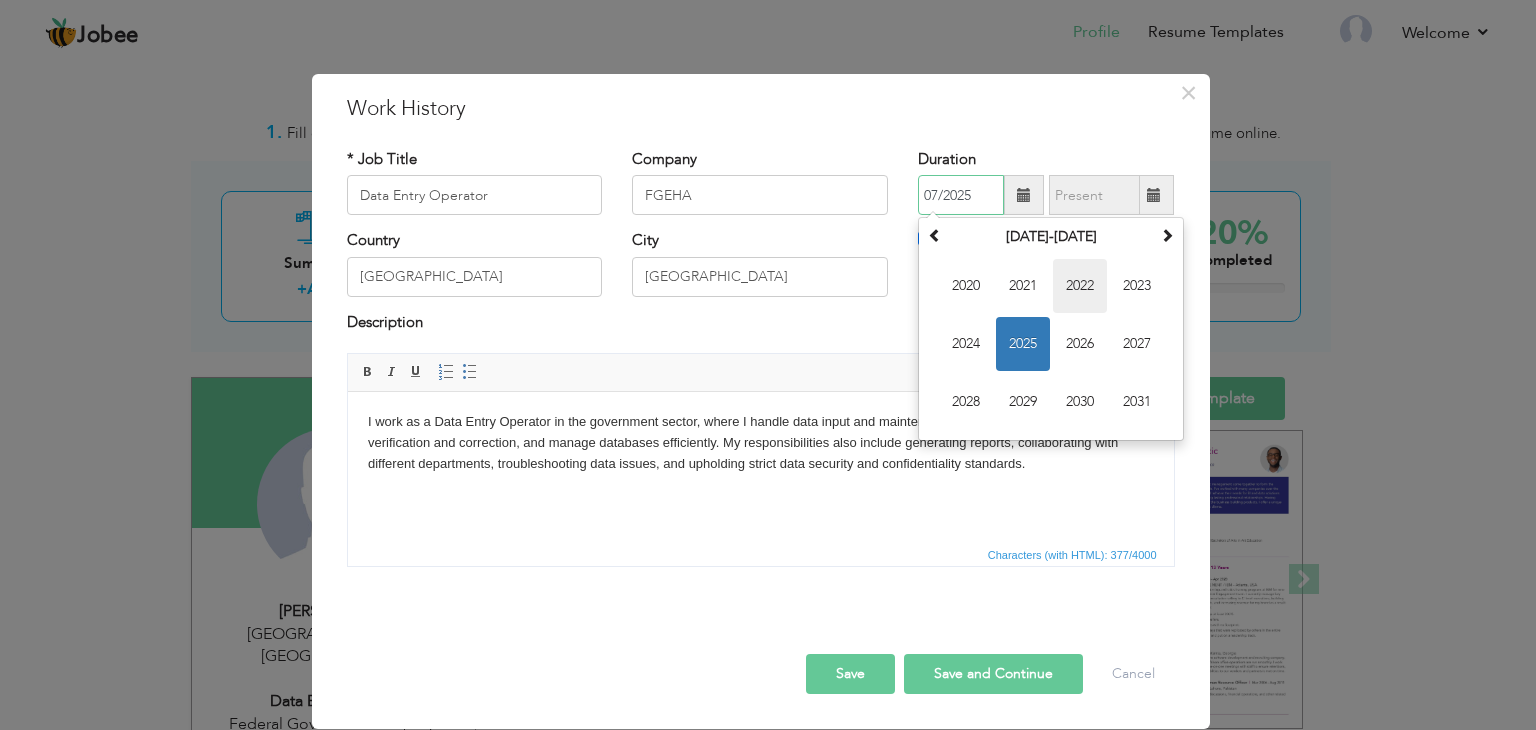 click on "2022" at bounding box center [1080, 286] 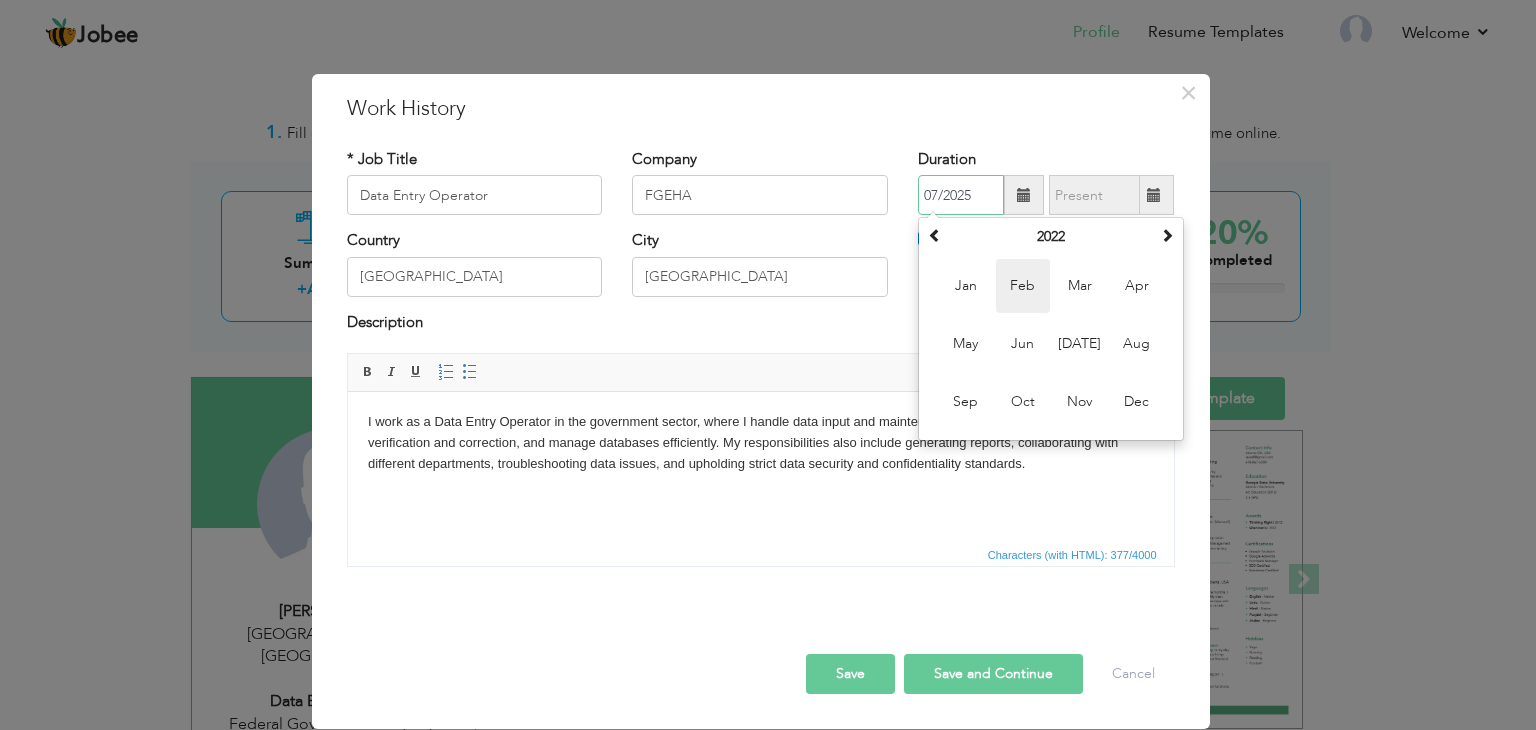 click on "Feb" at bounding box center (1023, 286) 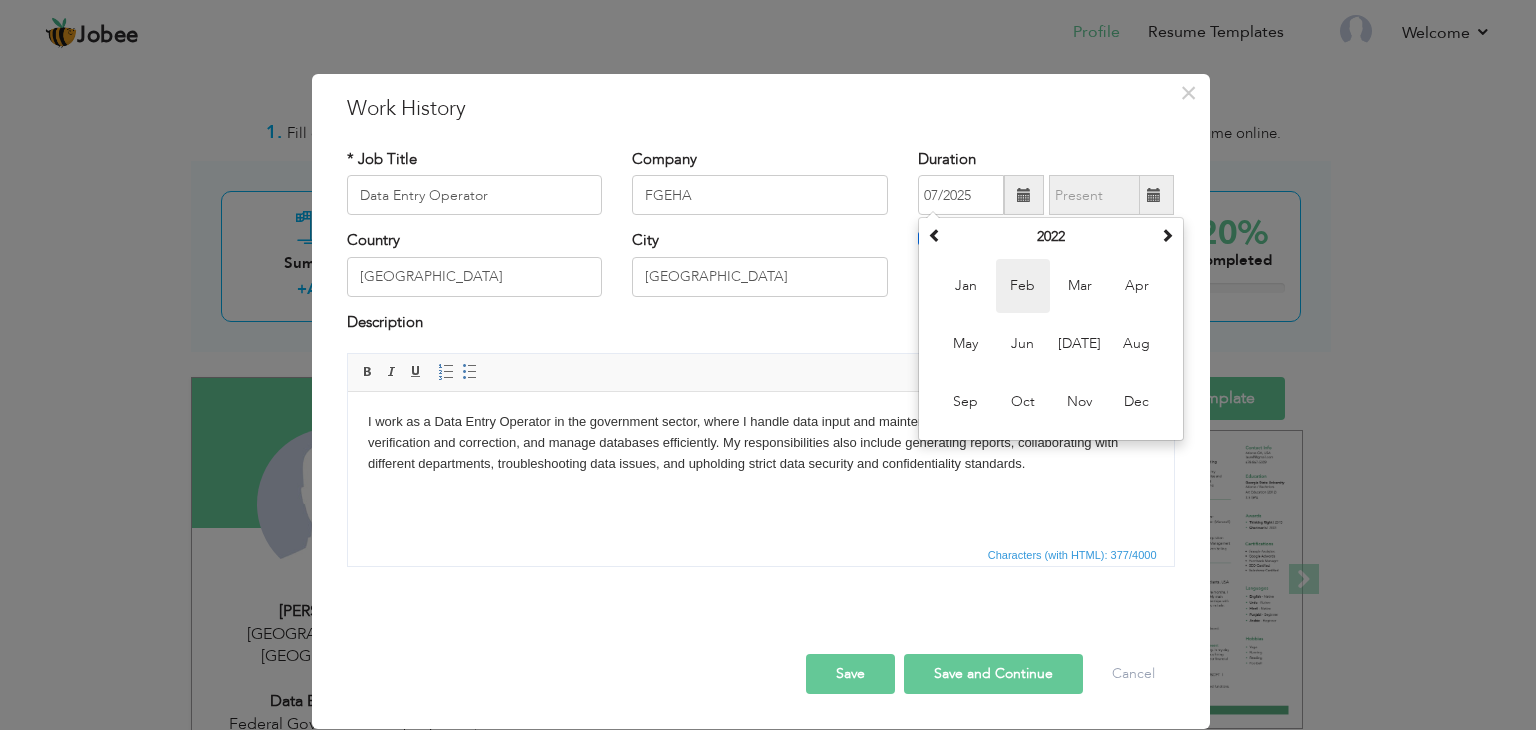 type on "02/2022" 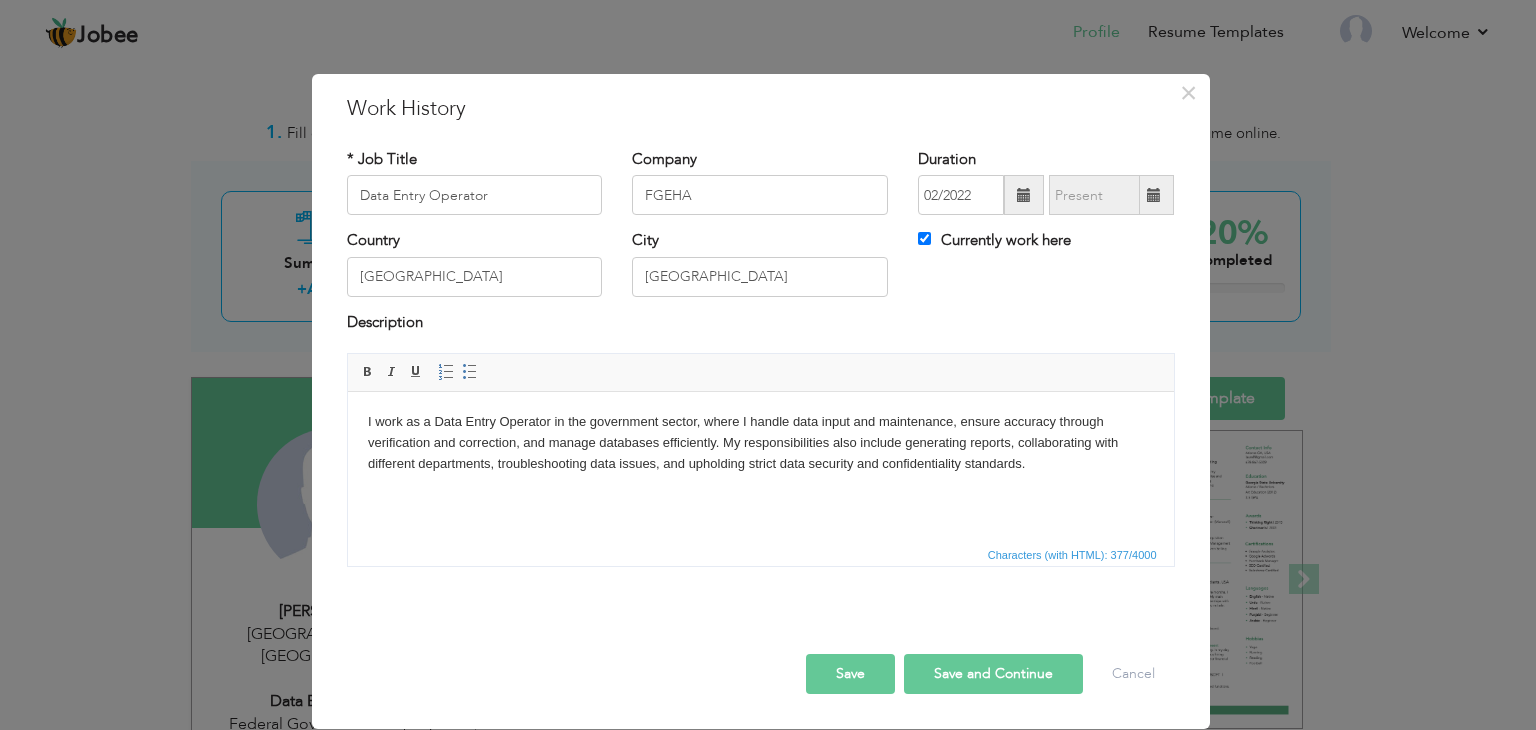 click on "Save" at bounding box center [850, 674] 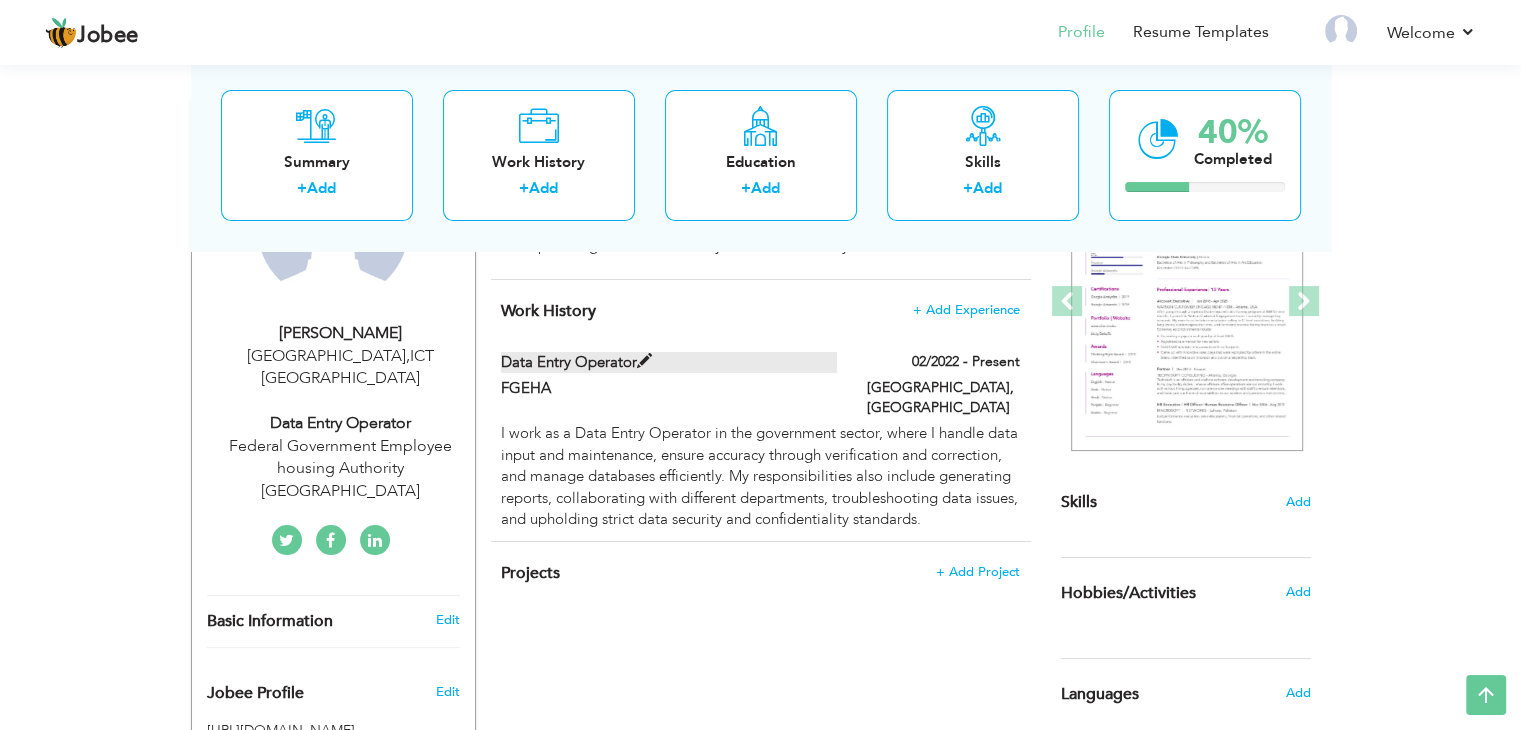 scroll, scrollTop: 72, scrollLeft: 0, axis: vertical 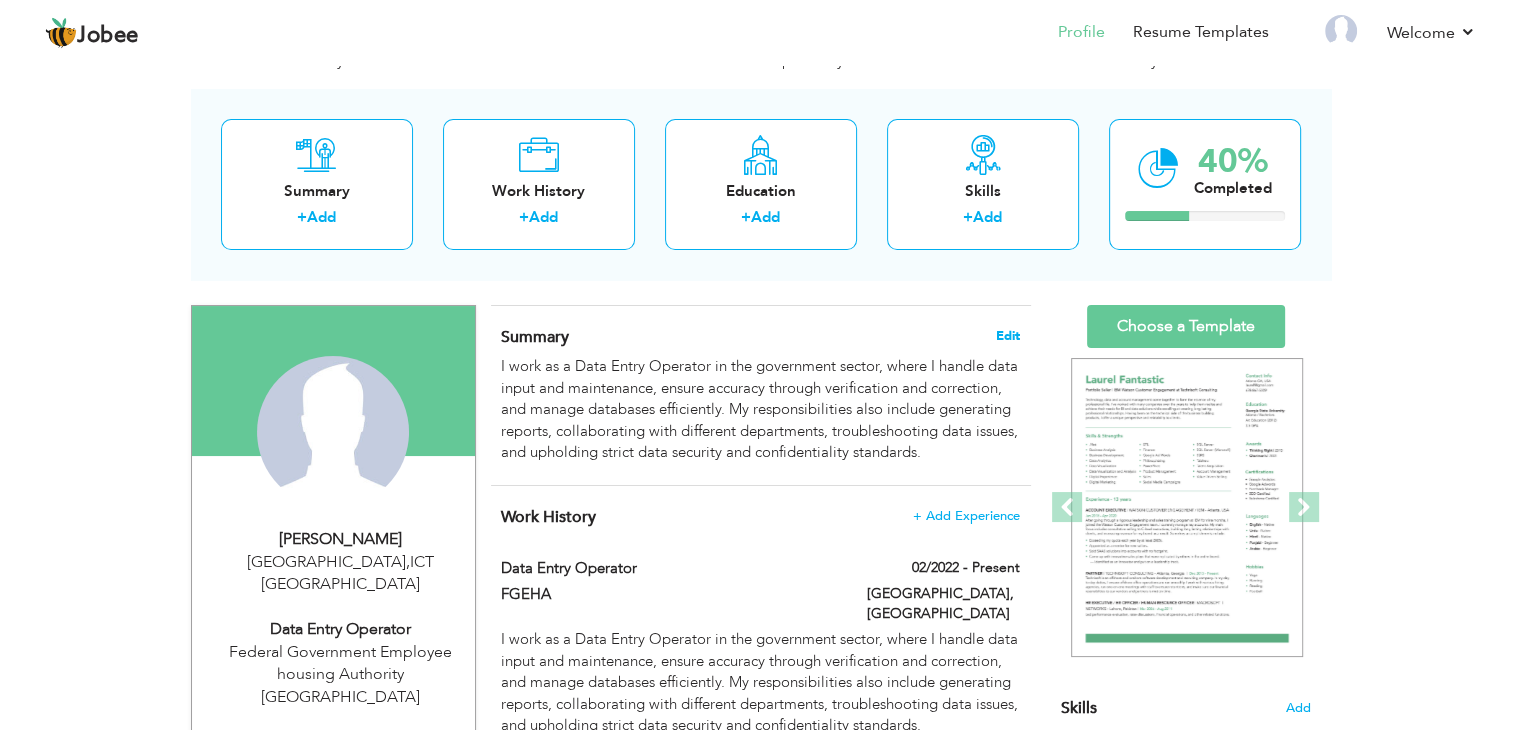 click on "Edit" at bounding box center [1008, 336] 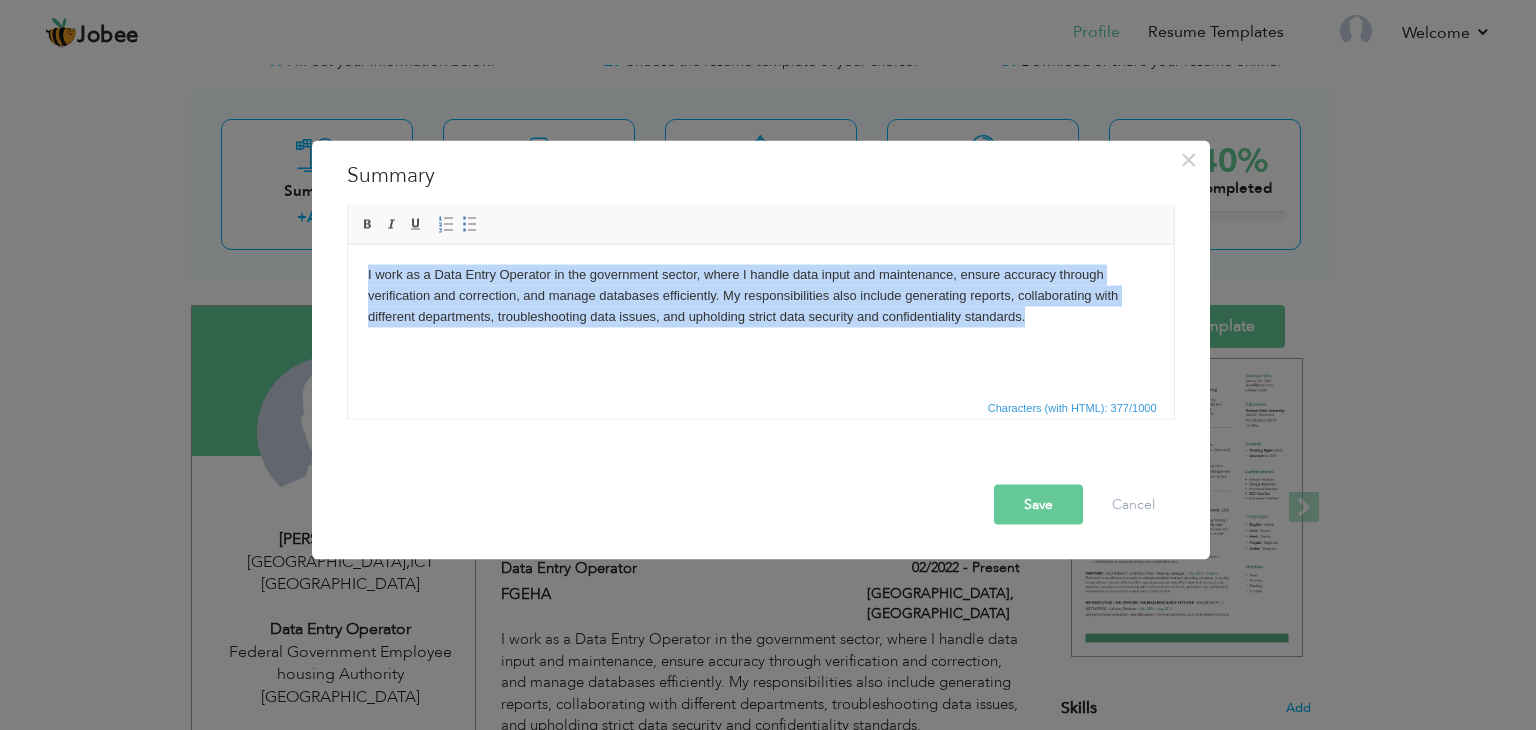 drag, startPoint x: 1025, startPoint y: 314, endPoint x: 307, endPoint y: 277, distance: 718.9527 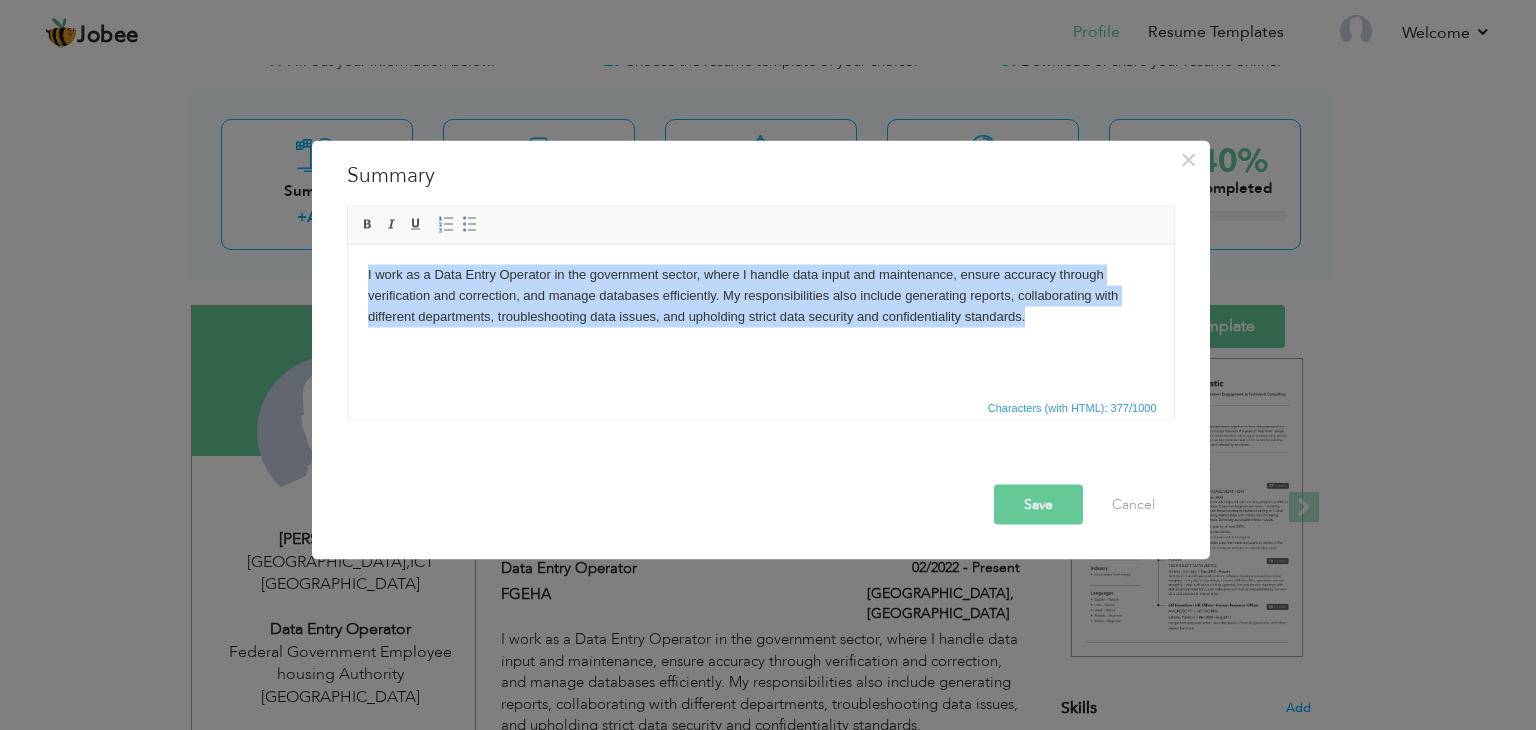 copy on "I work as a Data Entry Operator in the government sector, where I handle data input and maintenance, ensure accuracy through verification and correction, and manage databases efficiently. My responsibilities also include generating reports, collaborating with different departments, troubleshooting data issues, and upholding strict data security and confidentiality standards." 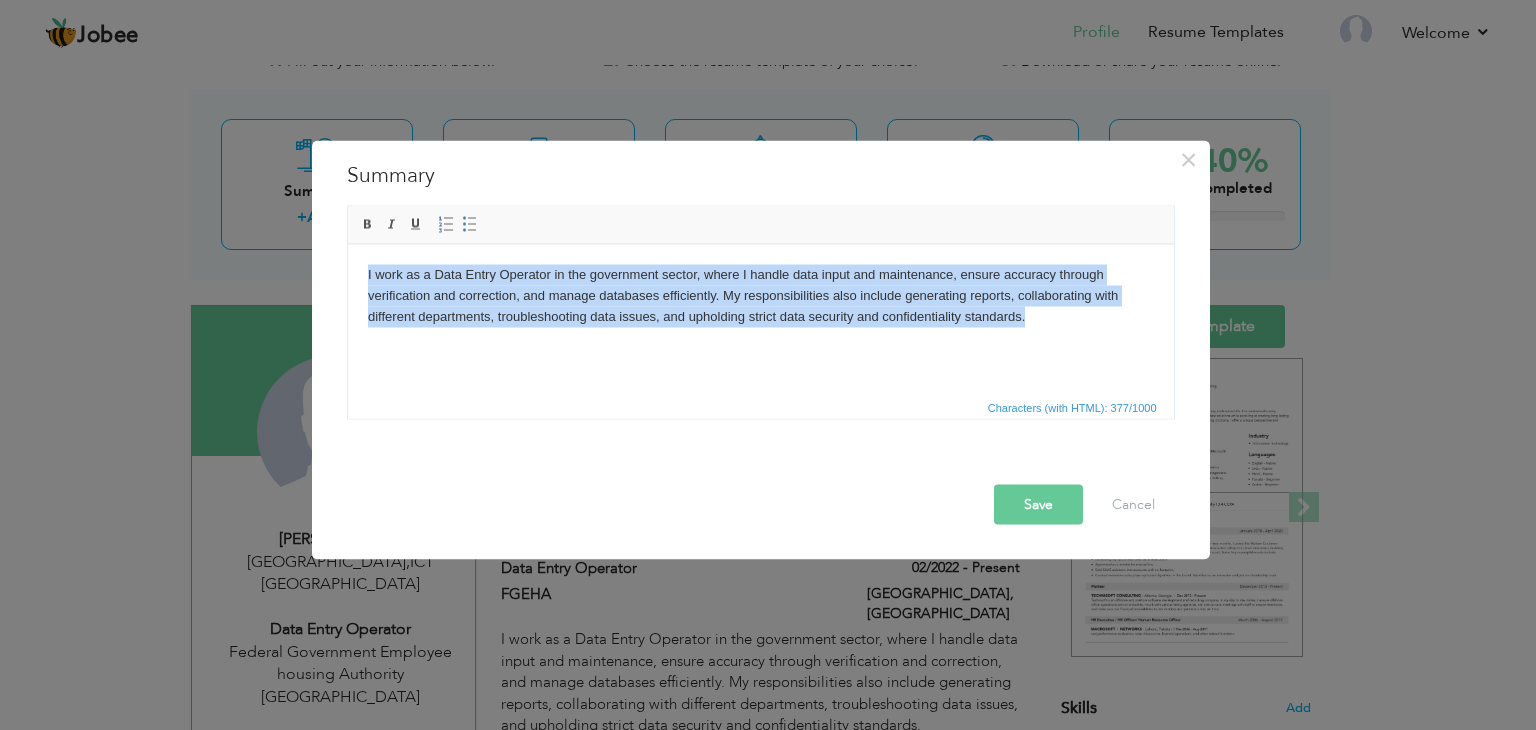 click on "I work as a Data Entry Operator in the government sector, where I handle data input and maintenance, ensure accuracy through verification and correction, and manage databases efficiently. My responsibilities also include generating reports, collaborating with different departments, troubleshooting data issues, and upholding strict data security and confidentiality standards." at bounding box center (760, 295) 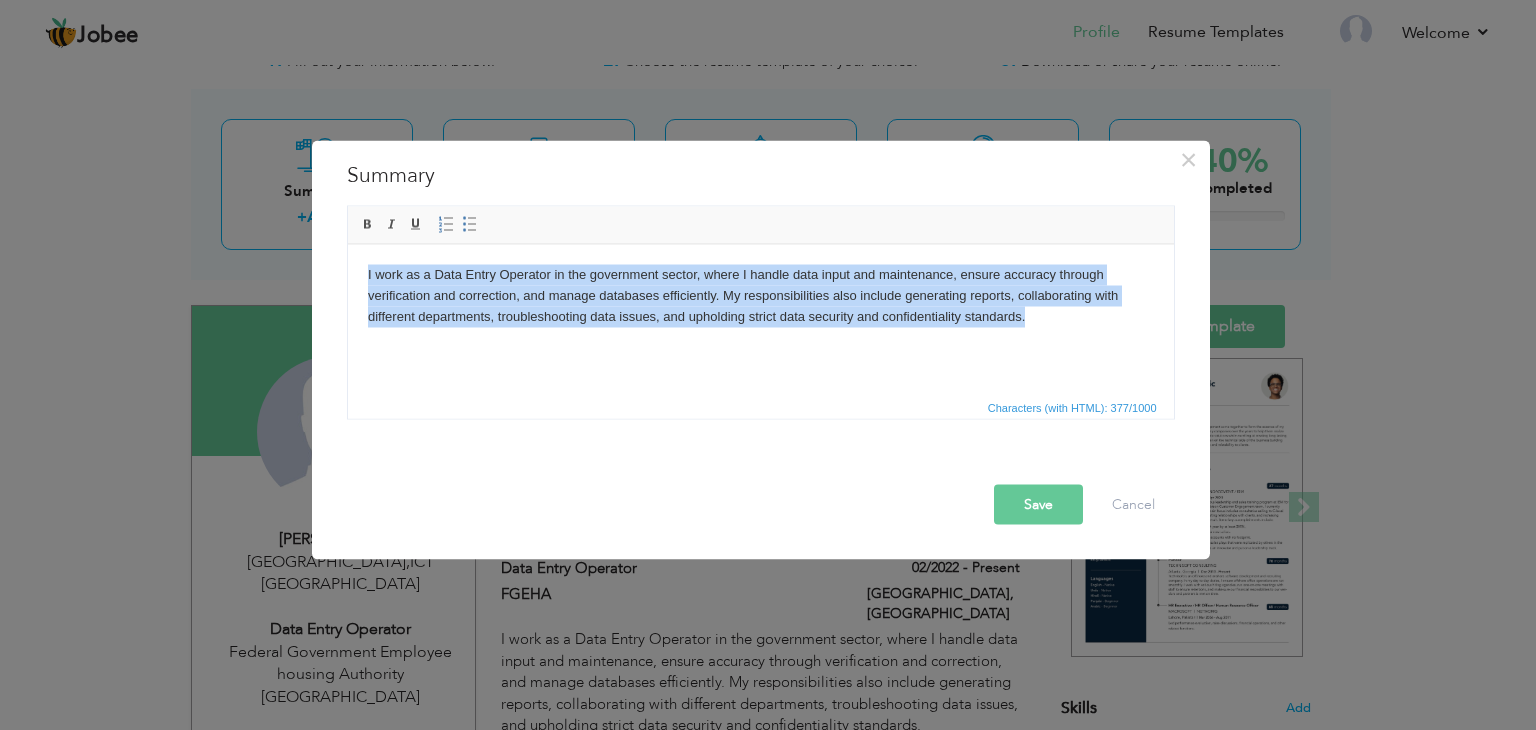 drag, startPoint x: 1037, startPoint y: 316, endPoint x: 357, endPoint y: 276, distance: 681.1755 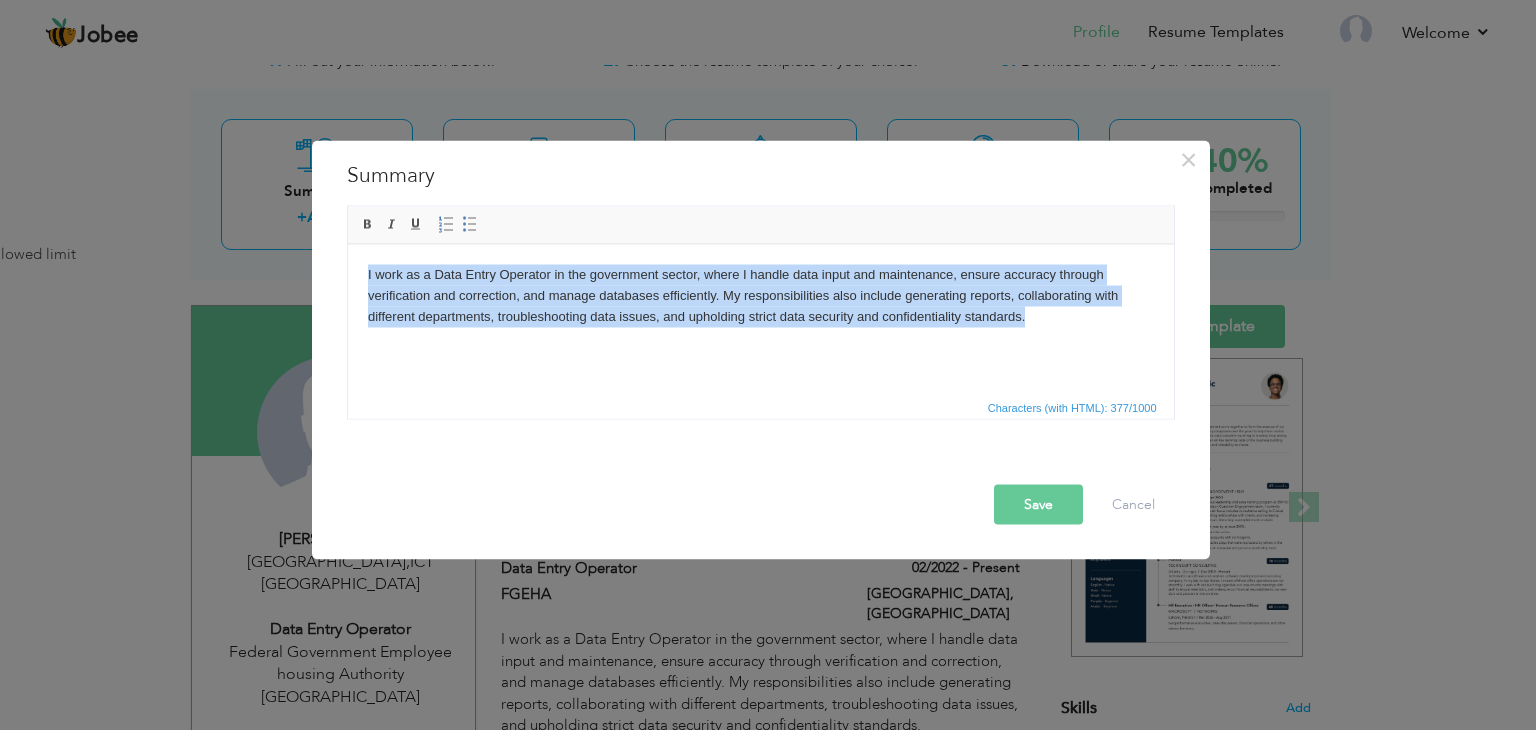 click on "I work as a Data Entry Operator in the government sector, where I handle data input and maintenance, ensure accuracy through verification and correction, and manage databases efficiently. My responsibilities also include generating reports, collaborating with different departments, troubleshooting data issues, and upholding strict data security and confidentiality standards." at bounding box center [760, 295] 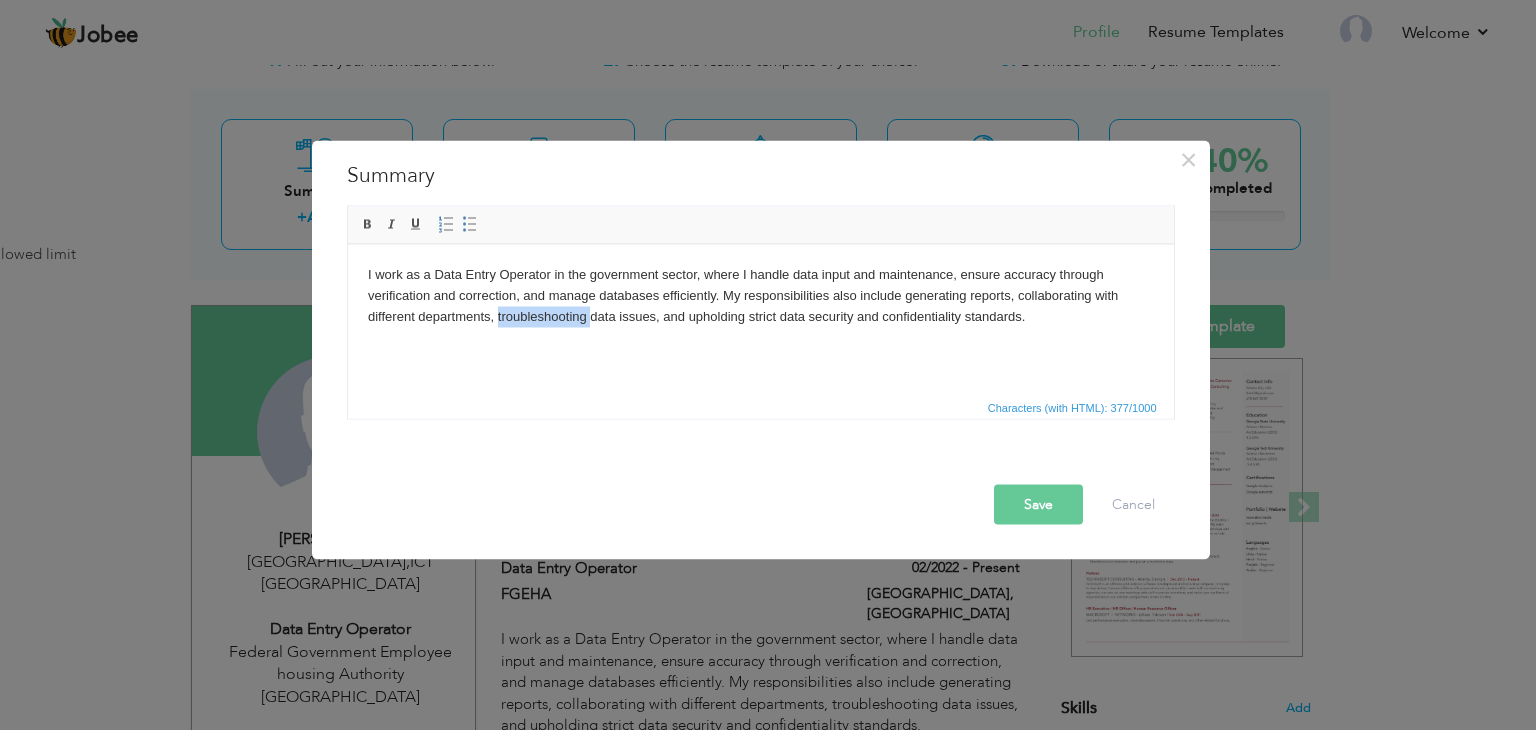 click on "I work as a Data Entry Operator in the government sector, where I handle data input and maintenance, ensure accuracy through verification and correction, and manage databases efficiently. My responsibilities also include generating reports, collaborating with different departments, troubleshooting data issues, and upholding strict data security and confidentiality standards." at bounding box center (760, 295) 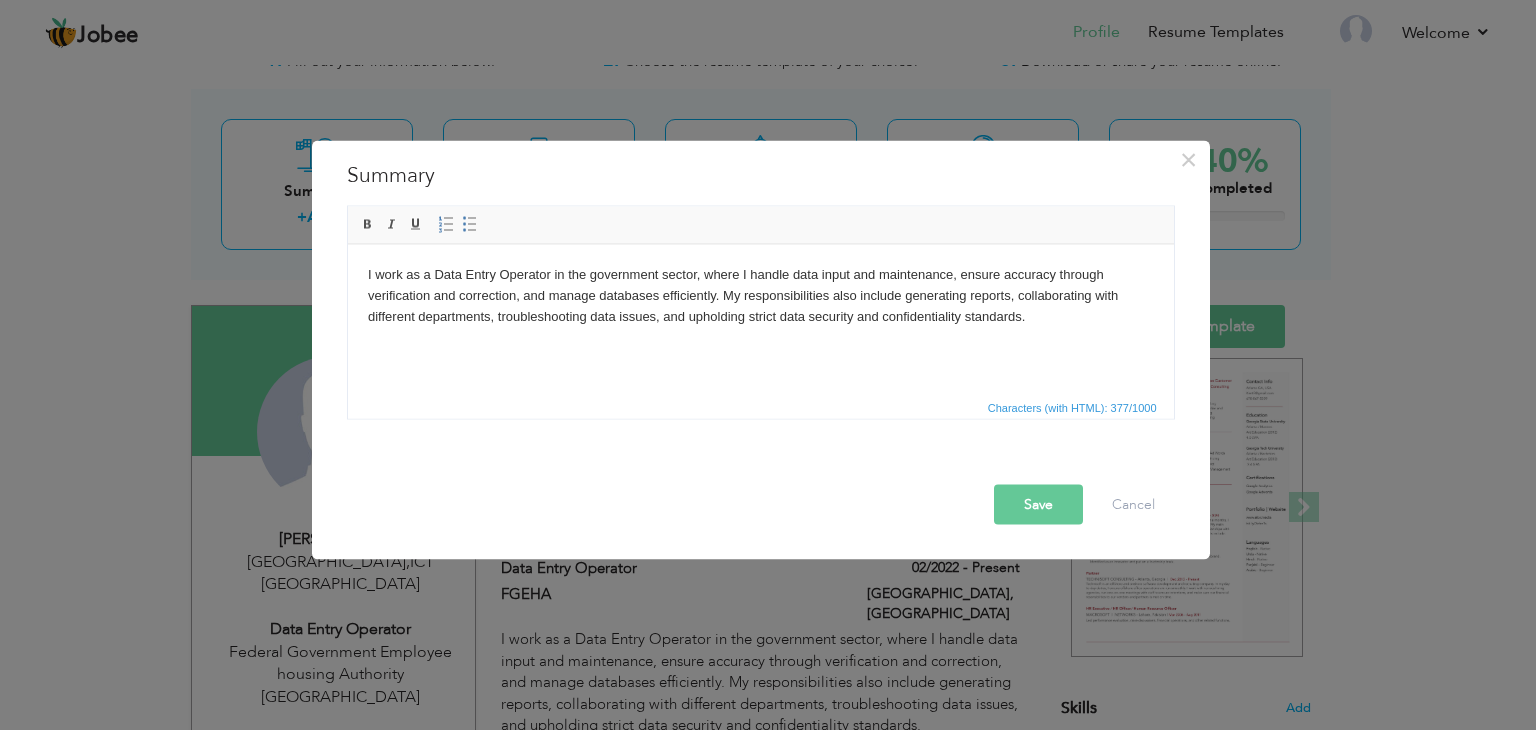 click on "I work as a Data Entry Operator in the government sector, where I handle data input and maintenance, ensure accuracy through verification and correction, and manage databases efficiently. My responsibilities also include generating reports, collaborating with different departments, troubleshooting data issues, and upholding strict data security and confidentiality standards." at bounding box center (760, 295) 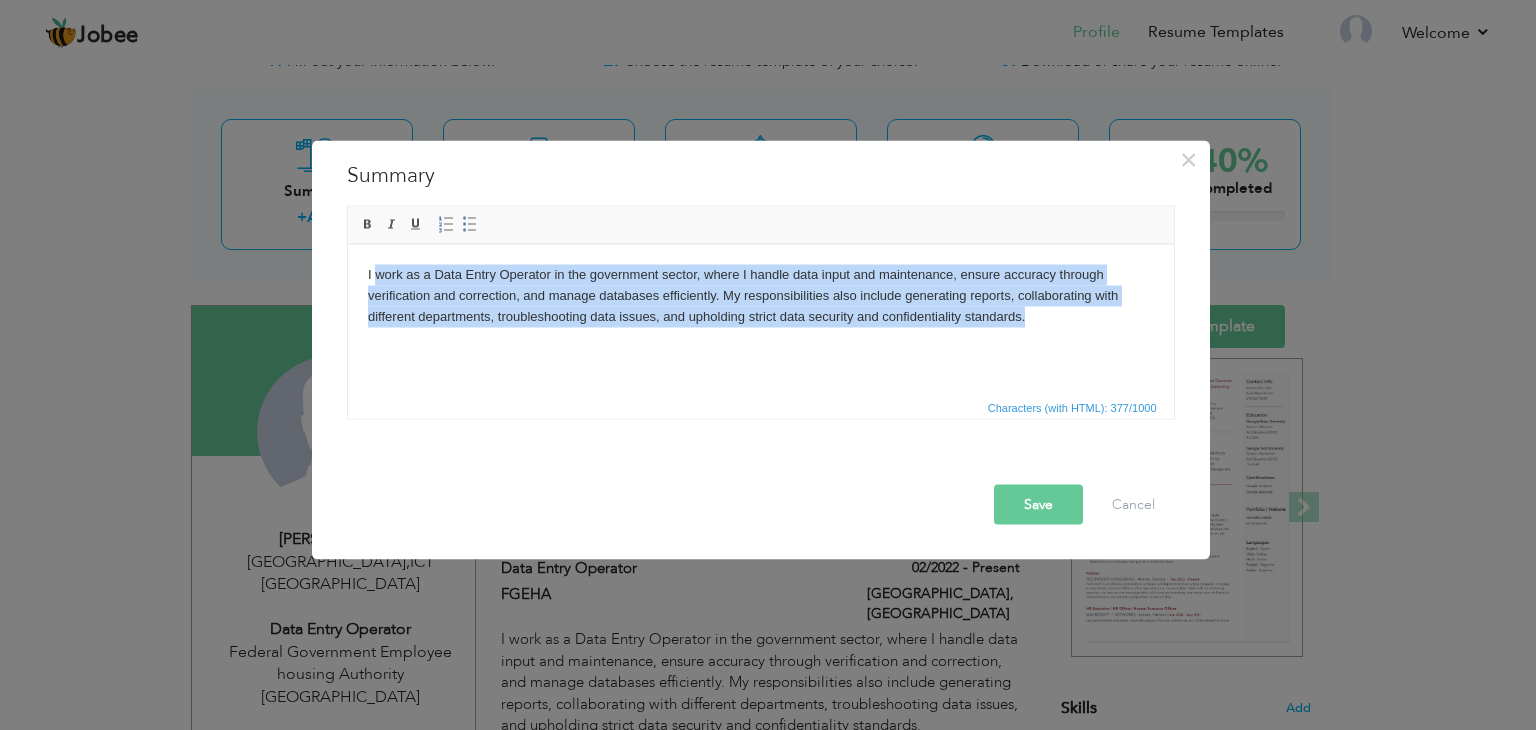 drag, startPoint x: 1039, startPoint y: 326, endPoint x: 375, endPoint y: 275, distance: 665.9557 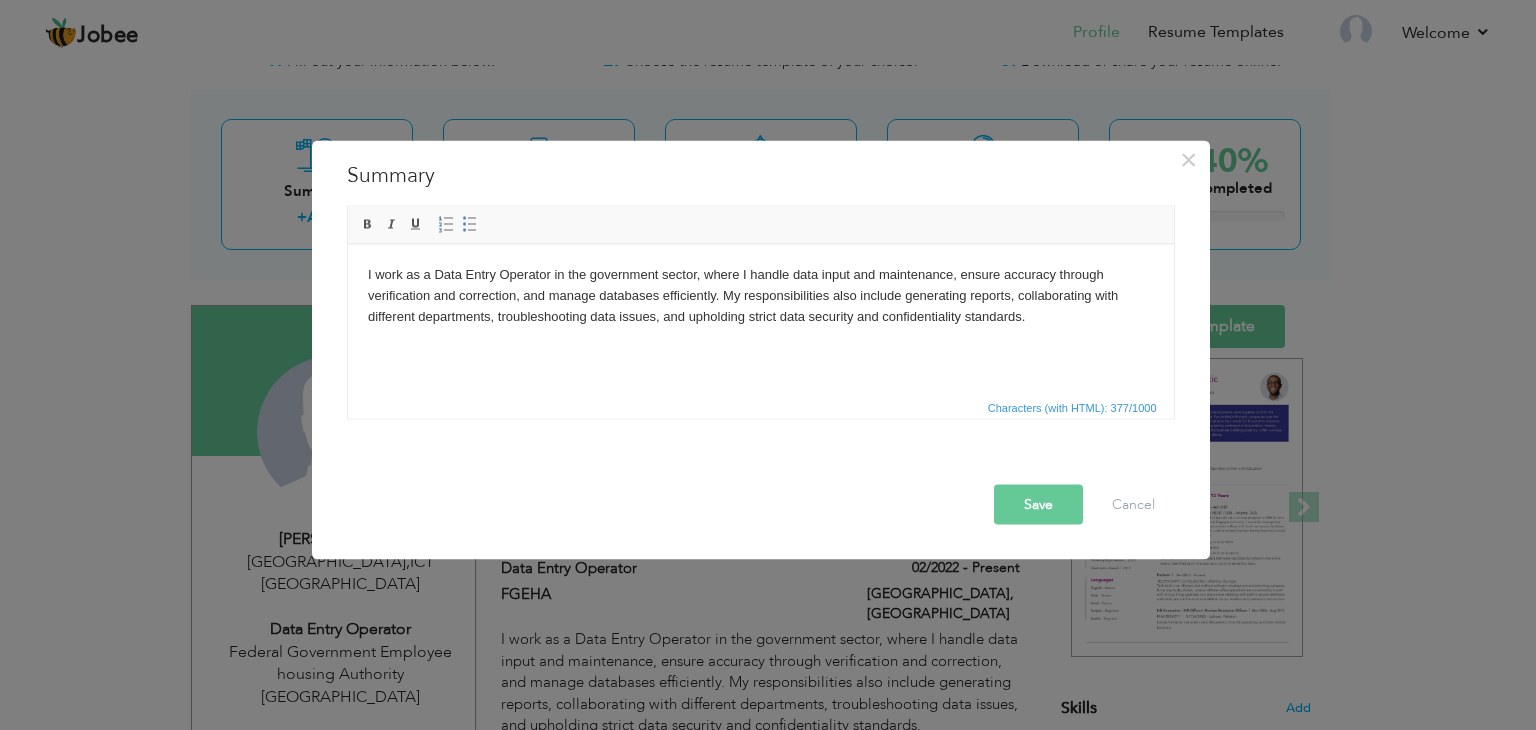 drag, startPoint x: 1006, startPoint y: 313, endPoint x: 1022, endPoint y: 316, distance: 16.27882 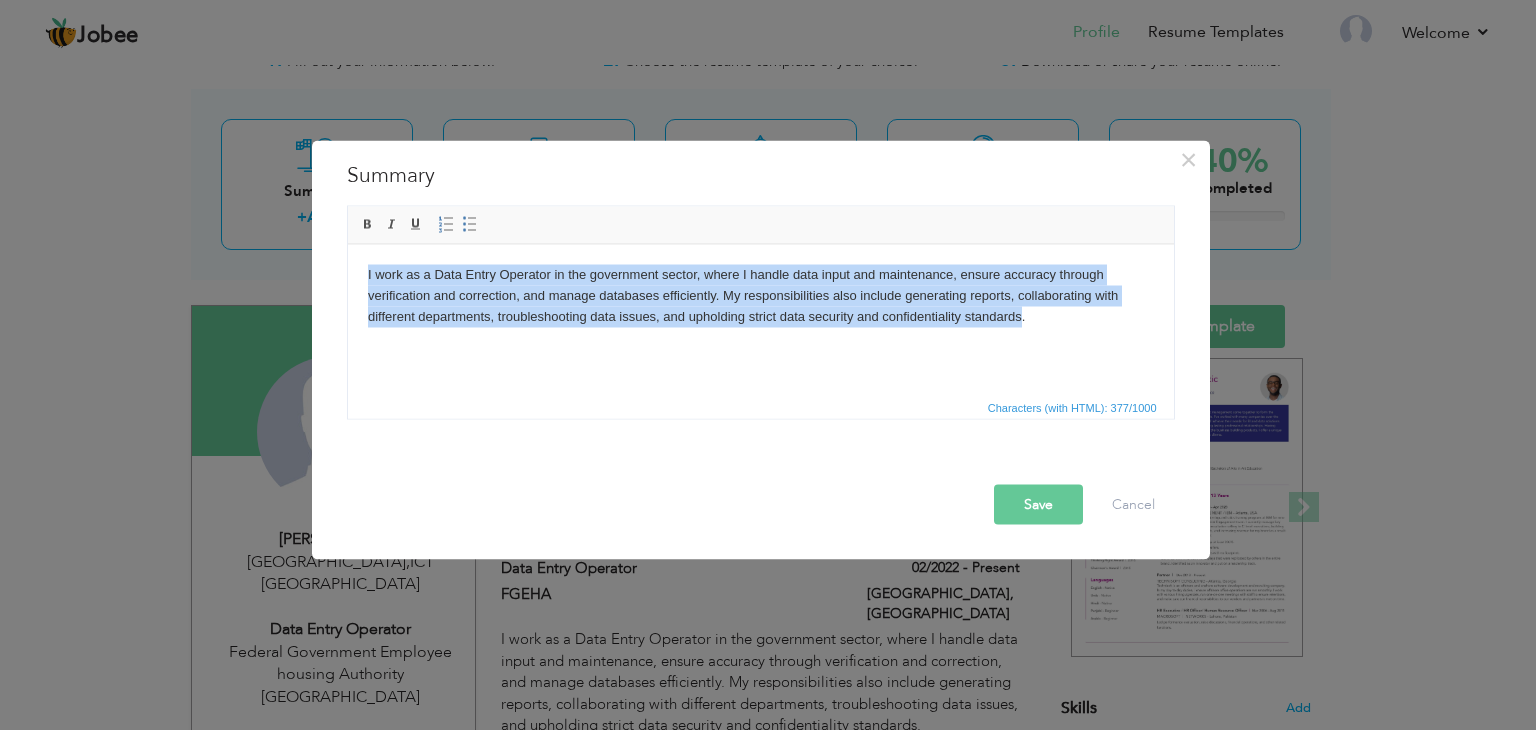 drag, startPoint x: 1022, startPoint y: 316, endPoint x: 690, endPoint y: 502, distance: 380.55222 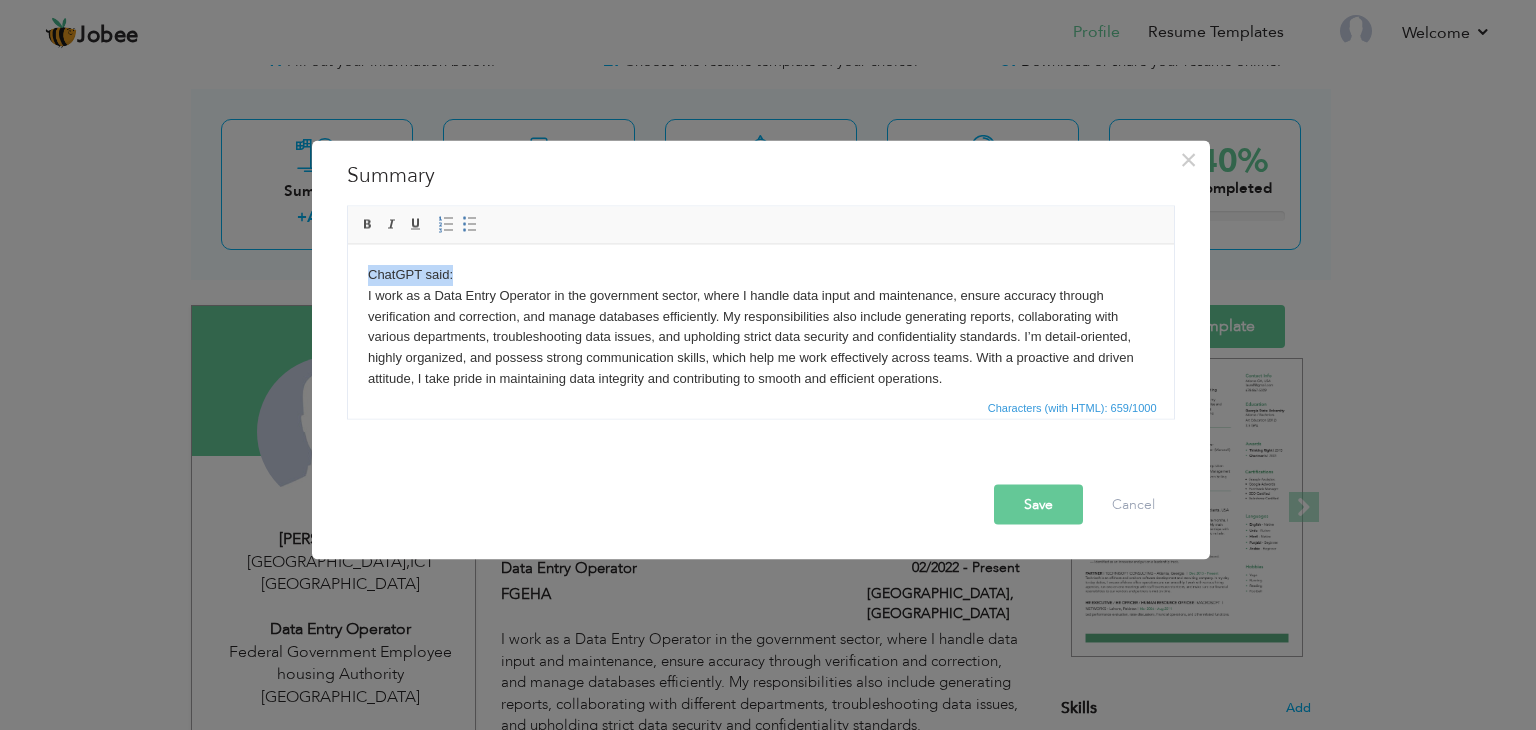 drag, startPoint x: 456, startPoint y: 271, endPoint x: 344, endPoint y: 270, distance: 112.00446 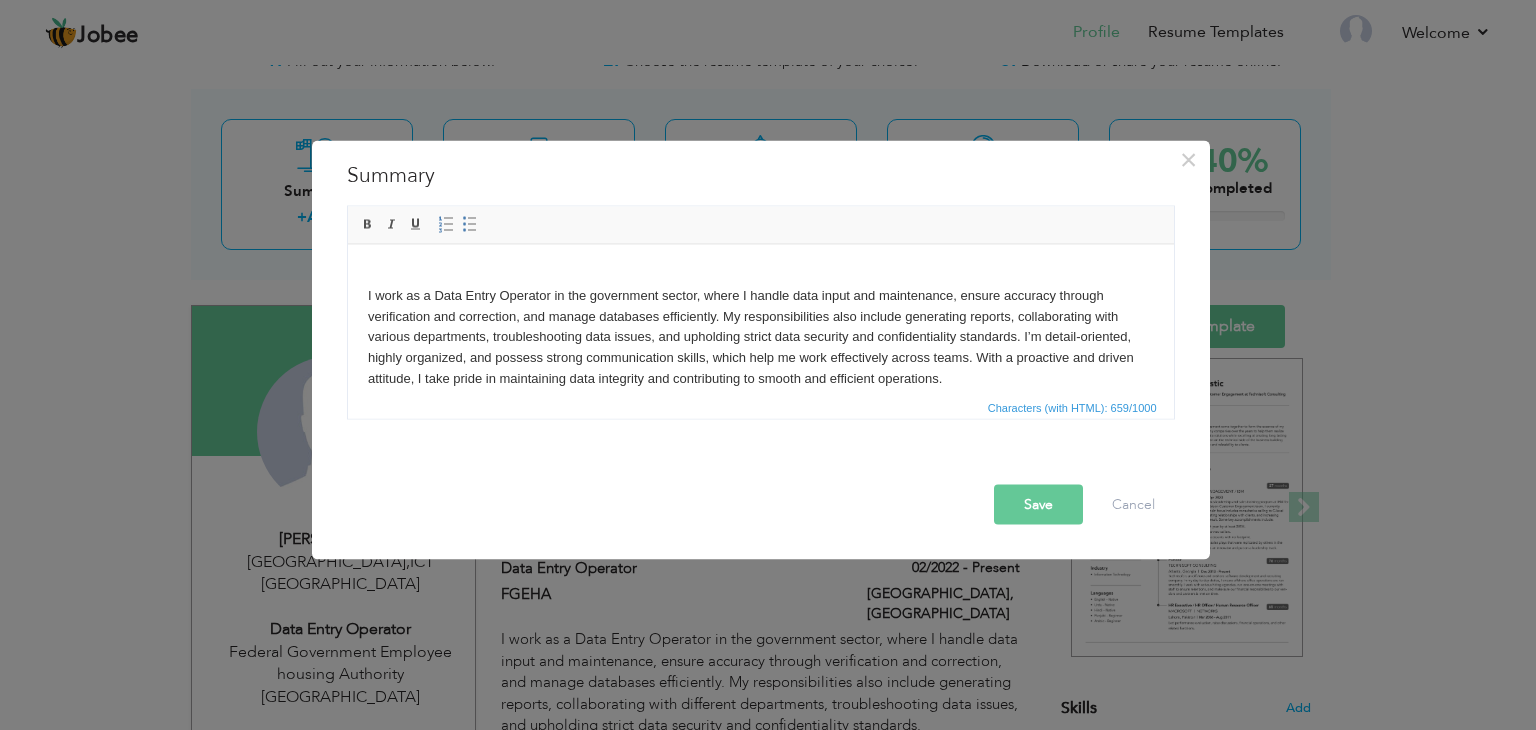 click on "Save" at bounding box center (1038, 505) 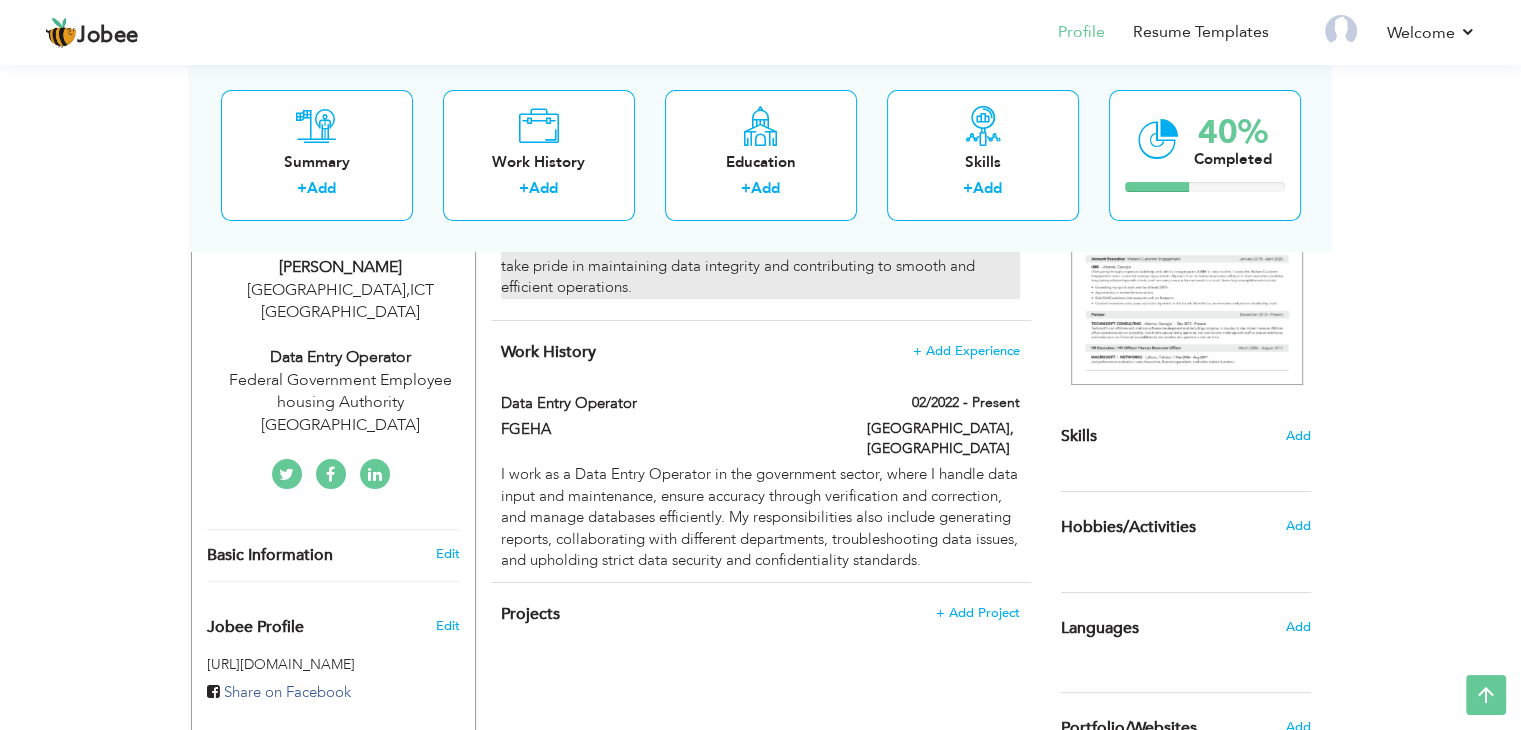 scroll, scrollTop: 0, scrollLeft: 0, axis: both 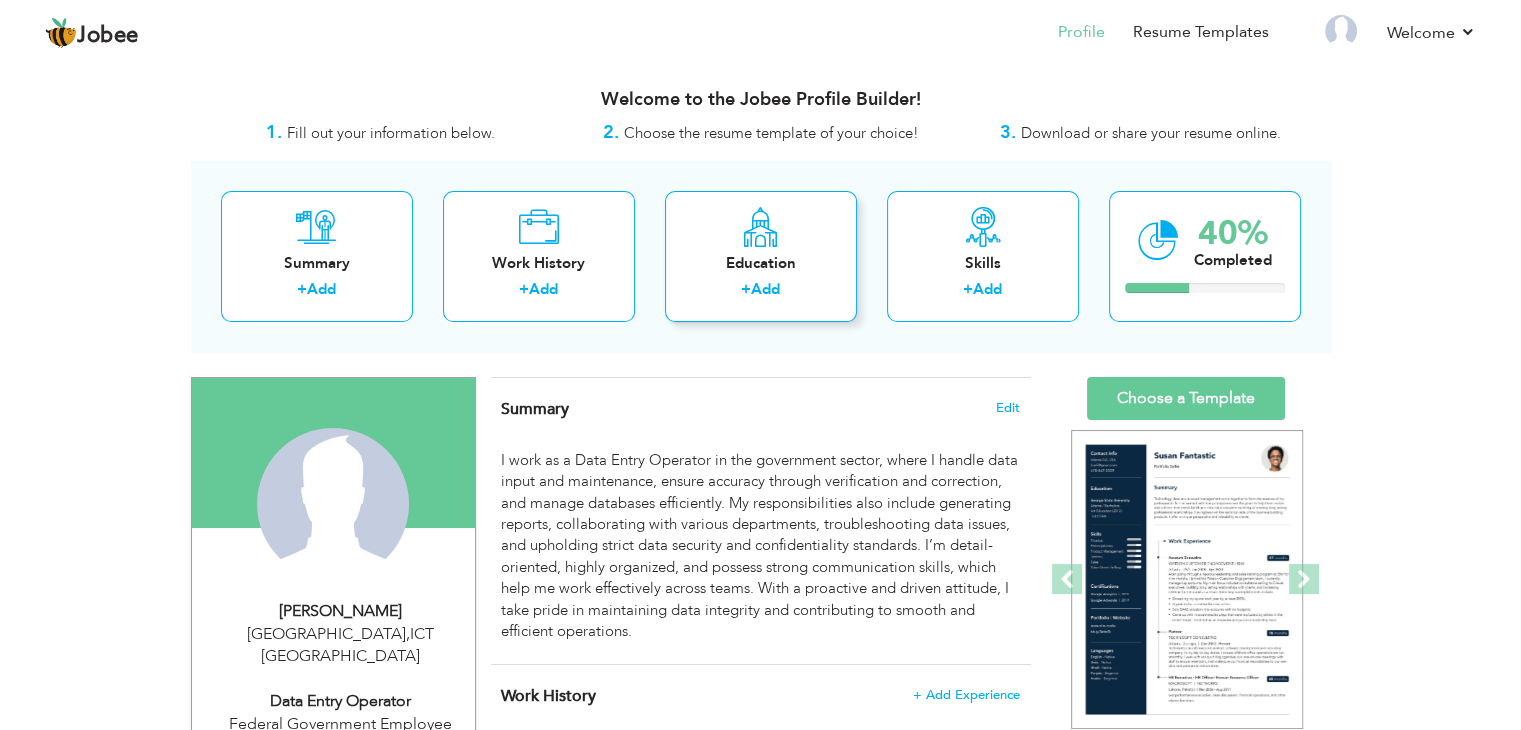 click on "Education" at bounding box center (761, 263) 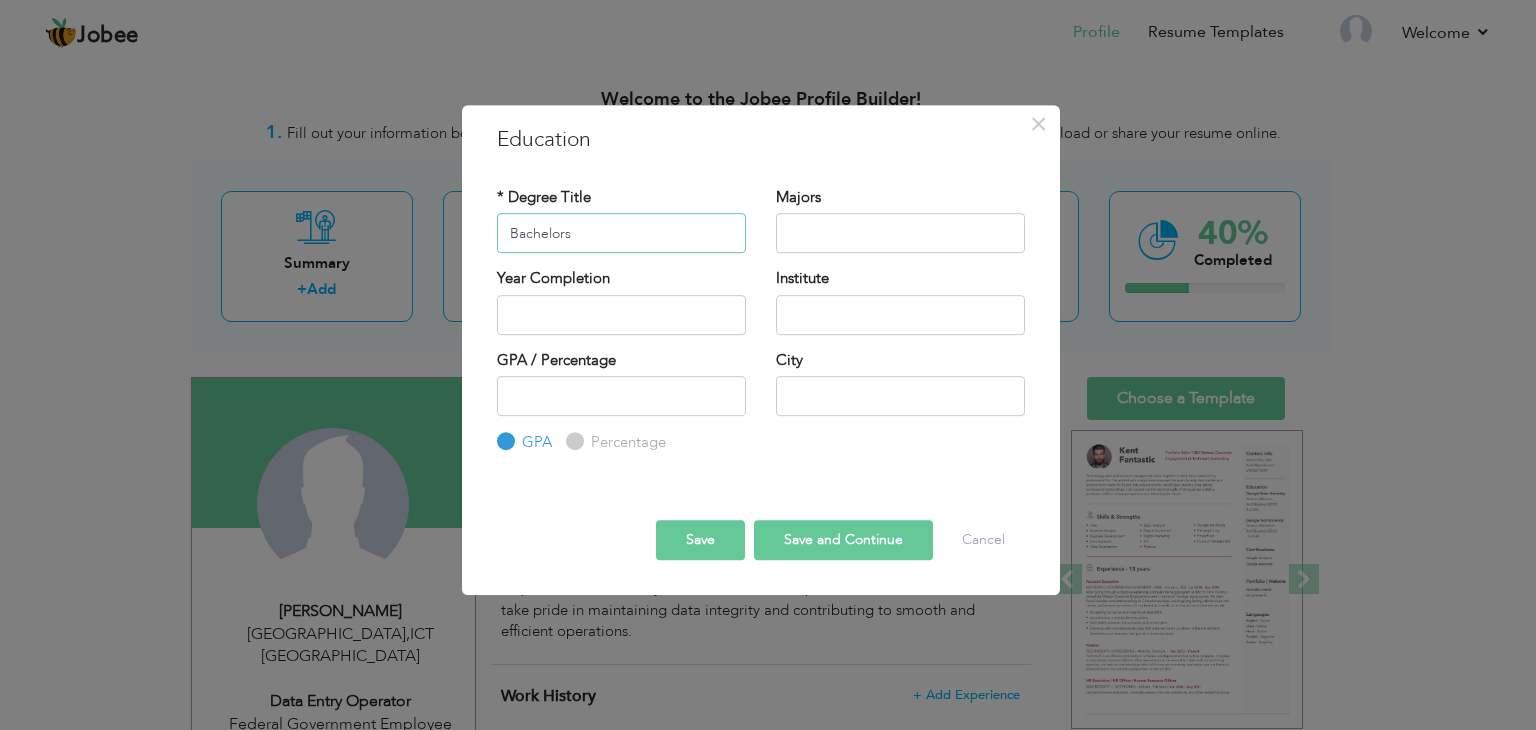 type on "Bachelors" 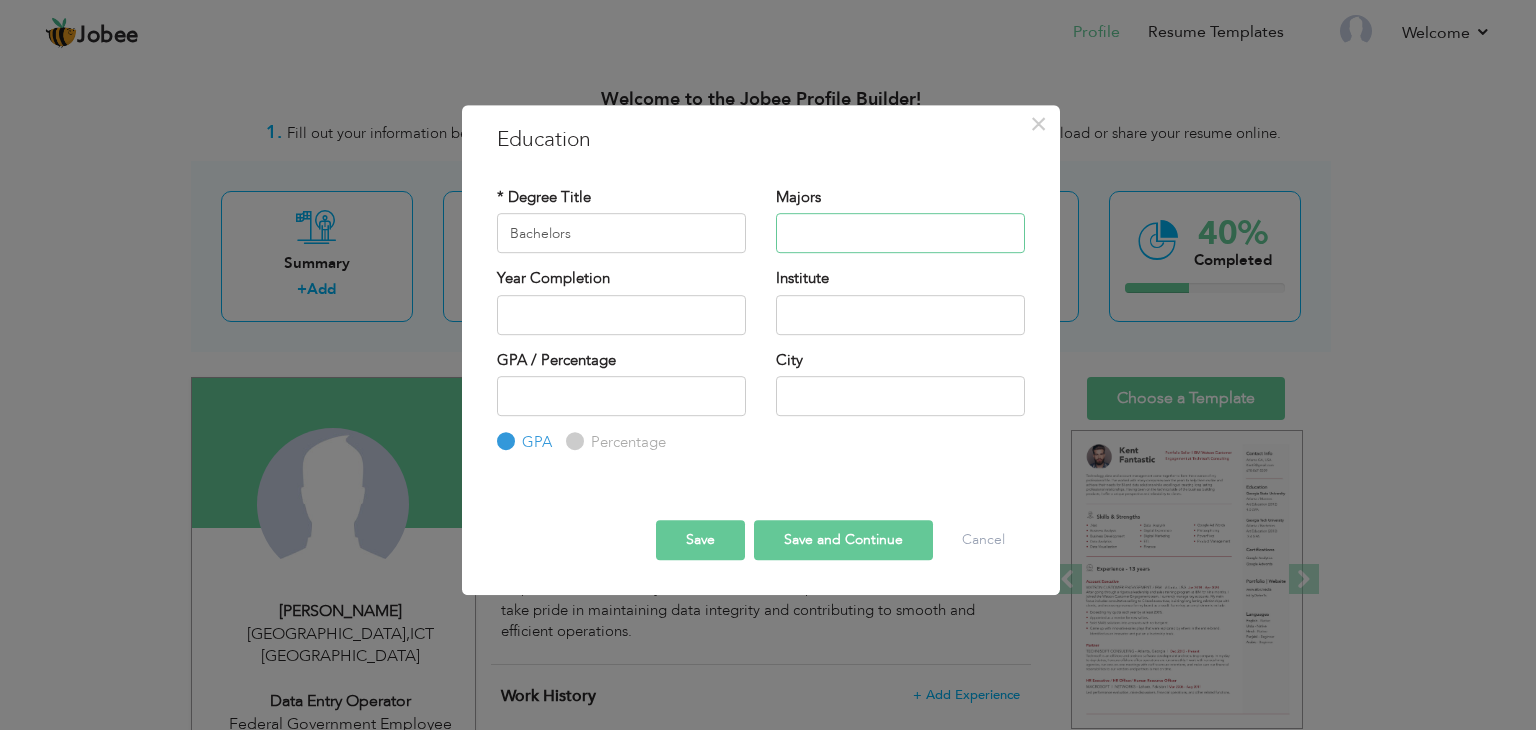 click at bounding box center (900, 233) 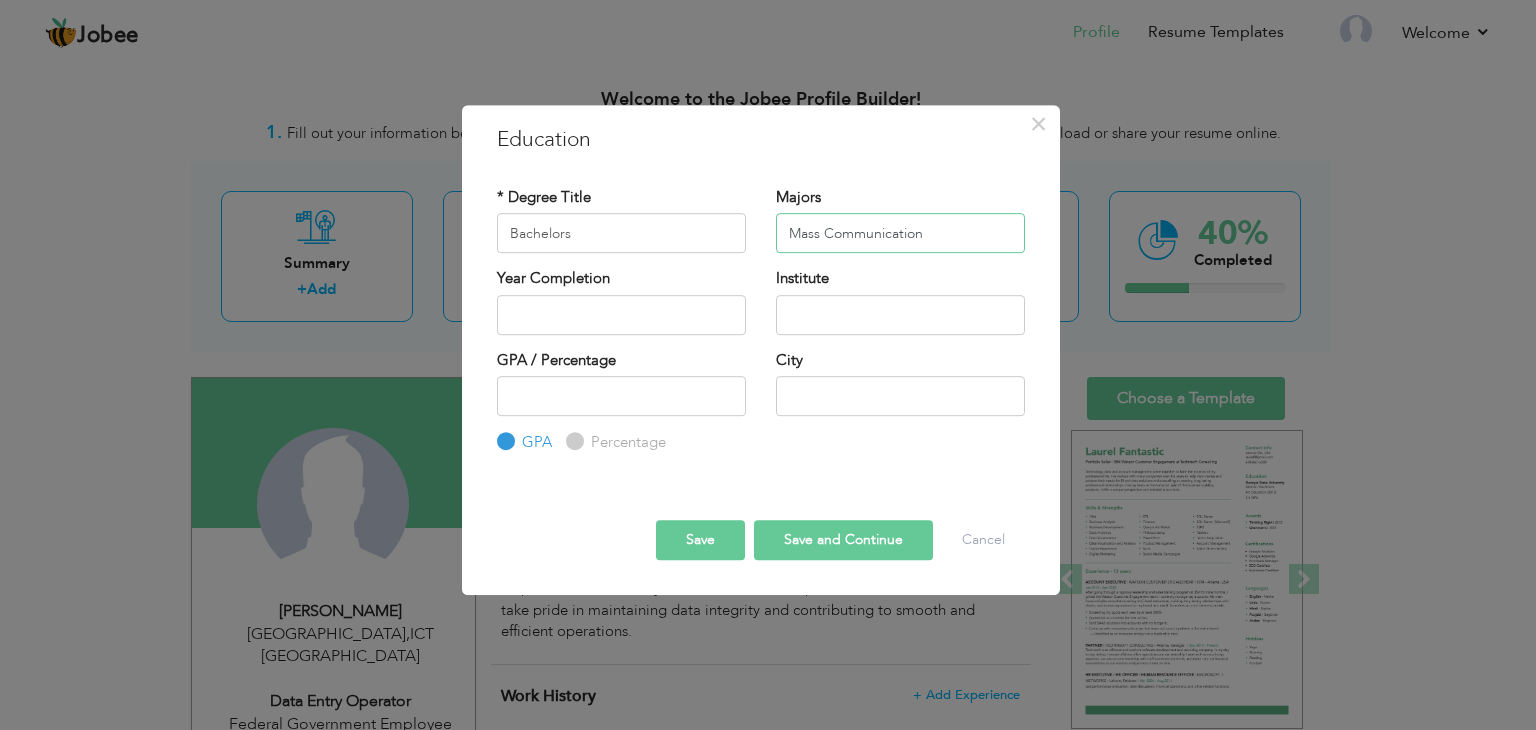 type on "Mass Communication" 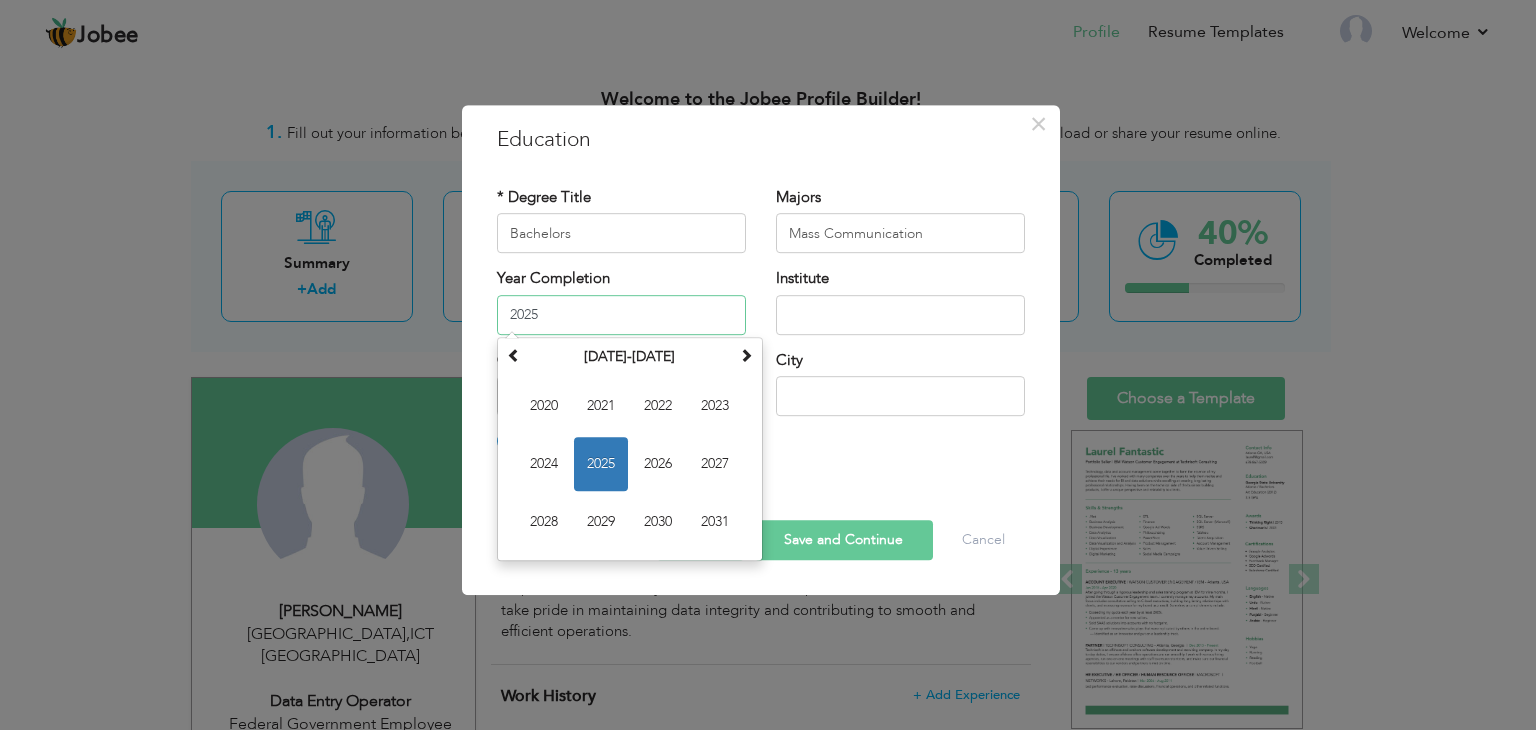 click on "2025" at bounding box center [621, 315] 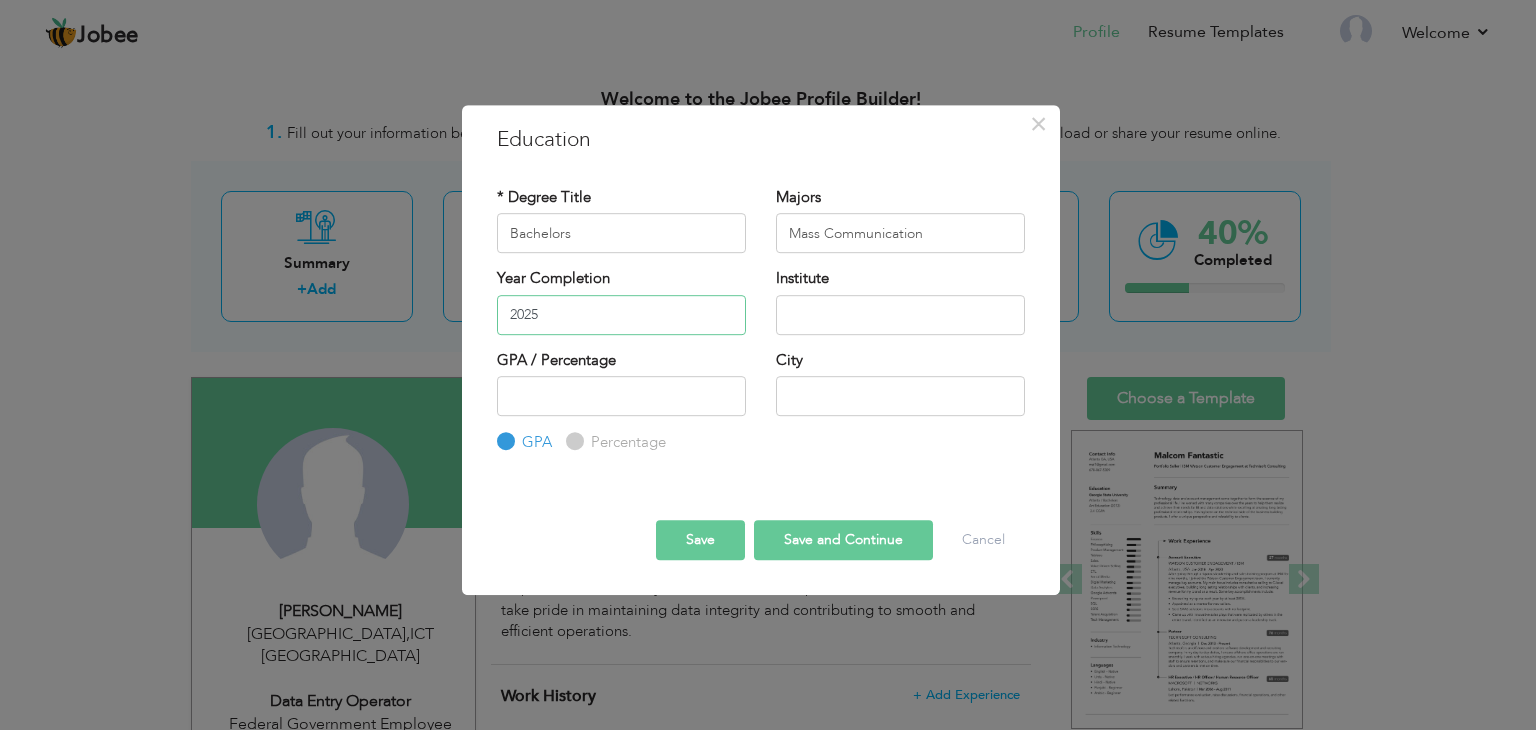 click on "2025" at bounding box center (621, 315) 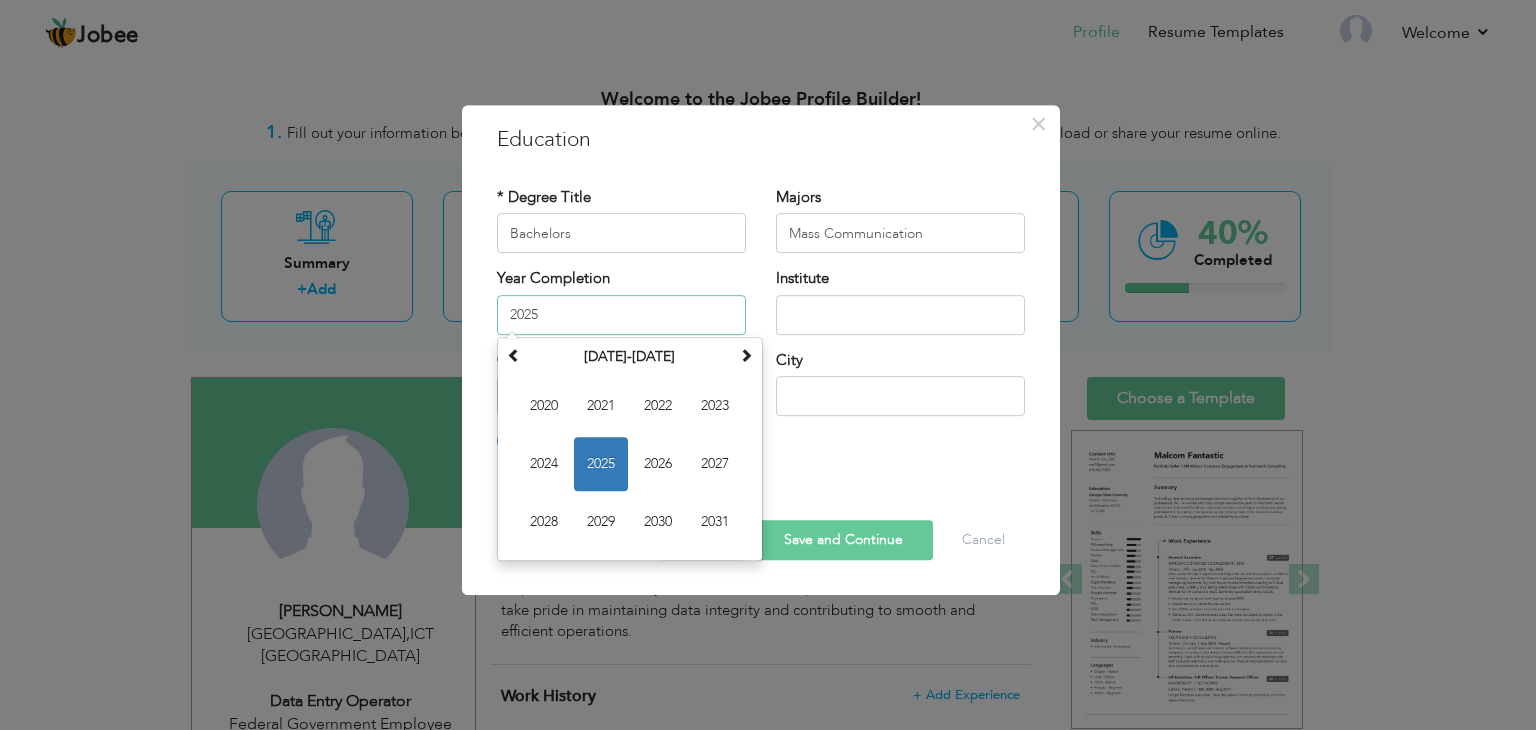 click on "2025" at bounding box center (621, 315) 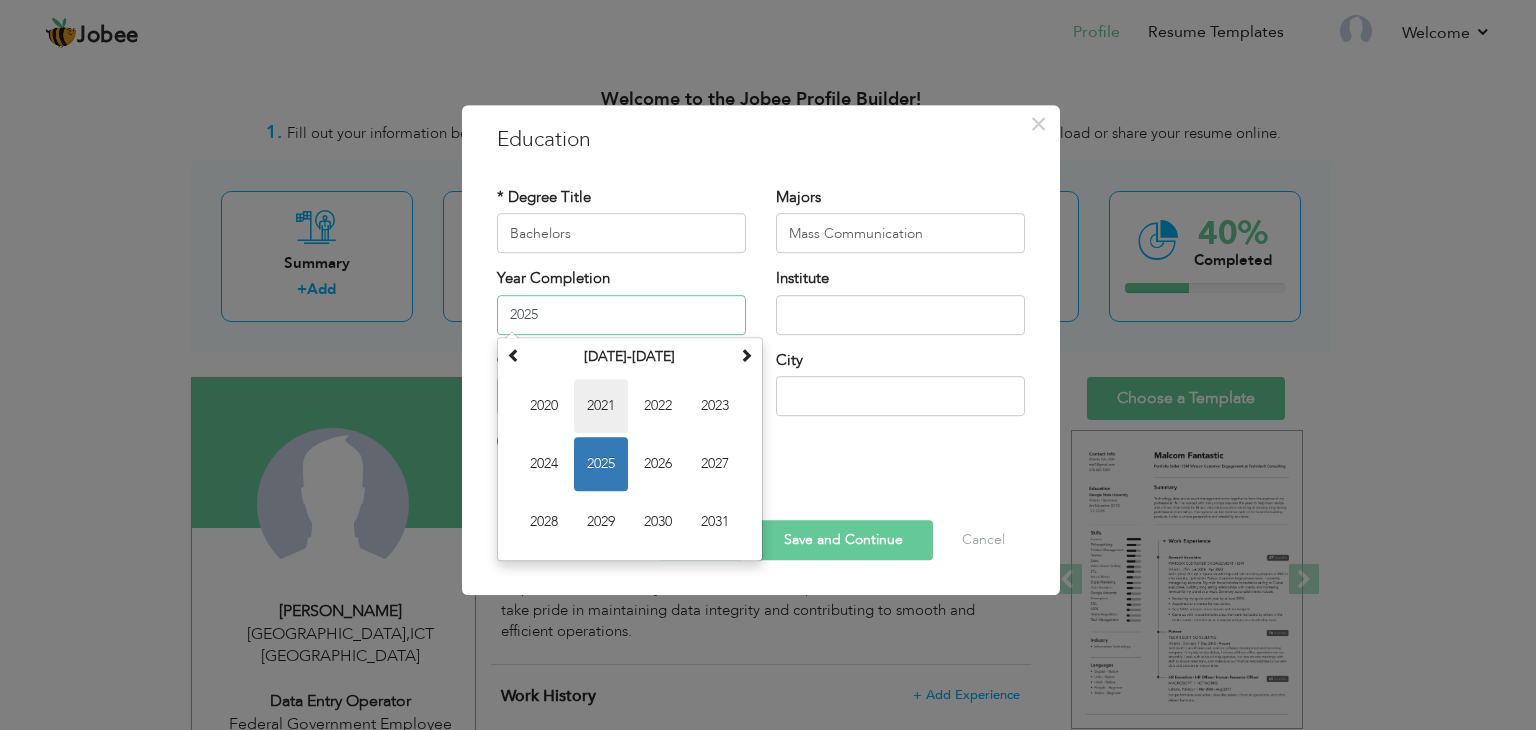 click on "2021" at bounding box center (601, 406) 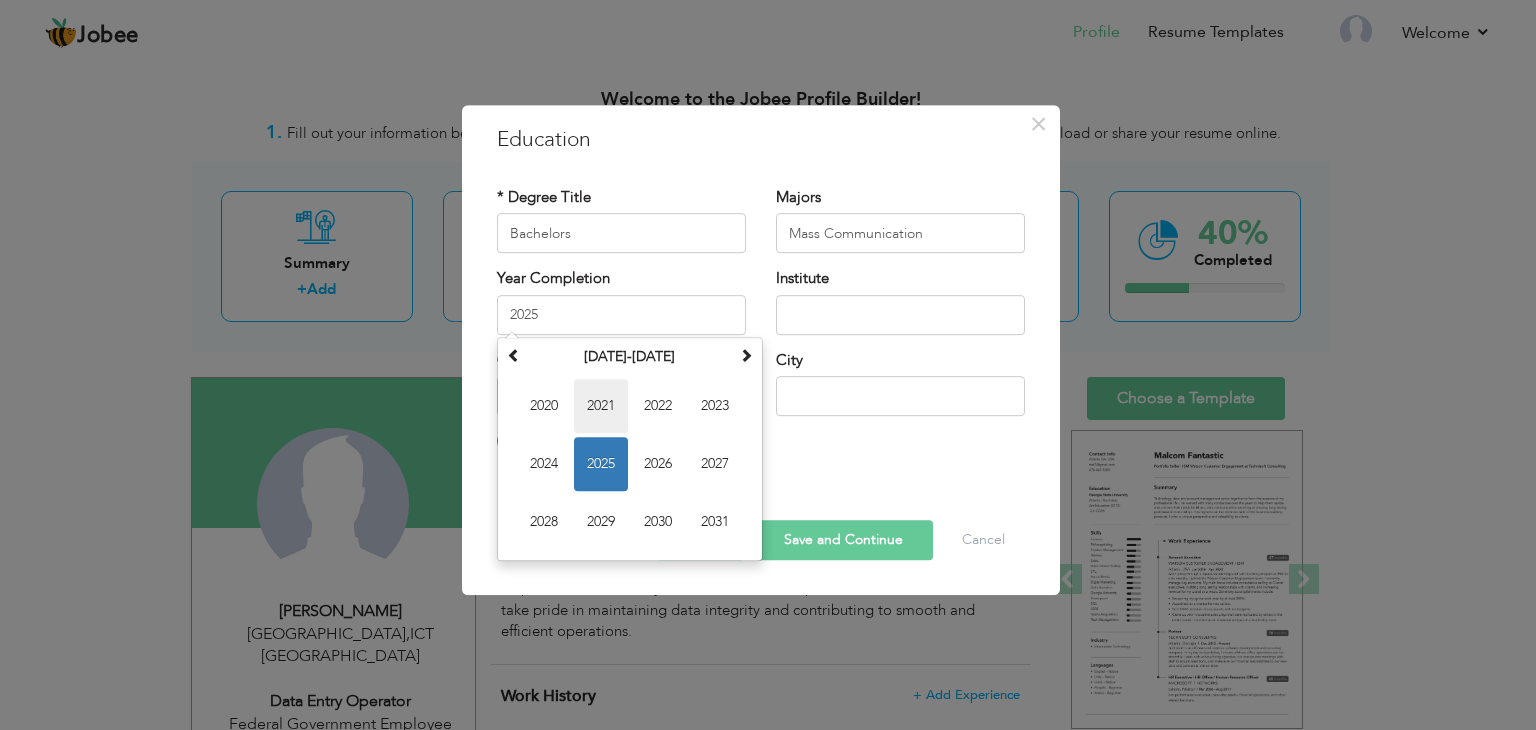 type on "2021" 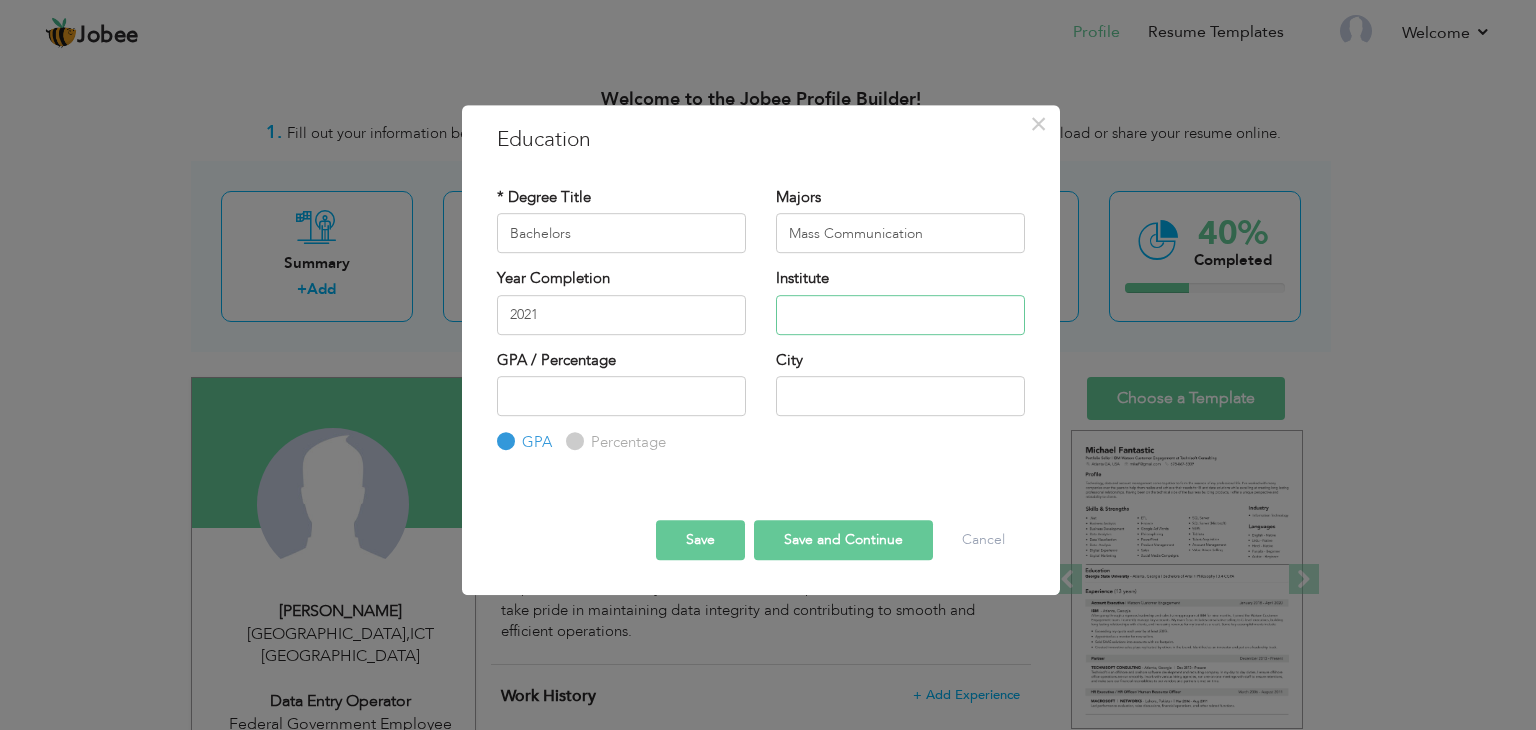 click at bounding box center [900, 315] 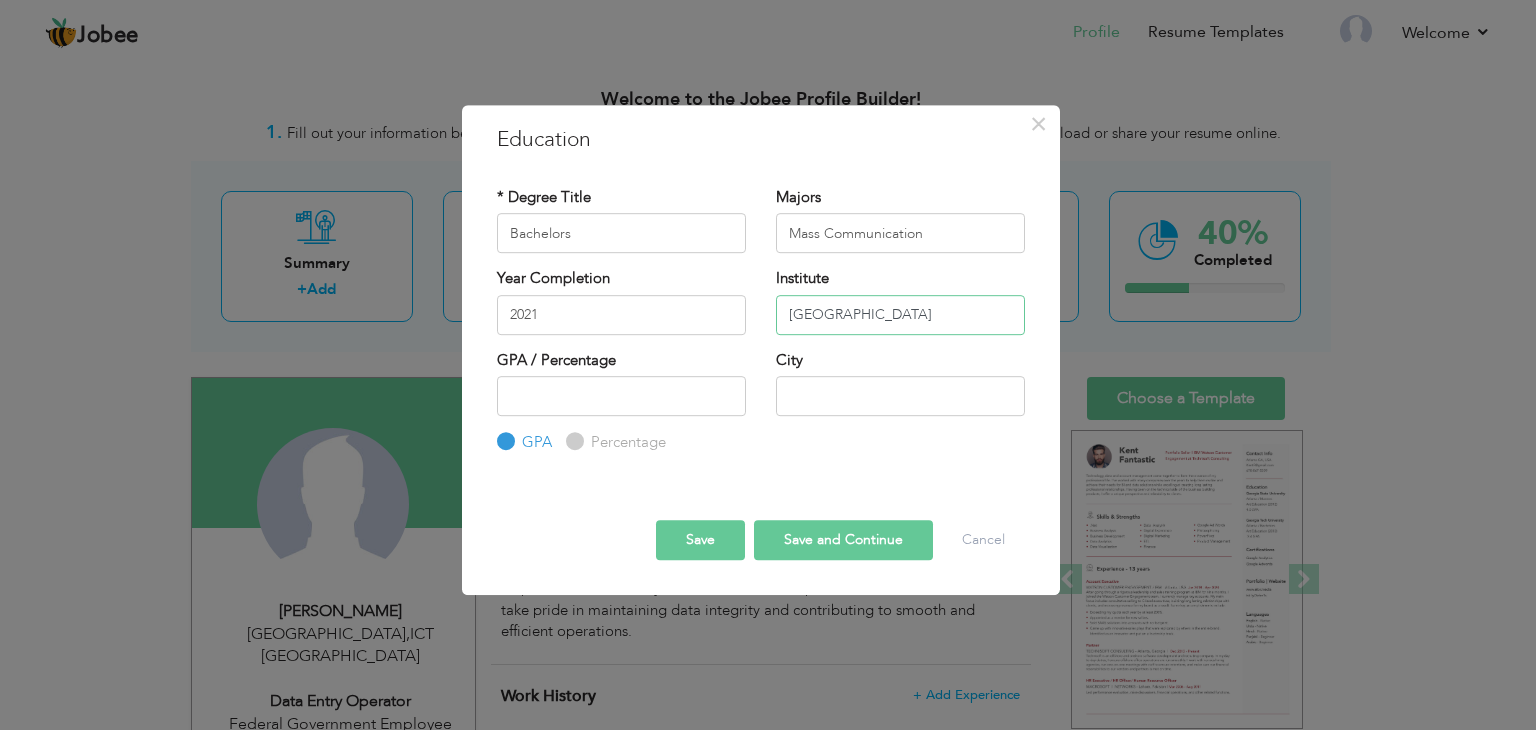 type on "[GEOGRAPHIC_DATA]" 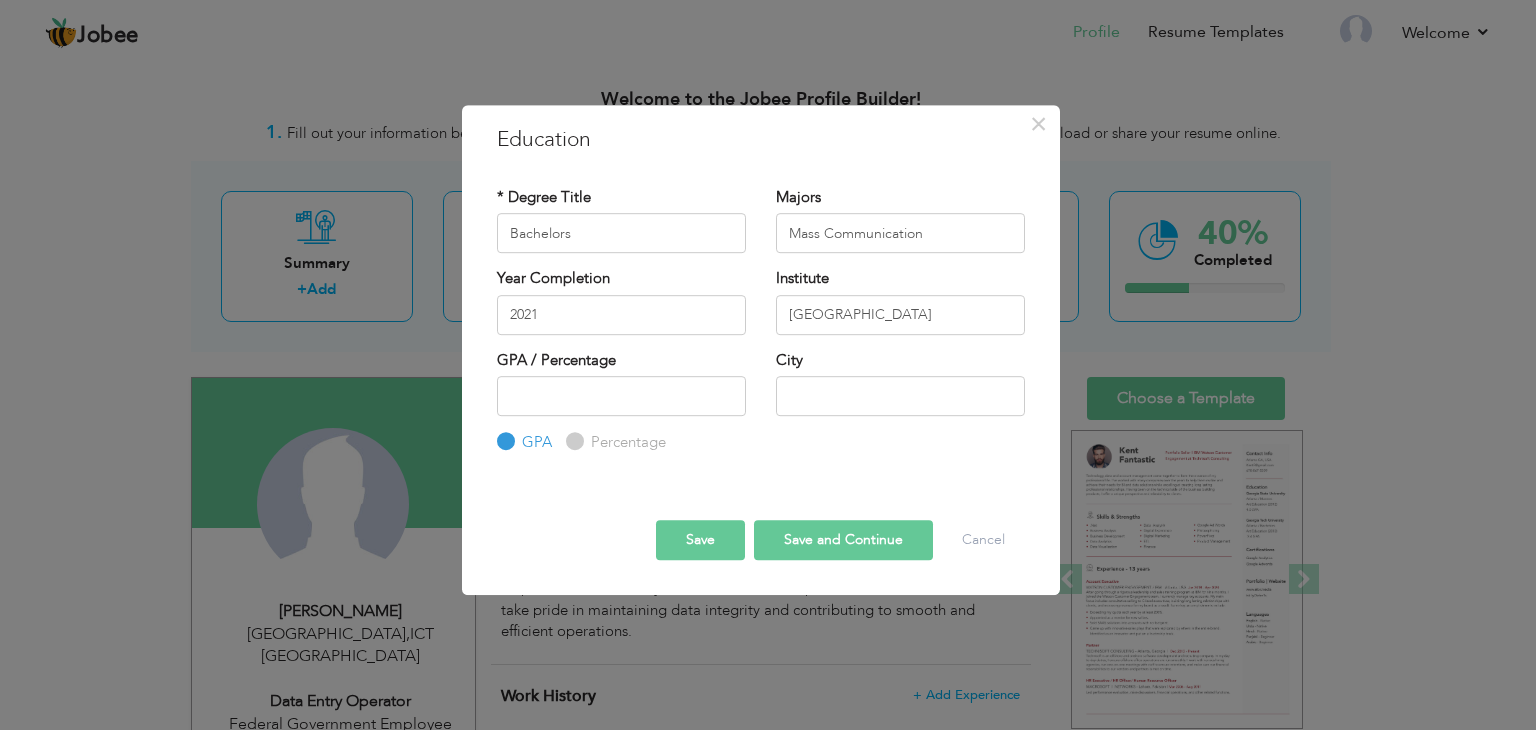 click on "GPA / Percentage
GPA
Percentage" at bounding box center [621, 363] 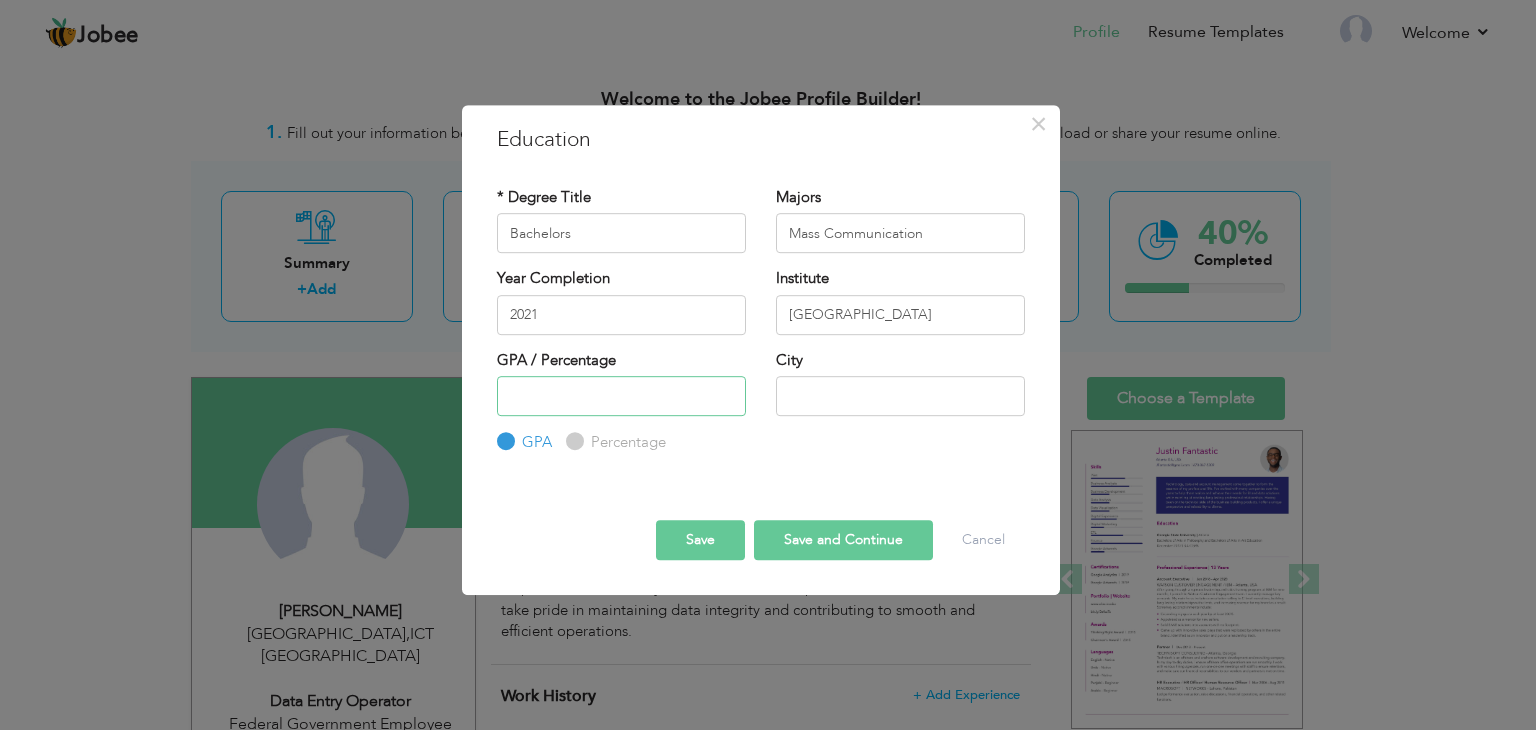 click at bounding box center [621, 396] 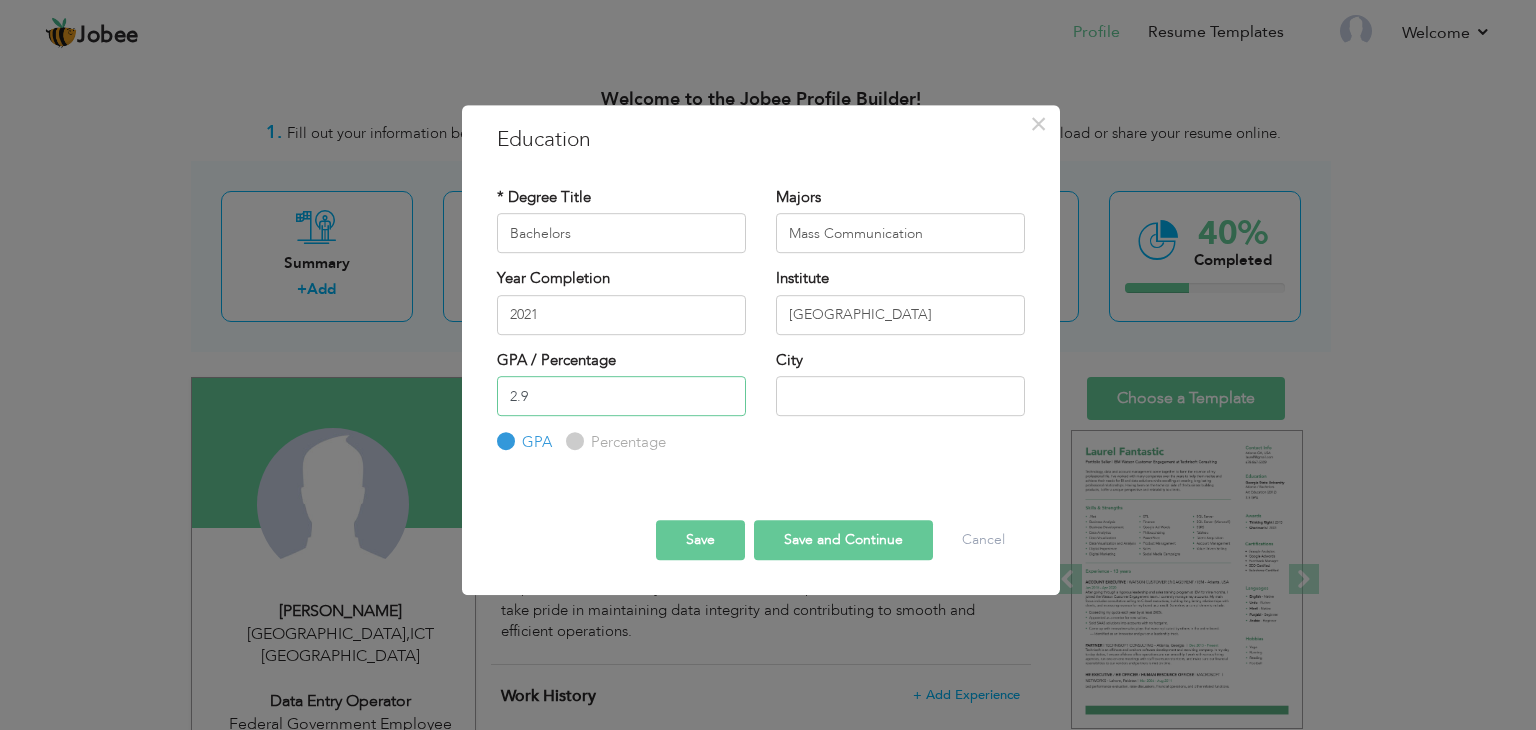 type on "2.9" 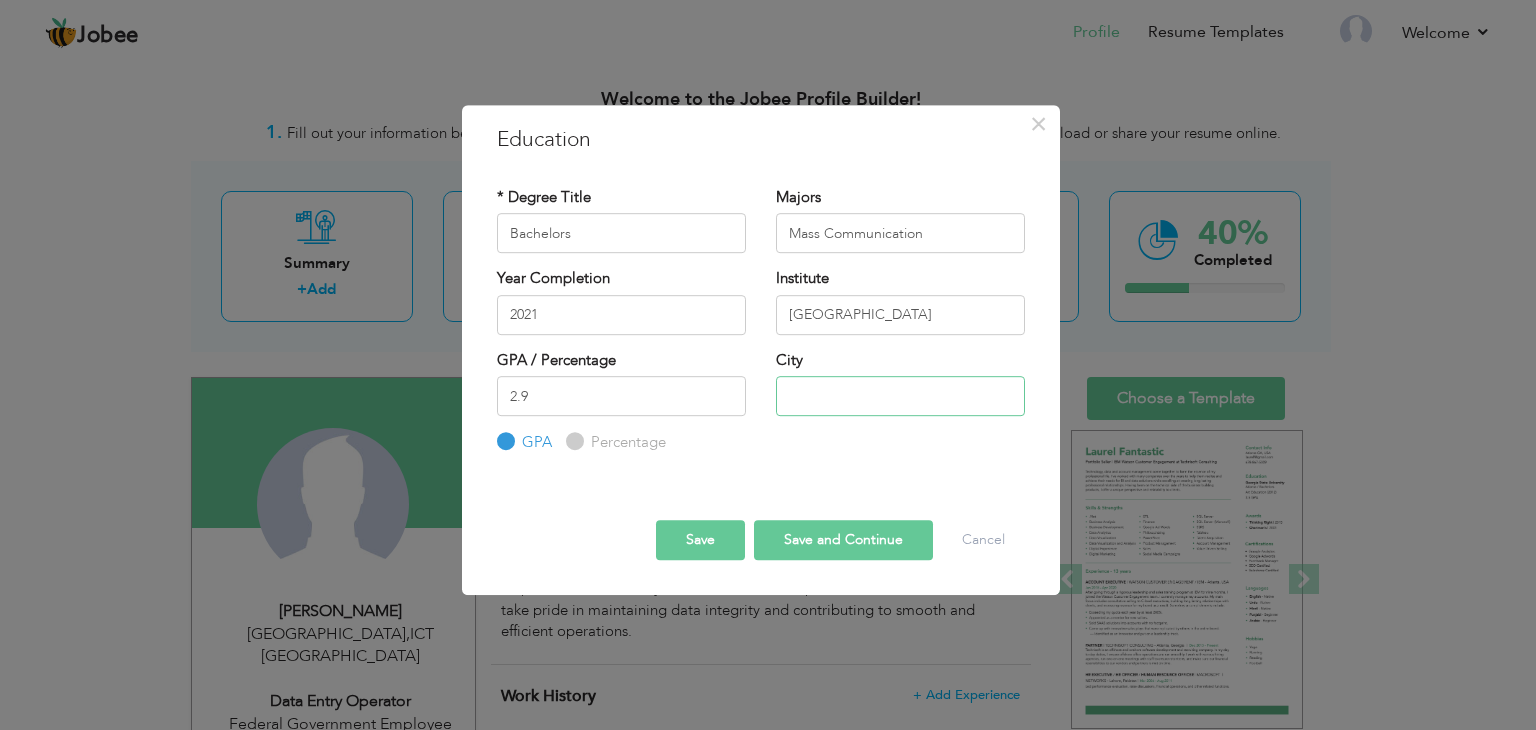 click at bounding box center [900, 396] 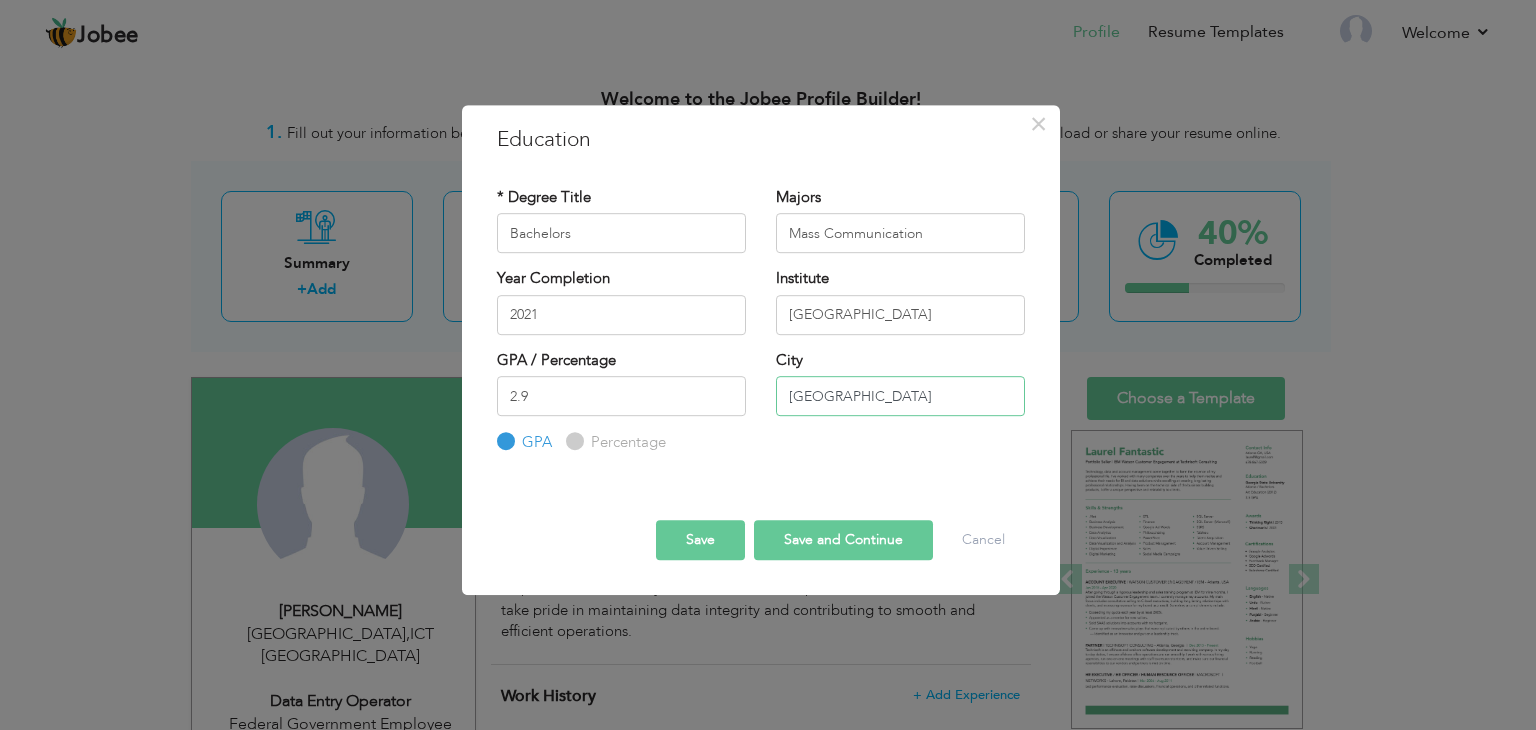 type on "[GEOGRAPHIC_DATA]" 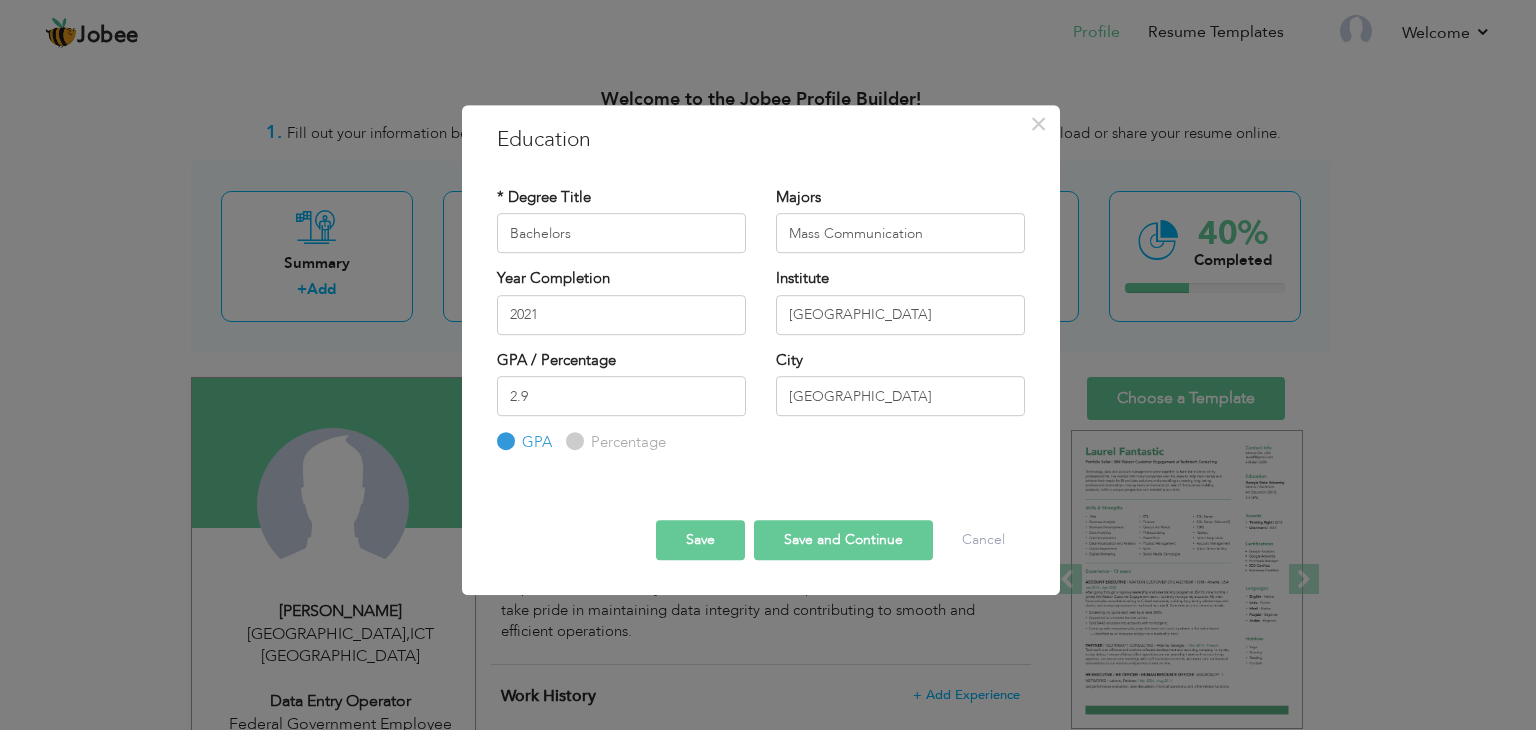 click on "Save" at bounding box center [700, 540] 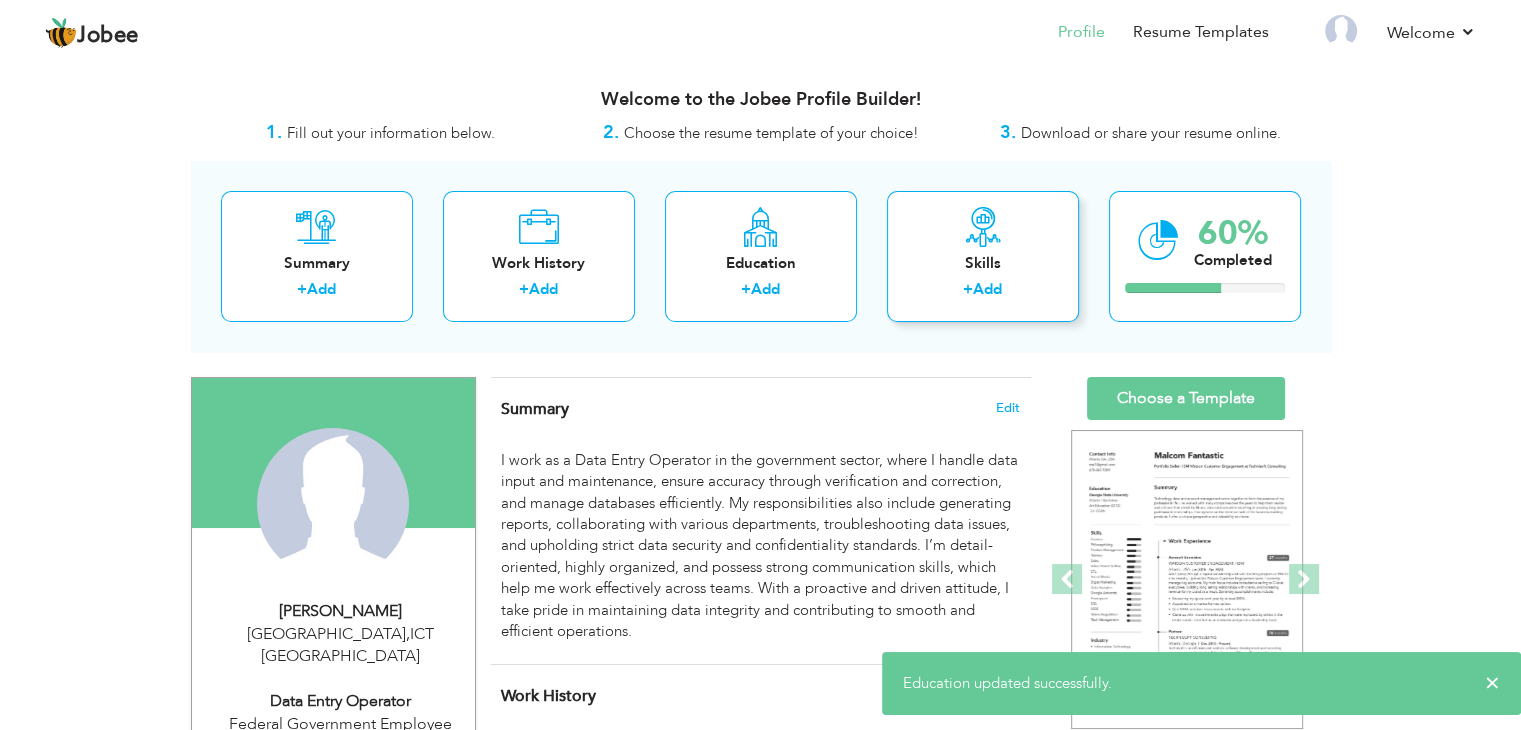 click on "Skills" at bounding box center (983, 263) 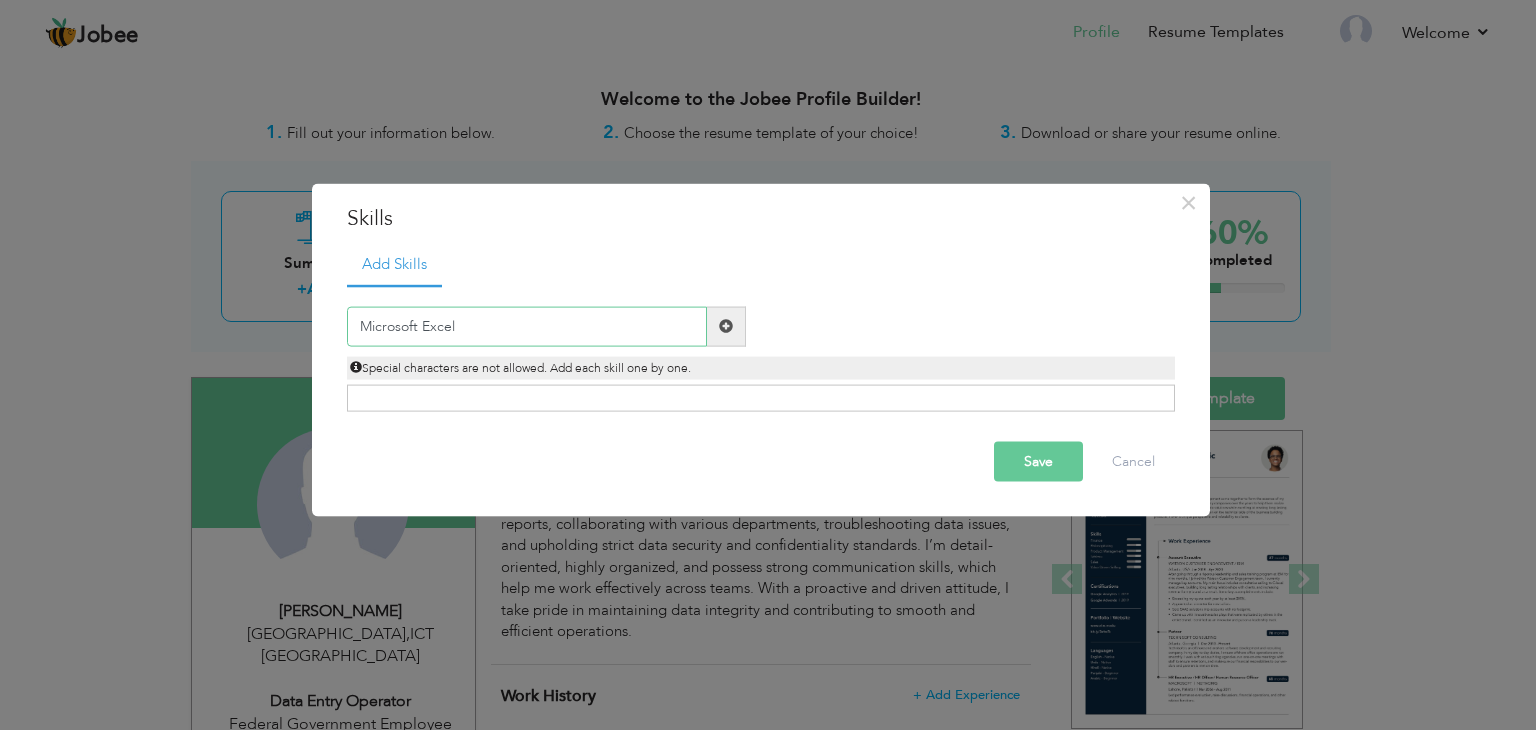type on "Microsoft Excel" 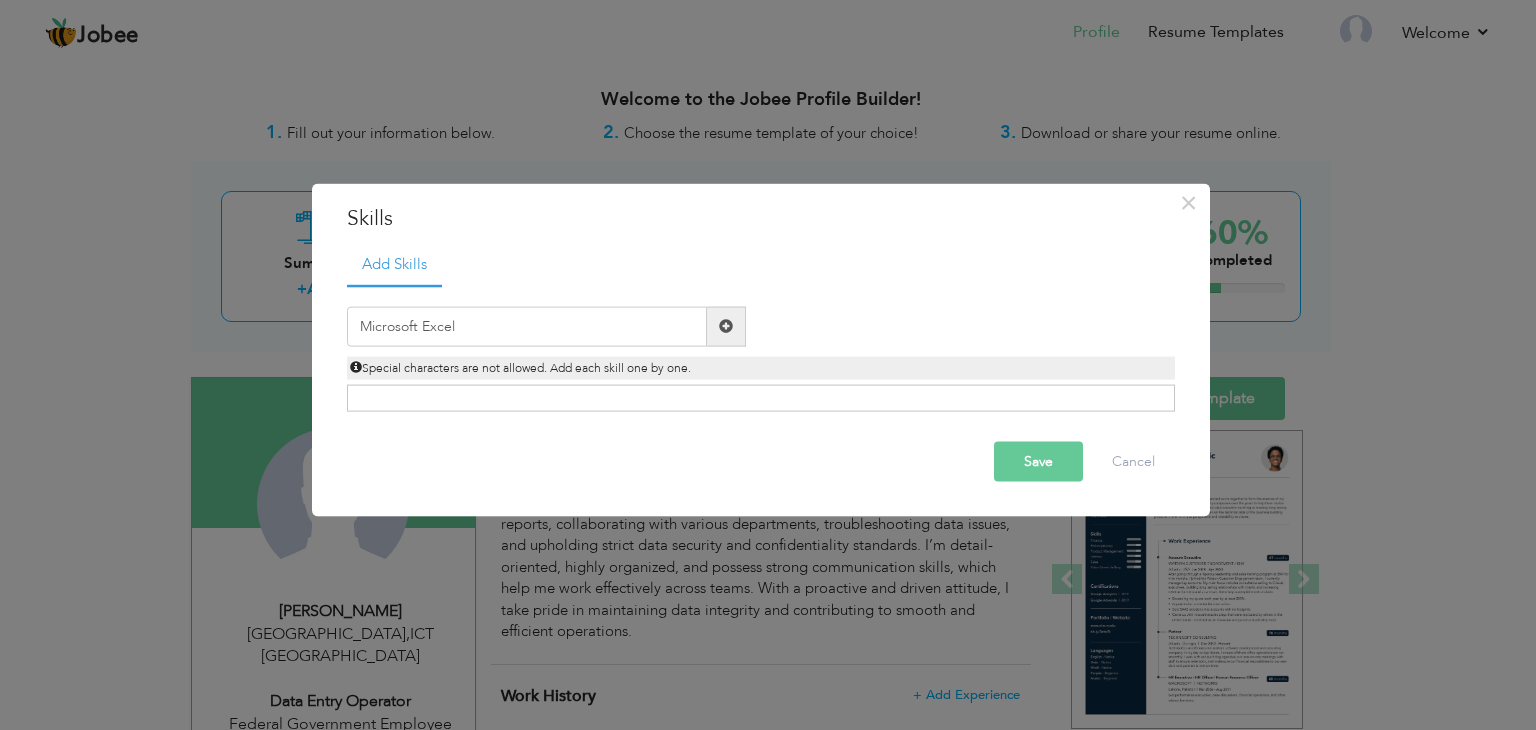 click at bounding box center [726, 326] 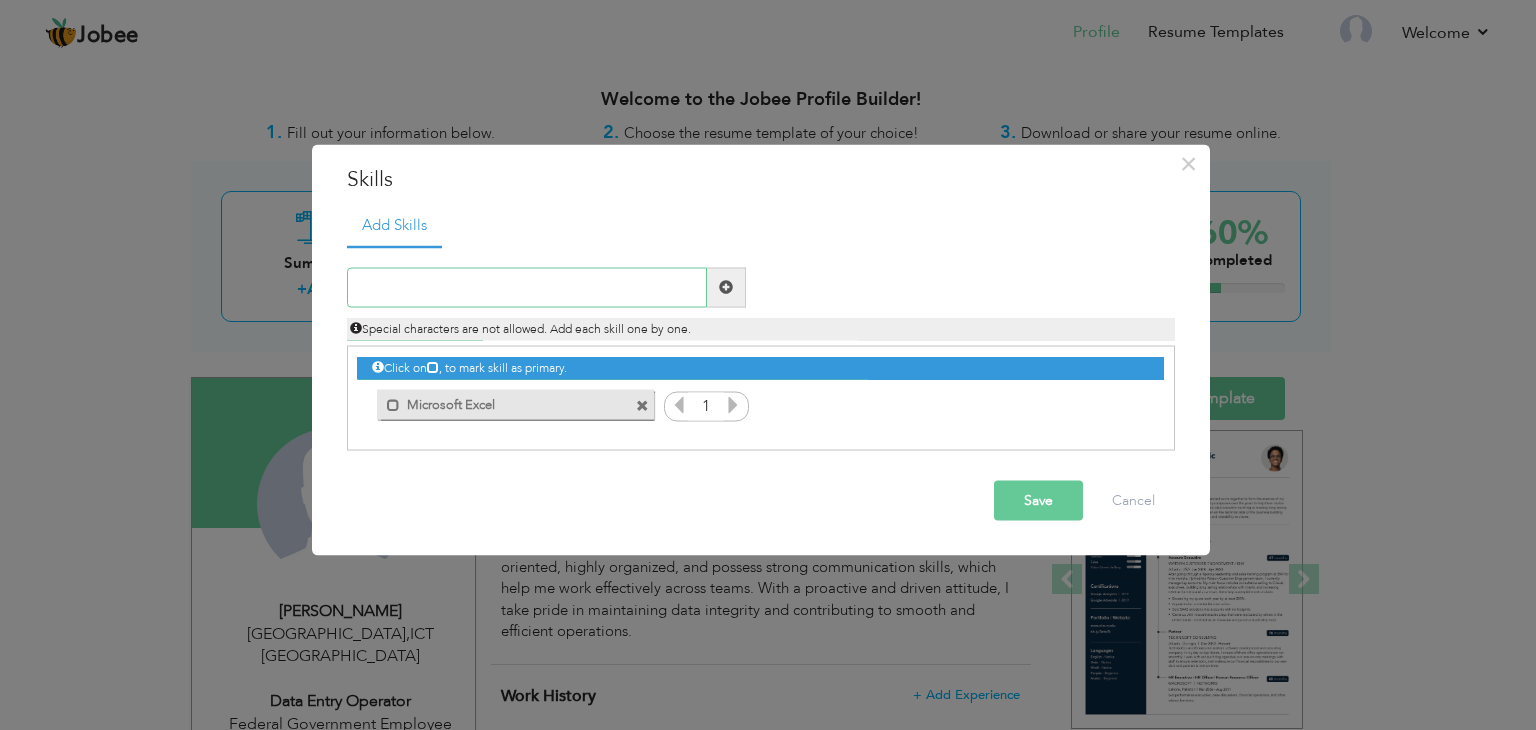 click at bounding box center (527, 287) 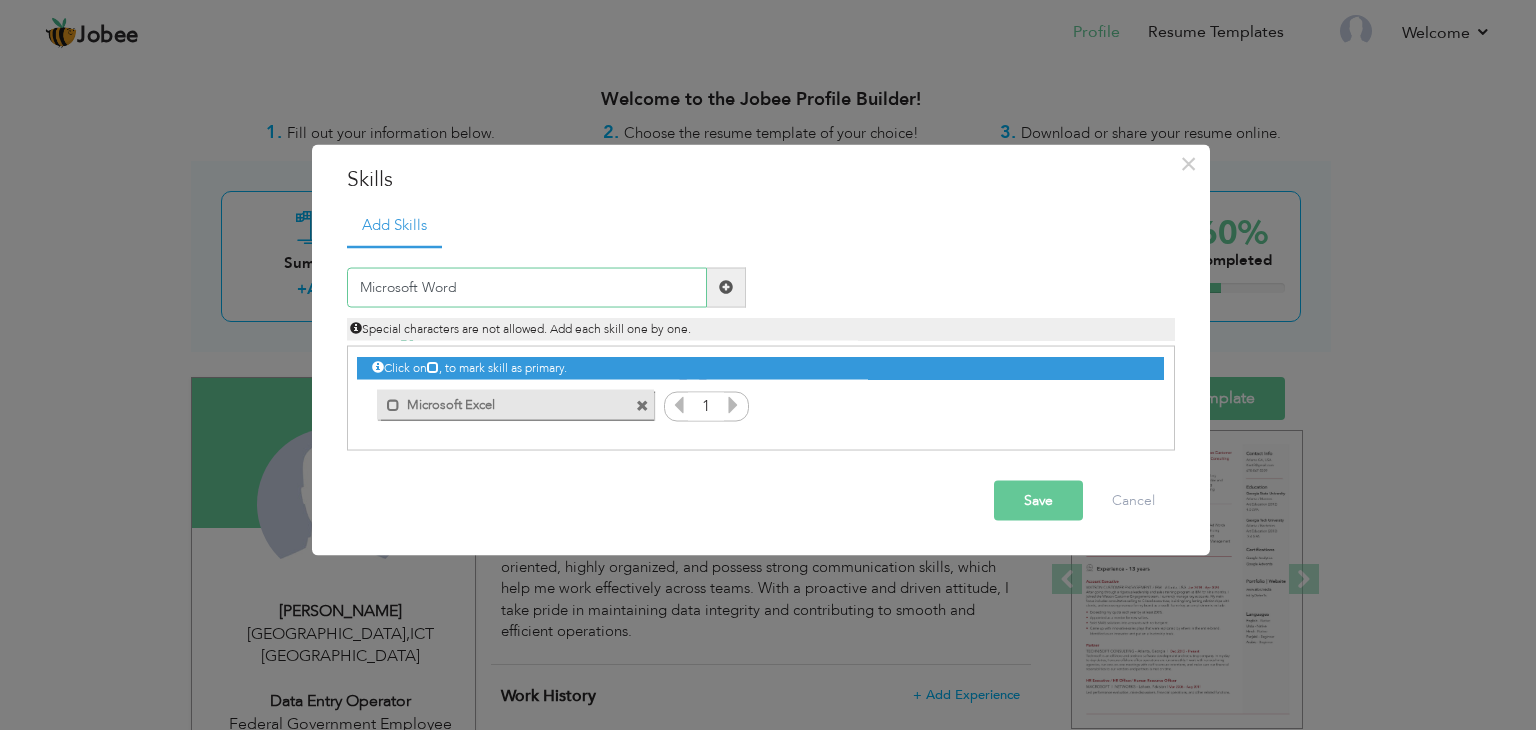type on "Microsoft Word" 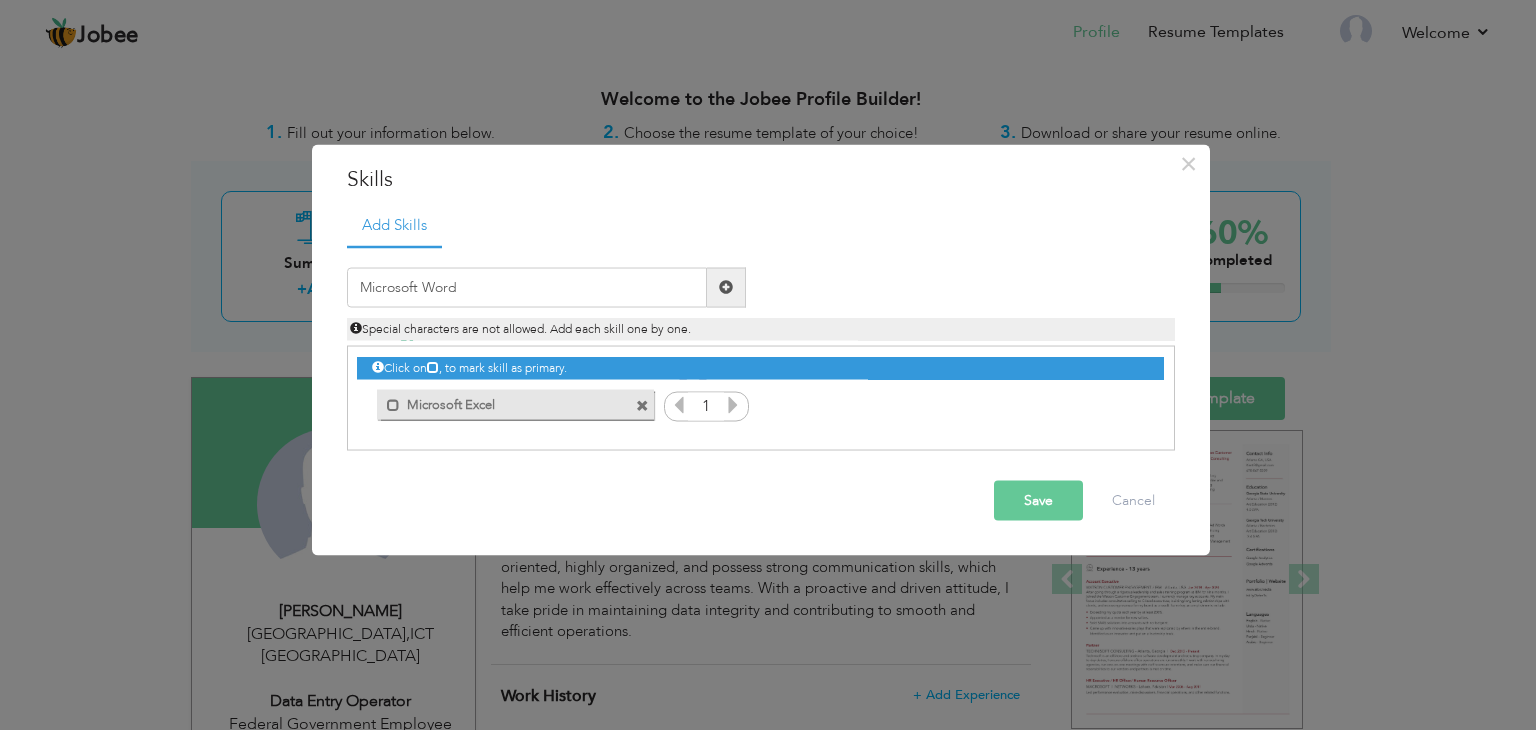 click at bounding box center (726, 287) 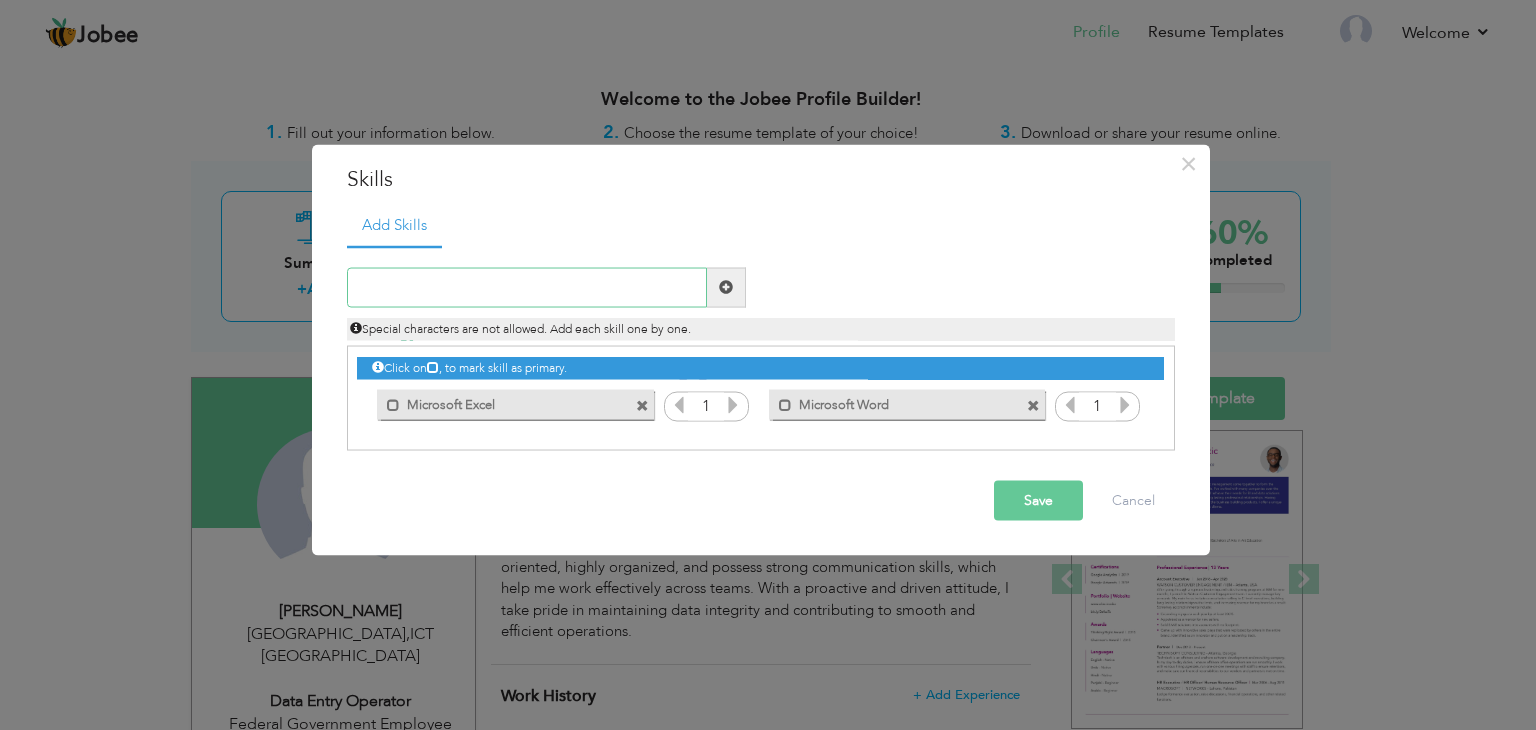 click at bounding box center [527, 287] 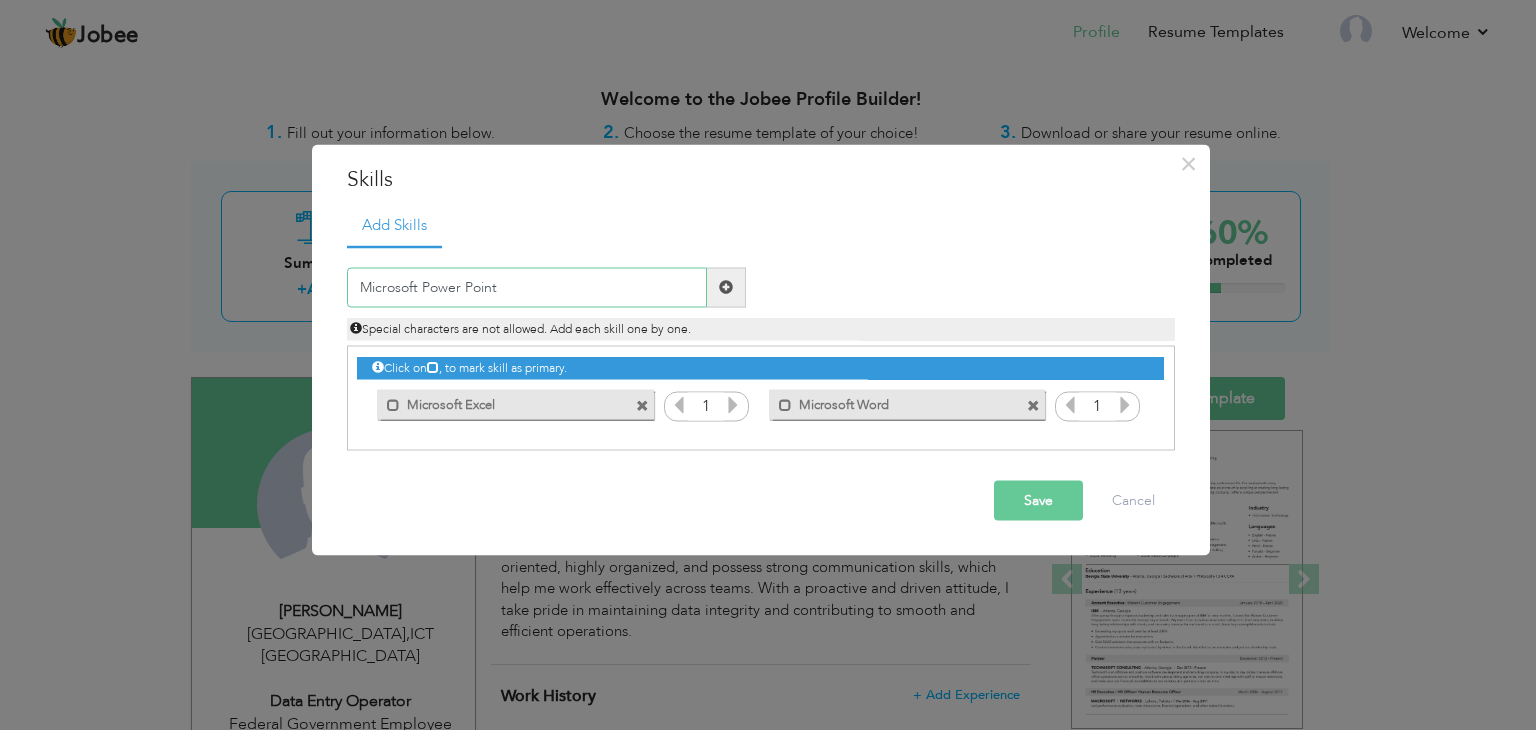 type on "Microsoft Power Point" 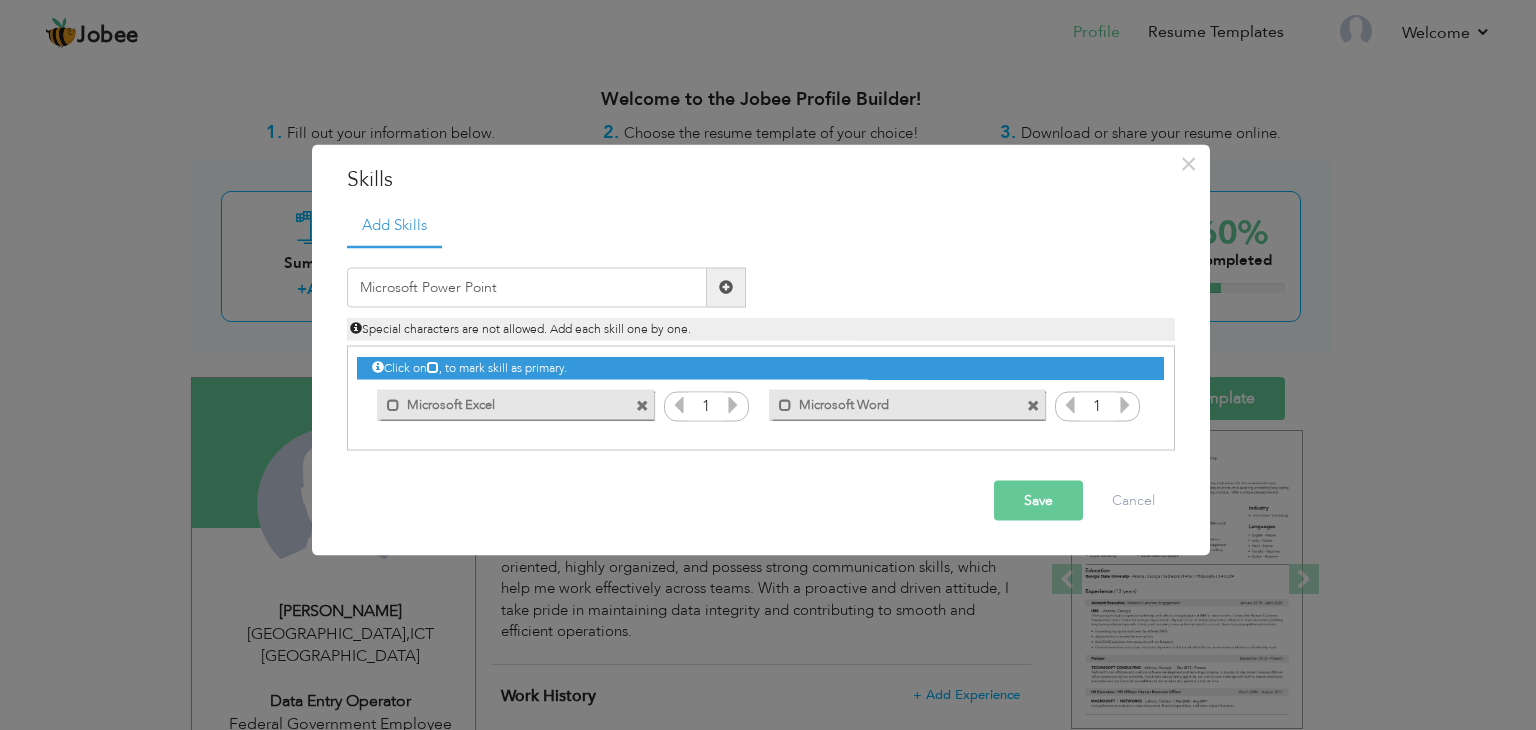 click at bounding box center (726, 287) 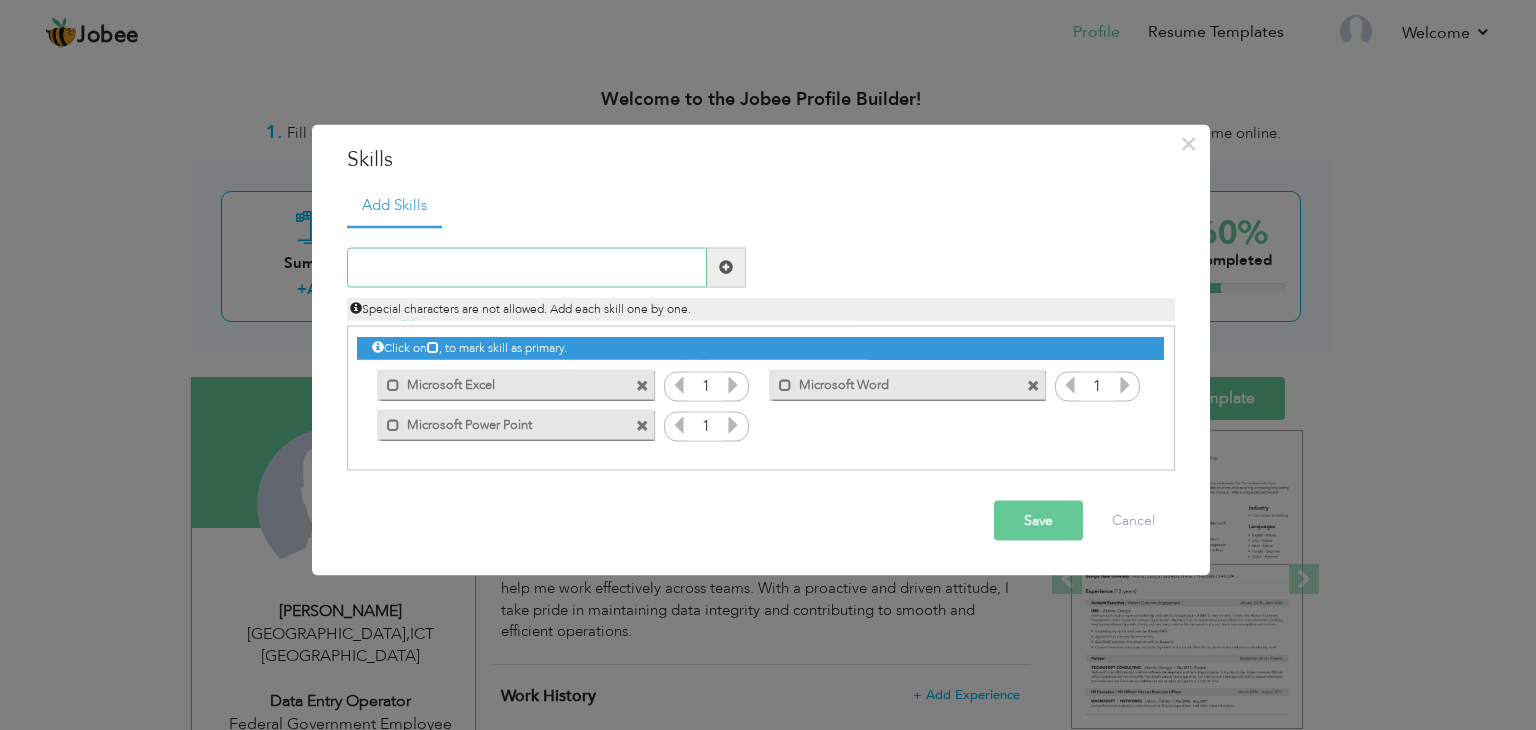 click at bounding box center [527, 267] 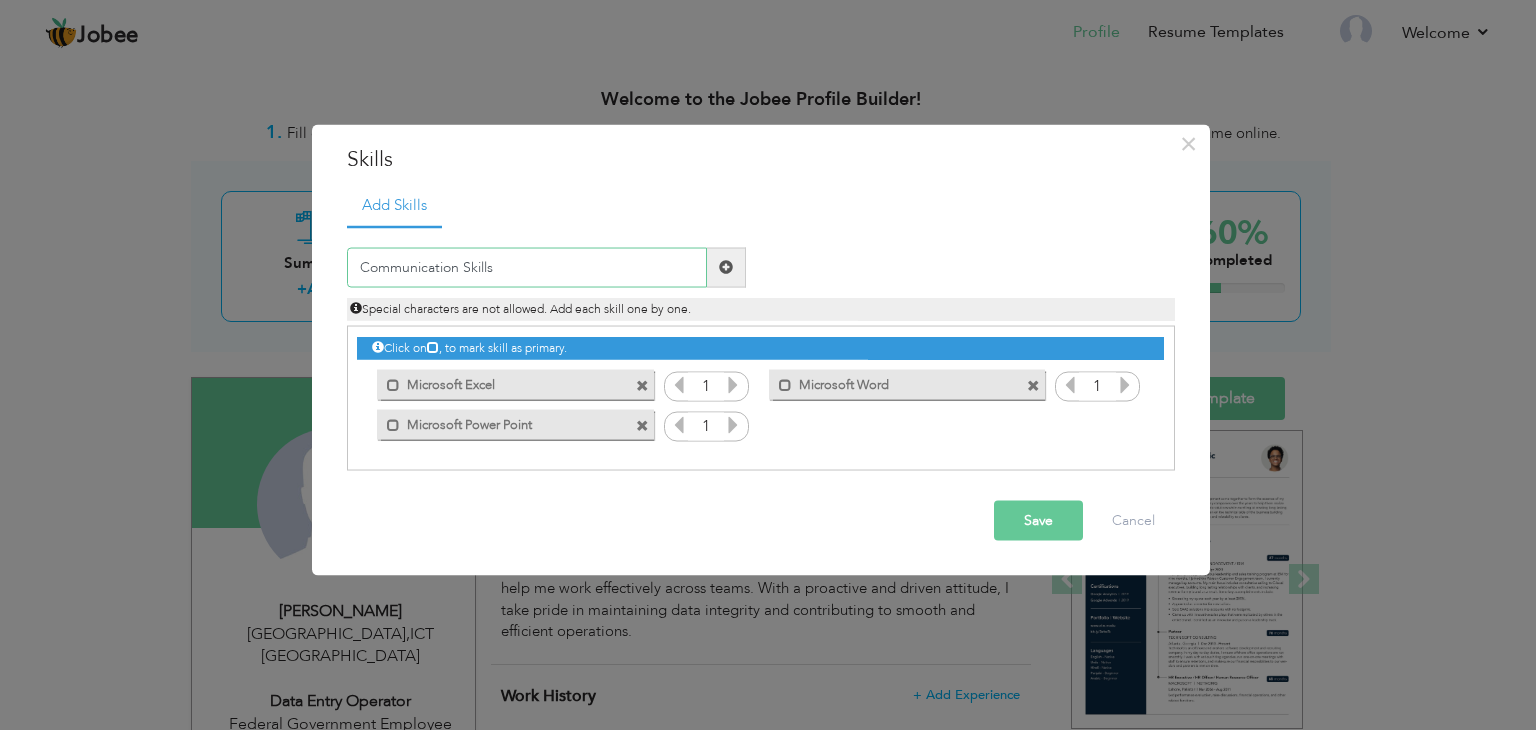 type on "Communication Skills" 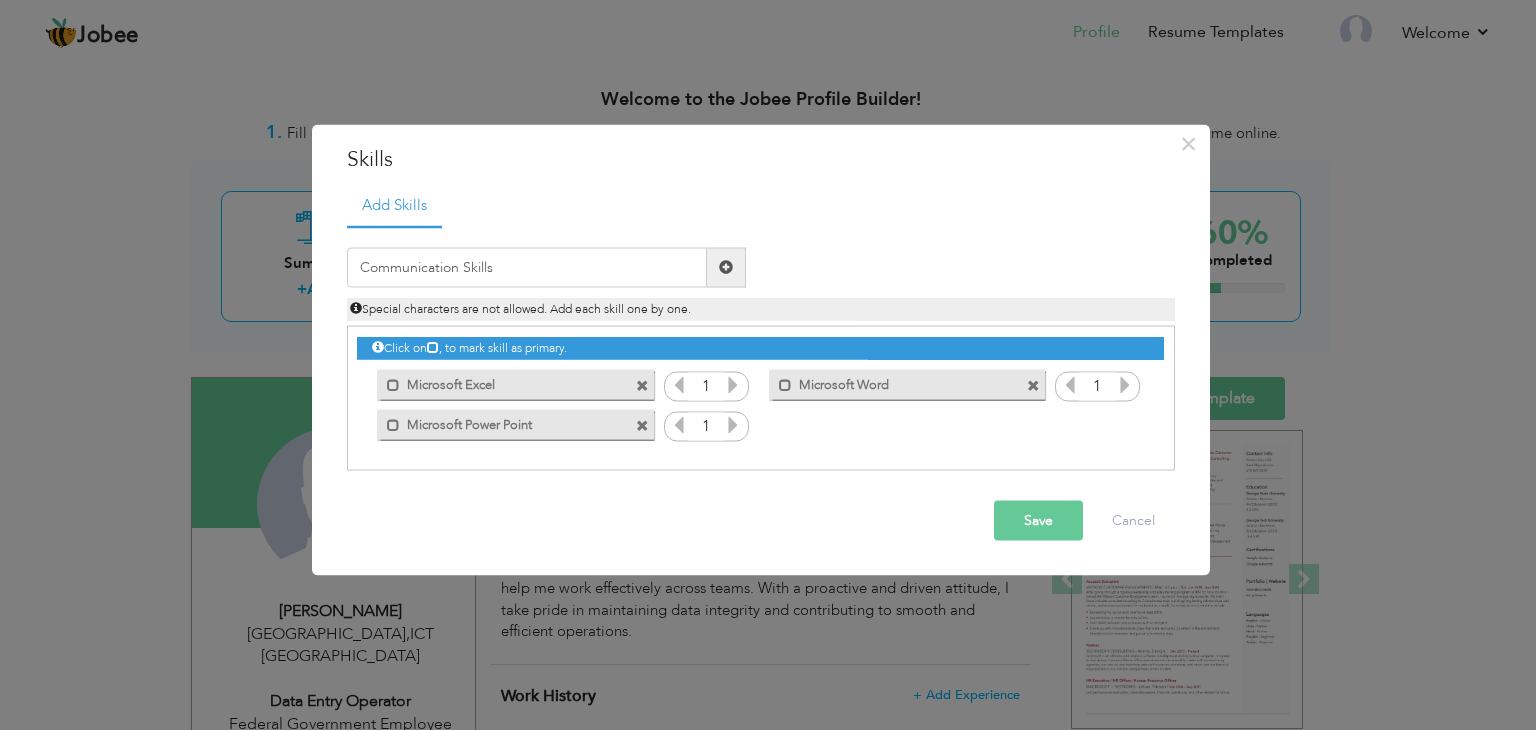 click at bounding box center [726, 267] 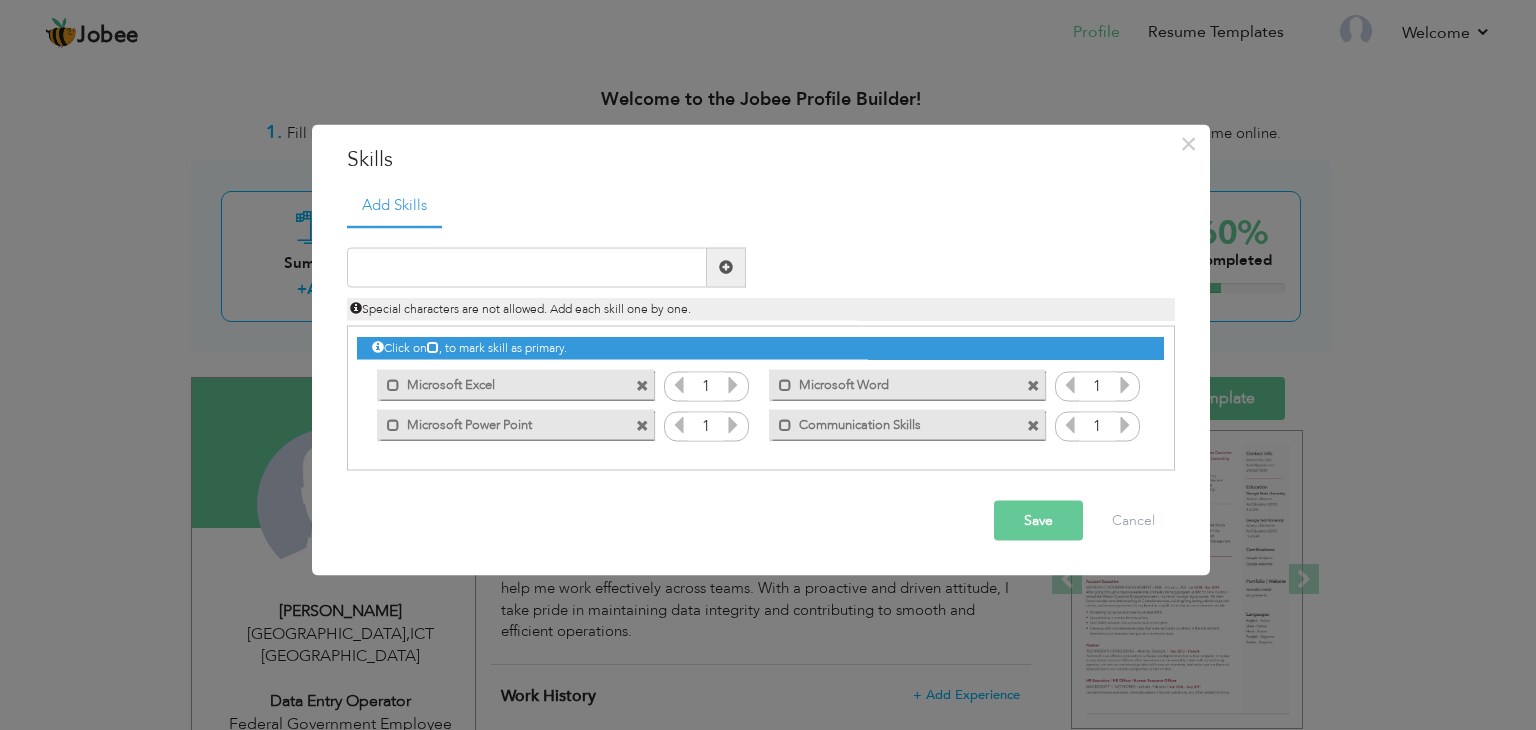 click on "Save" at bounding box center (1038, 520) 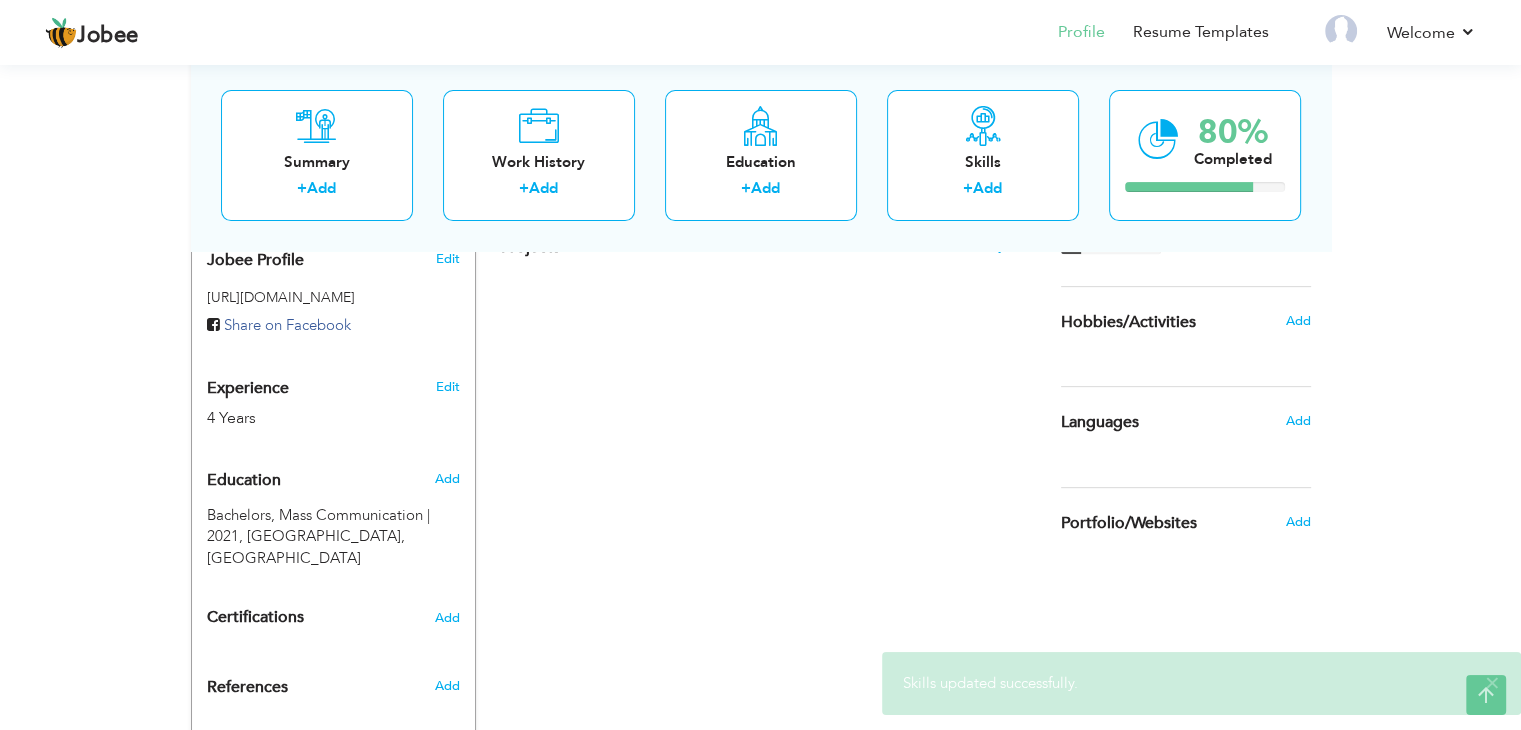 scroll, scrollTop: 752, scrollLeft: 0, axis: vertical 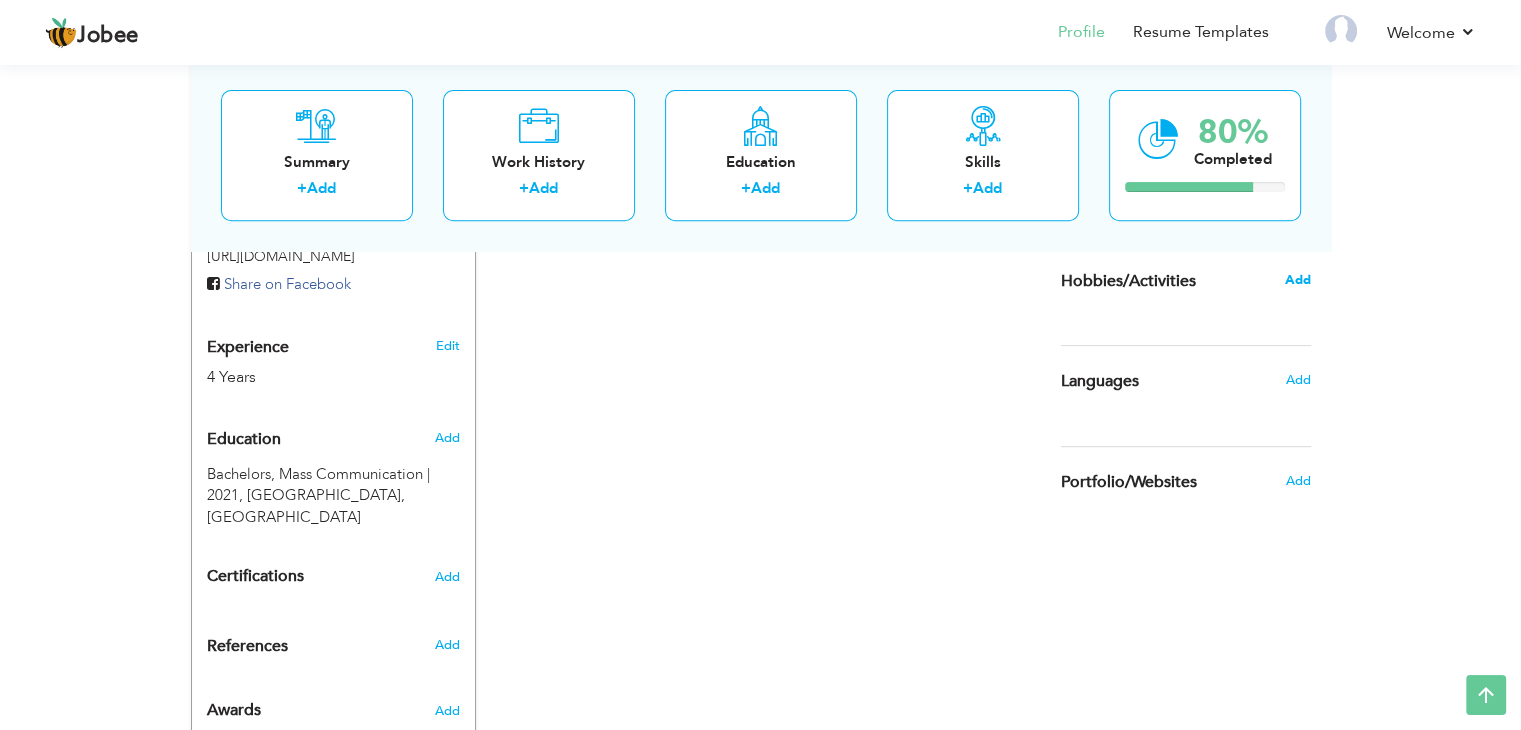 click on "Add" at bounding box center [1297, 280] 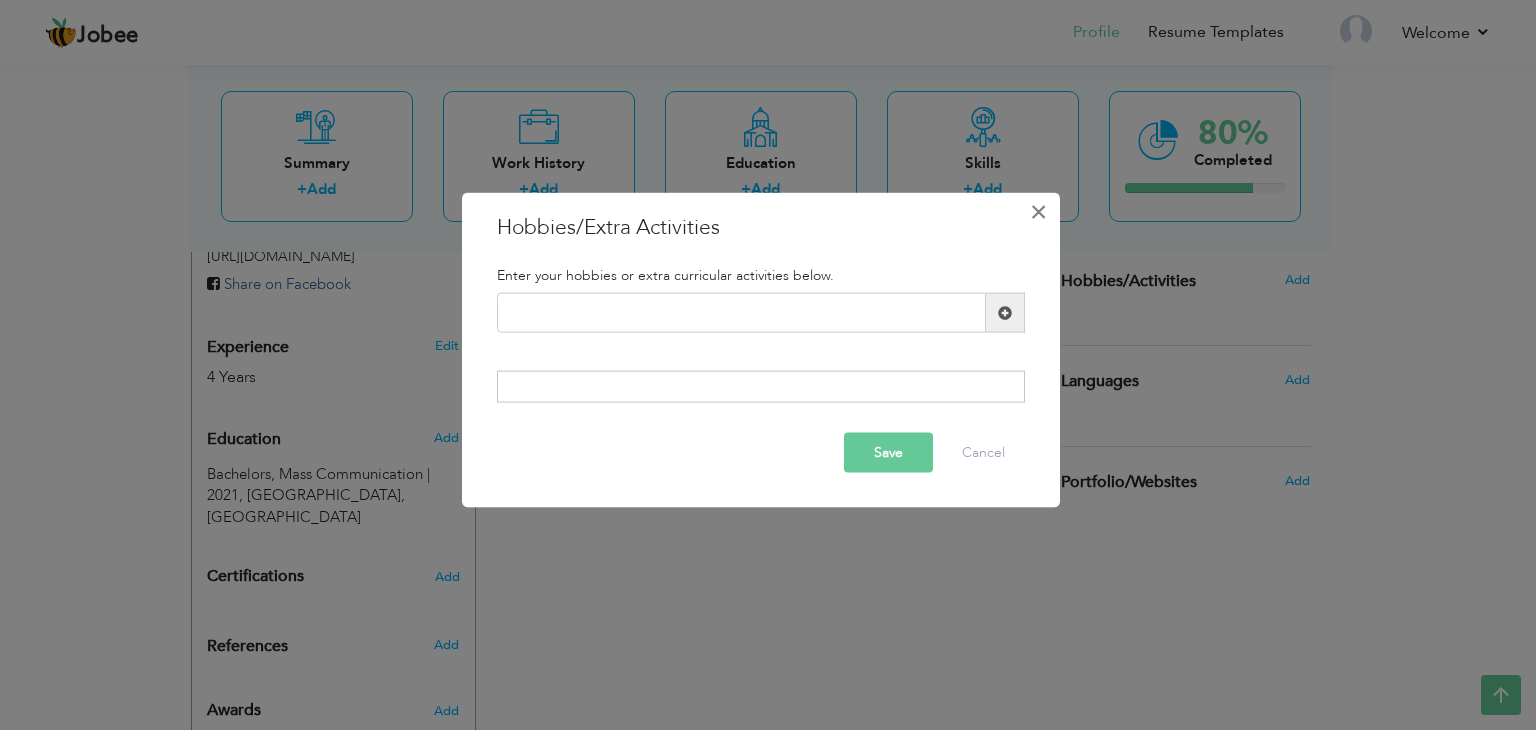click on "×" at bounding box center [1038, 212] 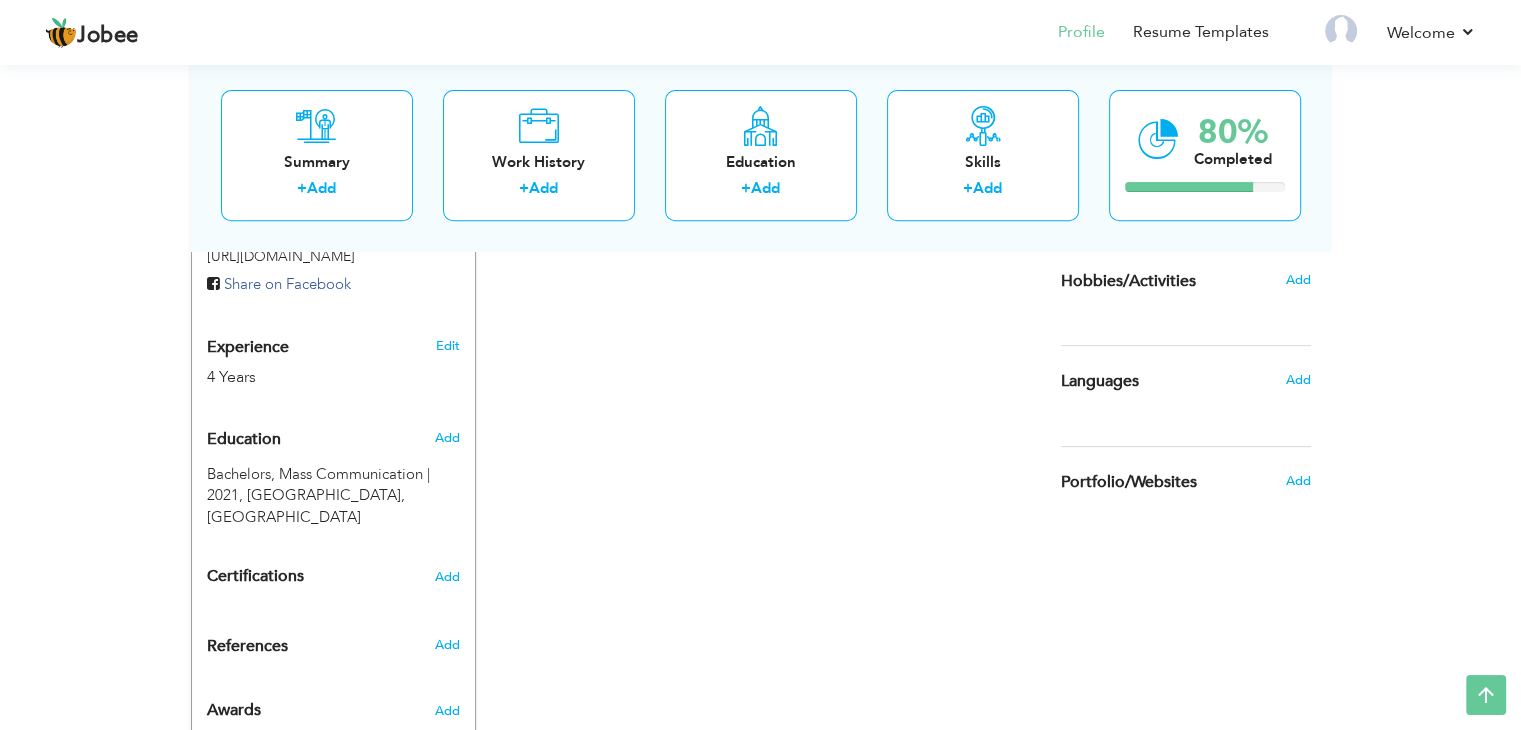 click on "Certifications" at bounding box center [255, 576] 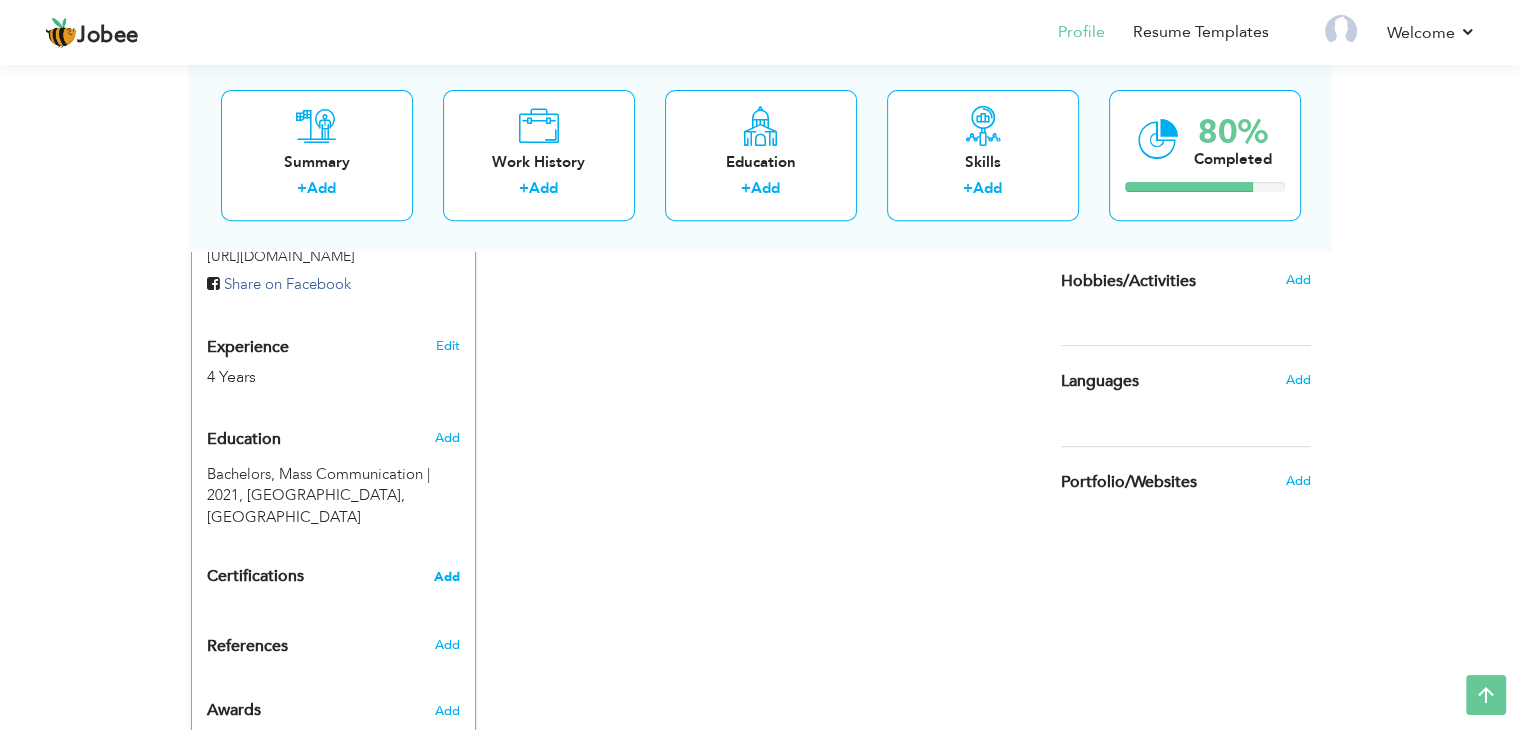 click on "Add" at bounding box center [447, 577] 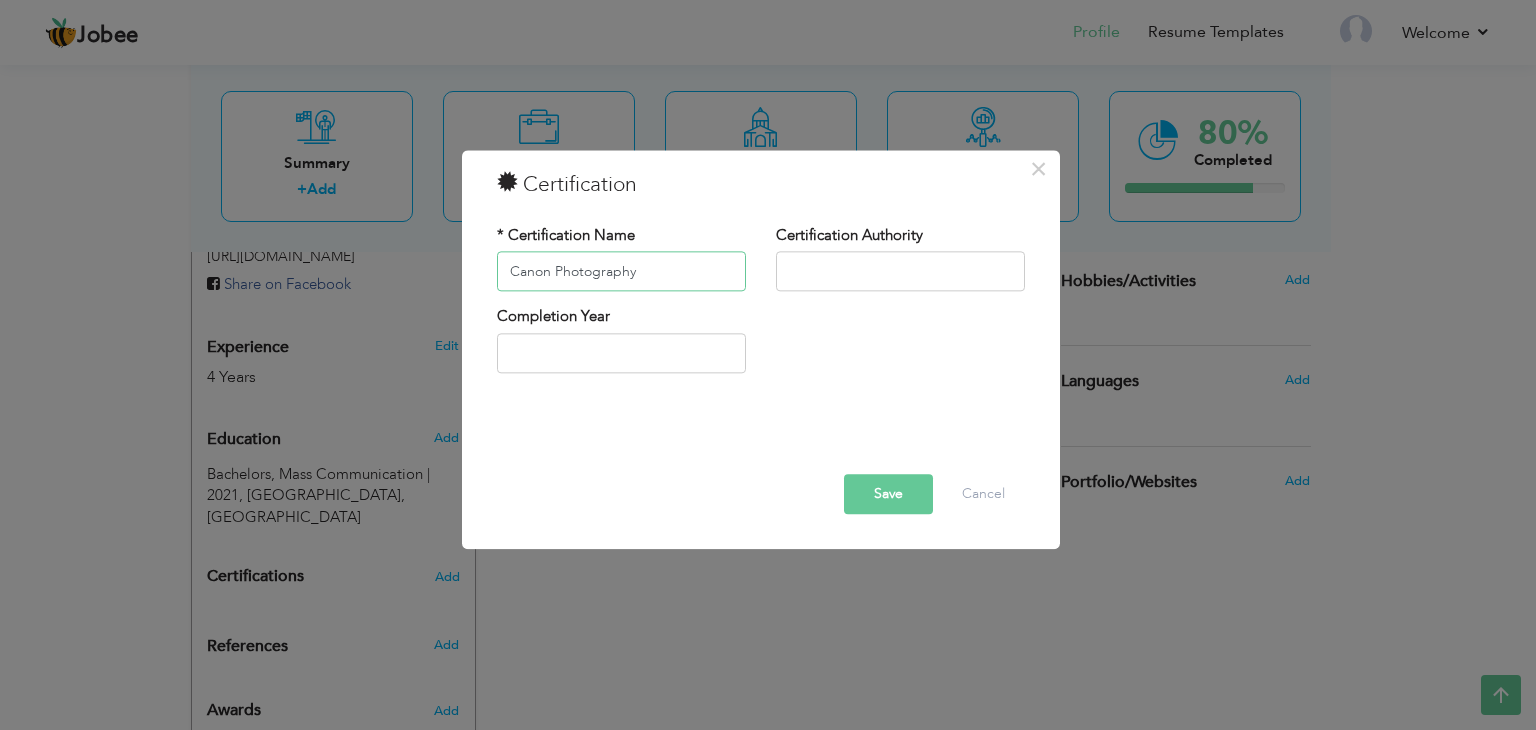 click on "Canon Photography" at bounding box center (621, 272) 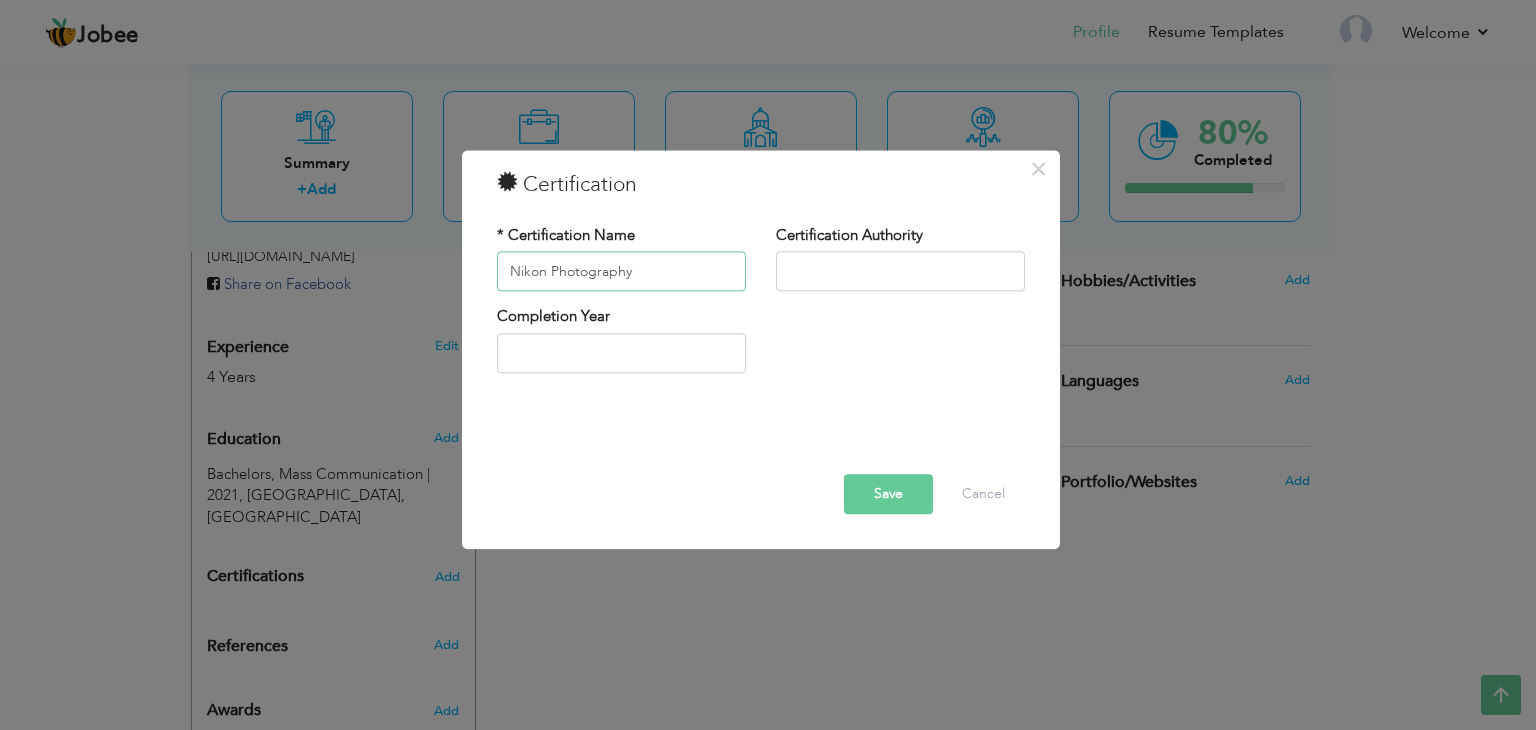 type on "Nikon Photography" 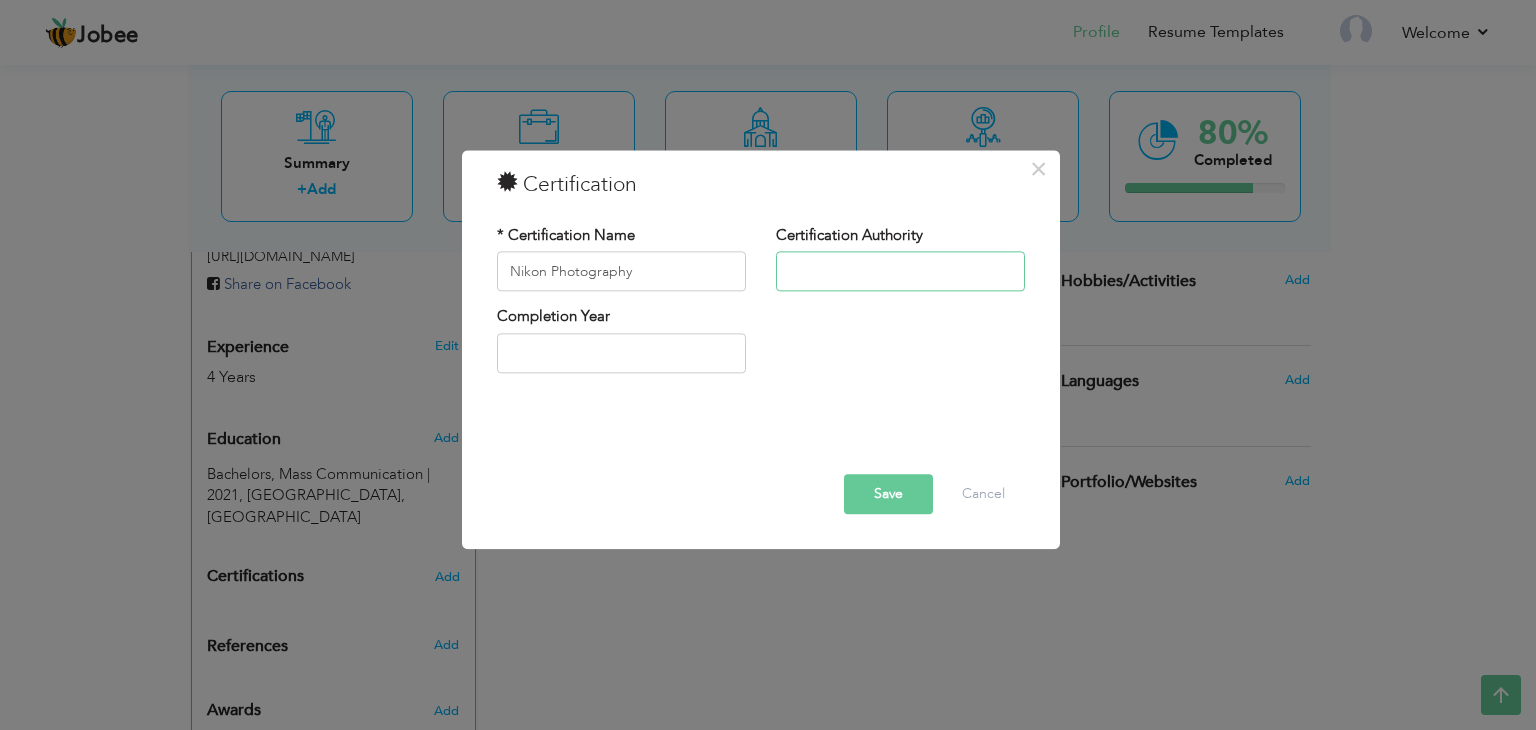 click at bounding box center [900, 272] 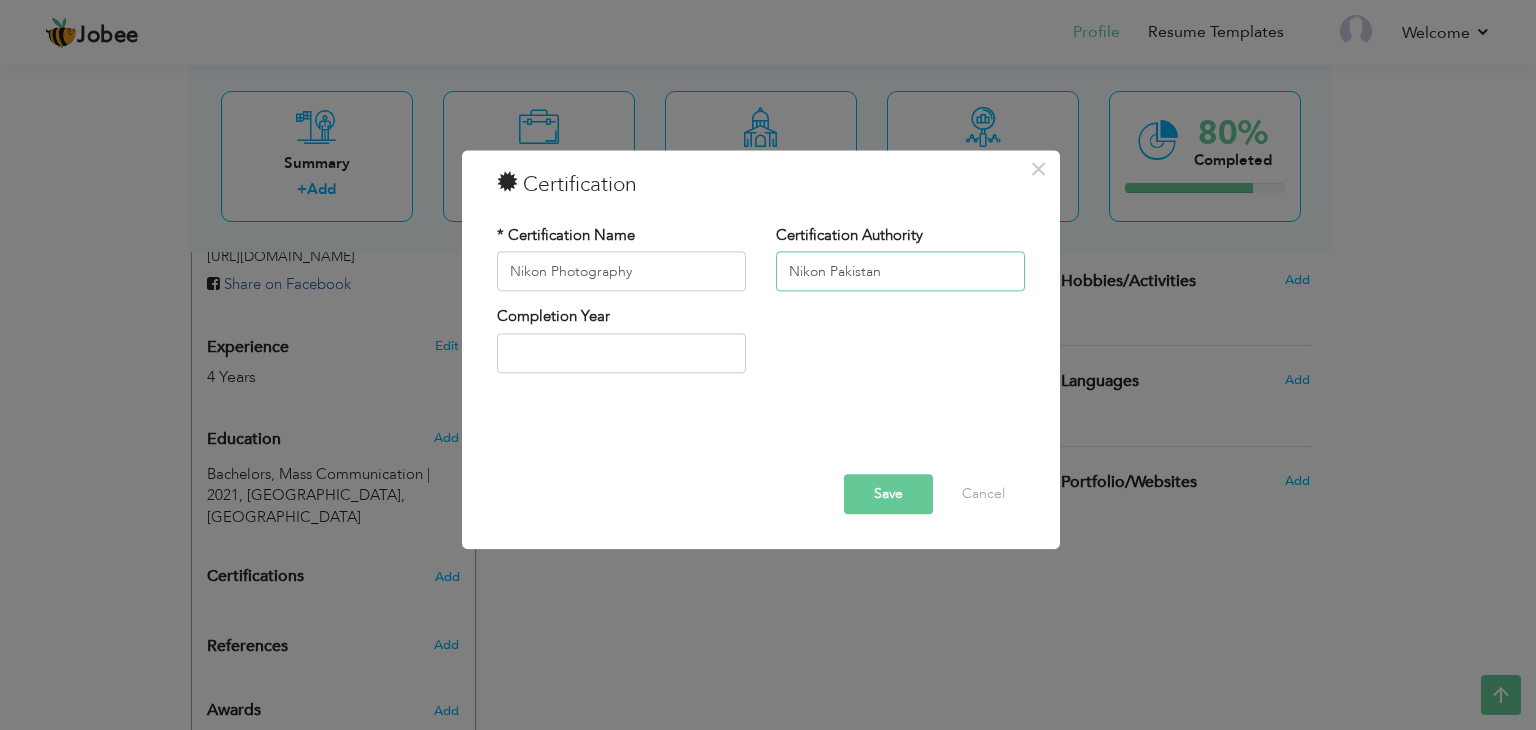 type on "Nikon Pakistan" 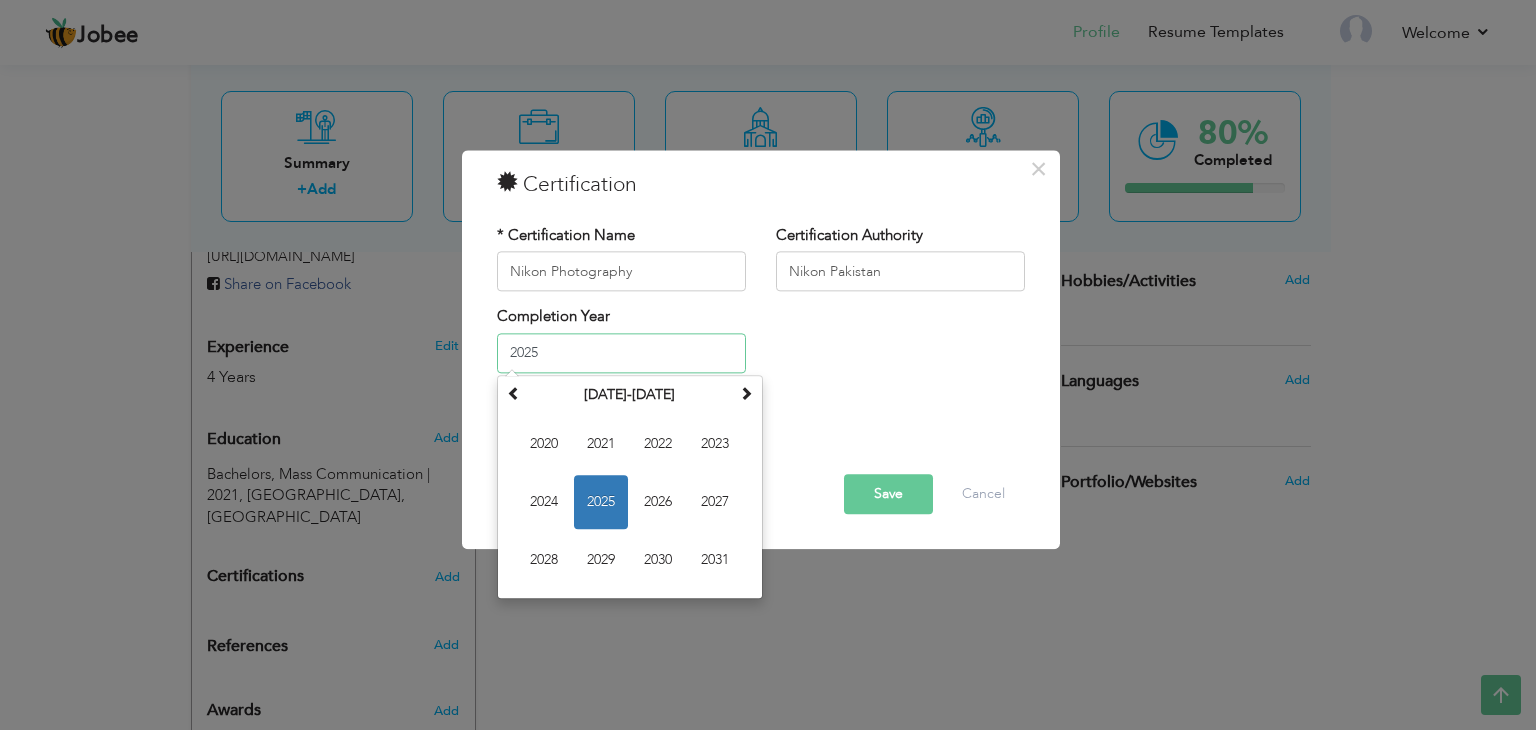 click on "2025" at bounding box center [621, 353] 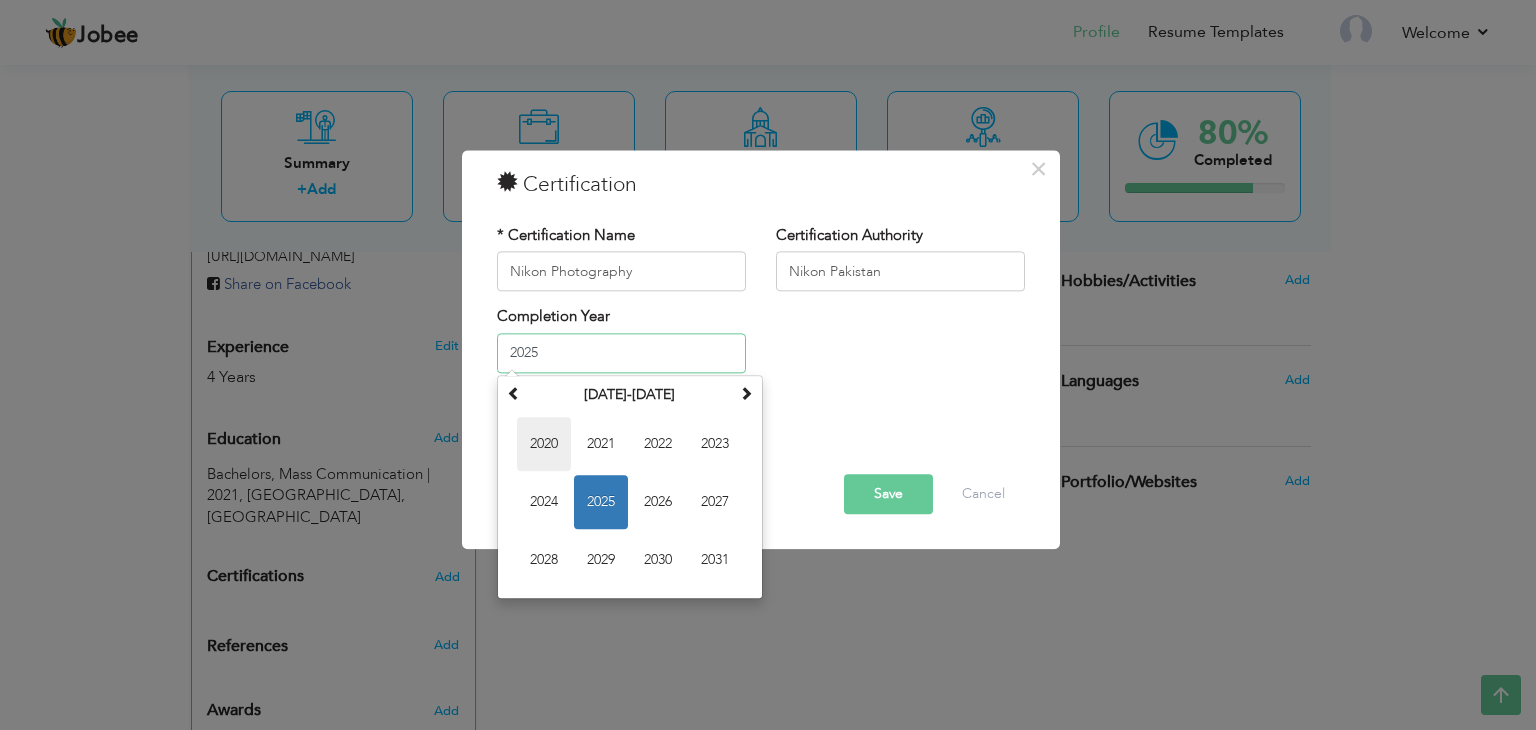 click on "2020" at bounding box center (544, 444) 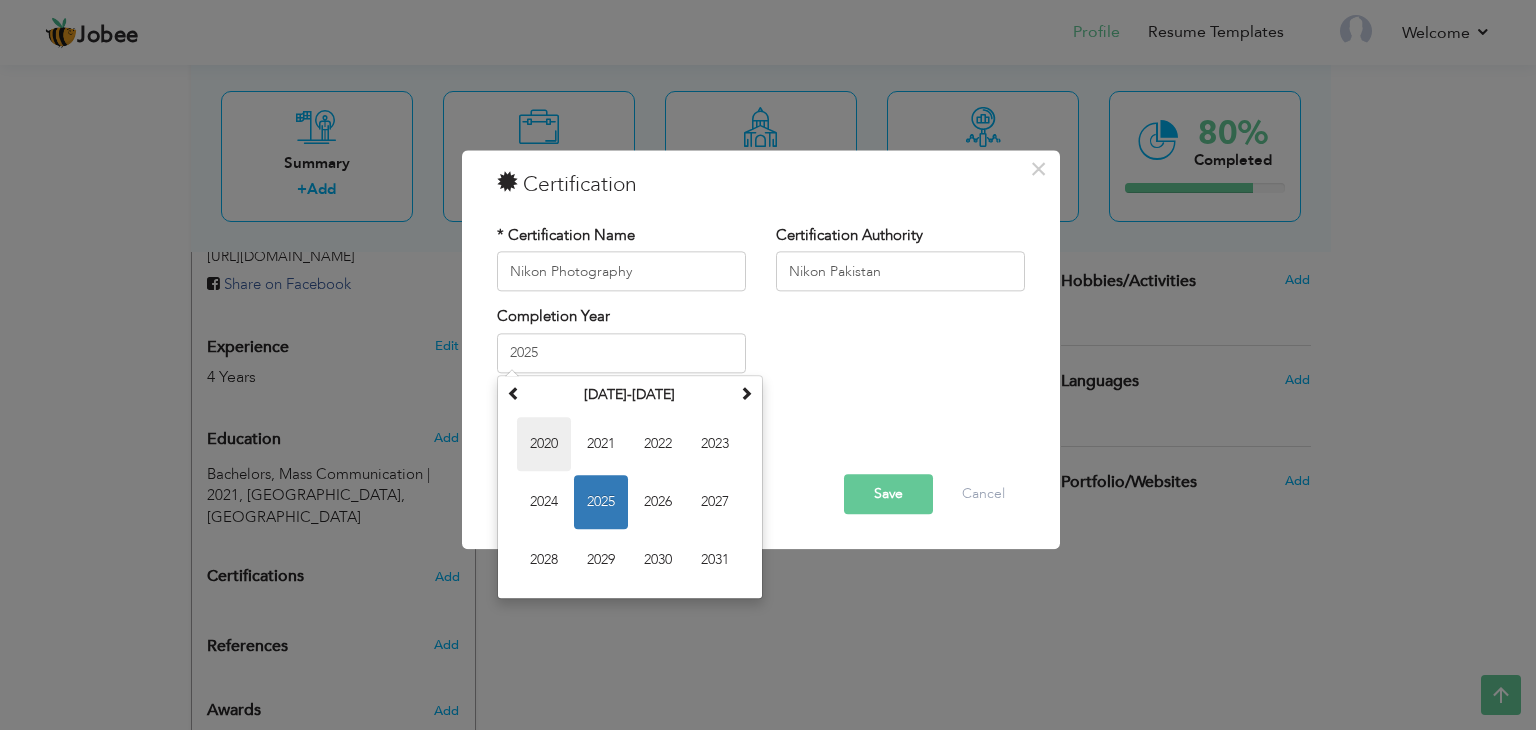 type on "2020" 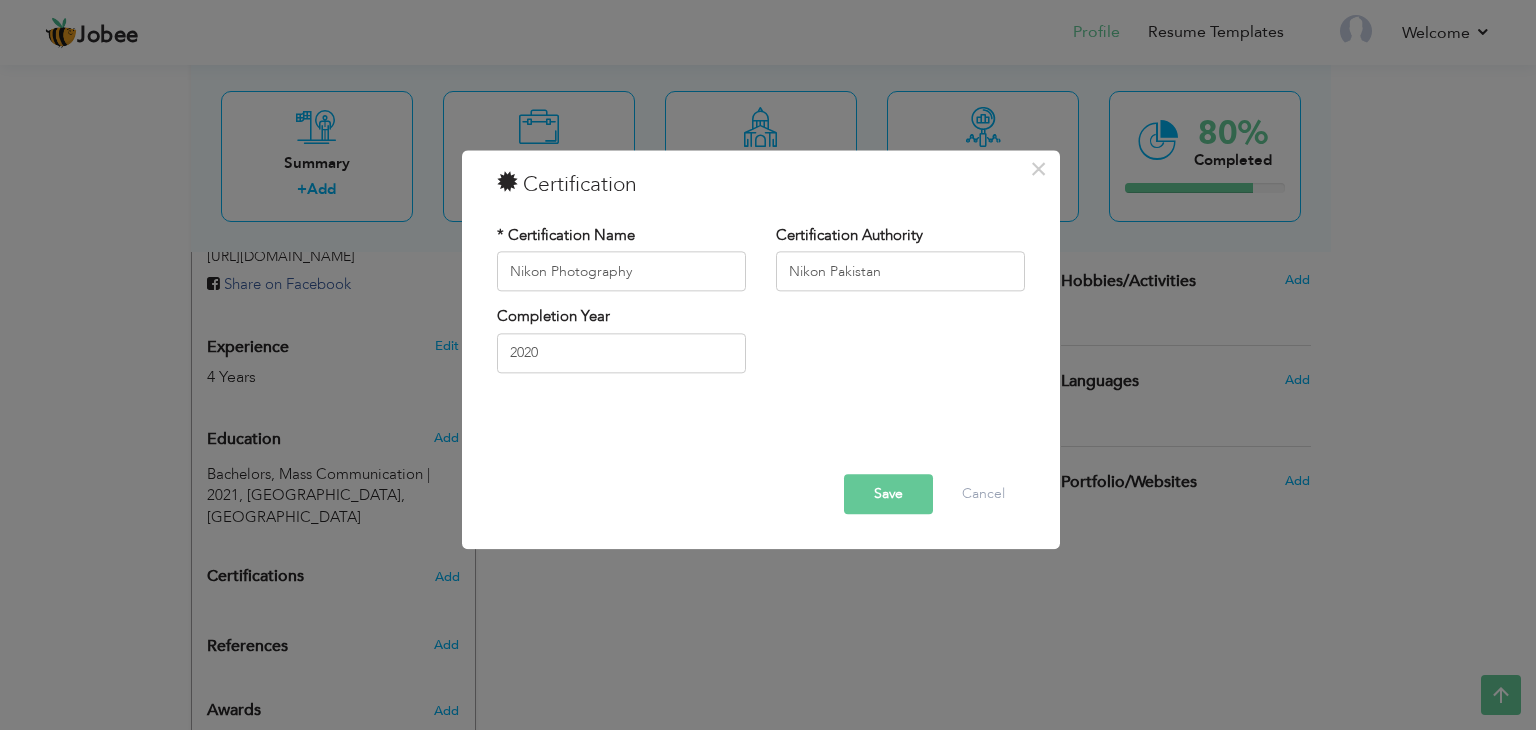click on "Save" at bounding box center [888, 495] 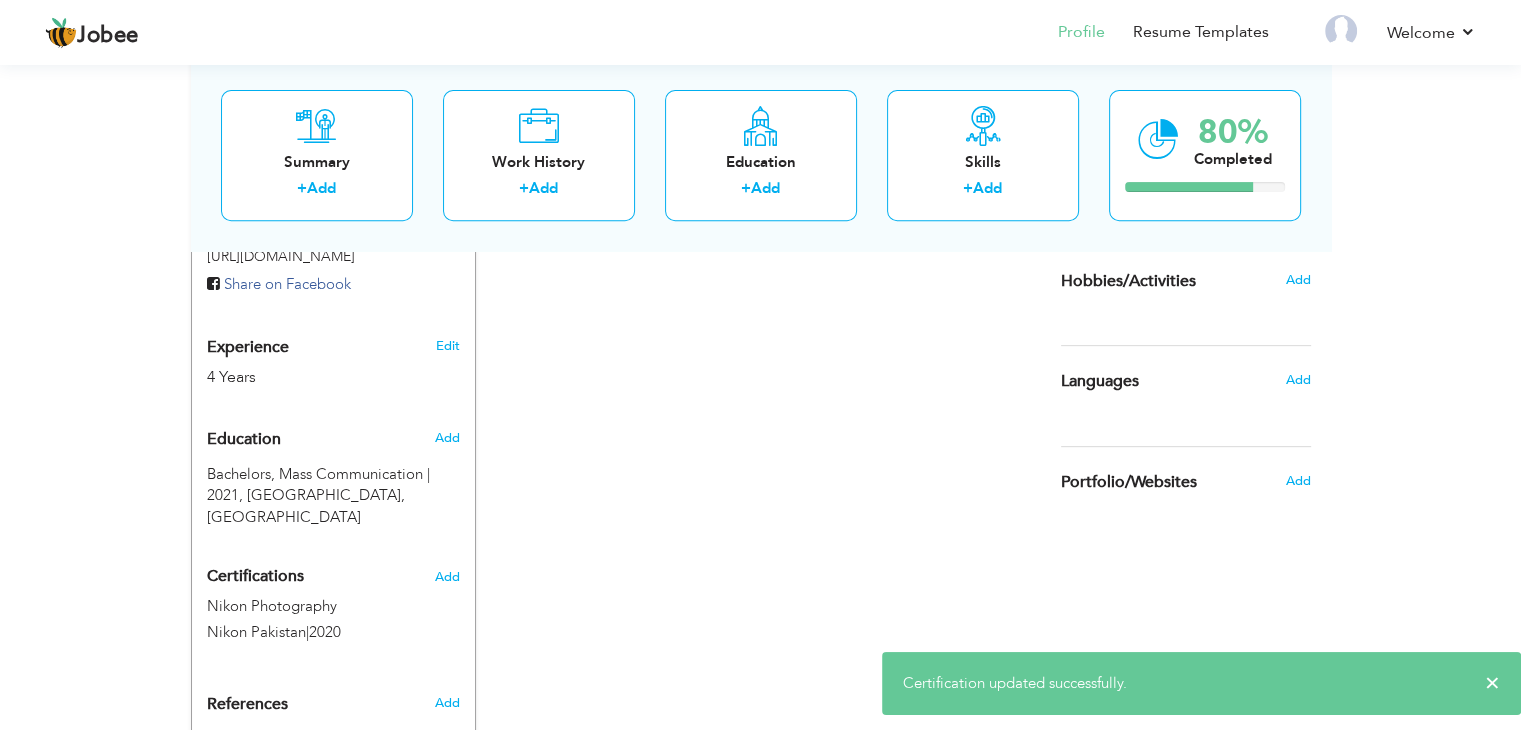 scroll, scrollTop: 811, scrollLeft: 0, axis: vertical 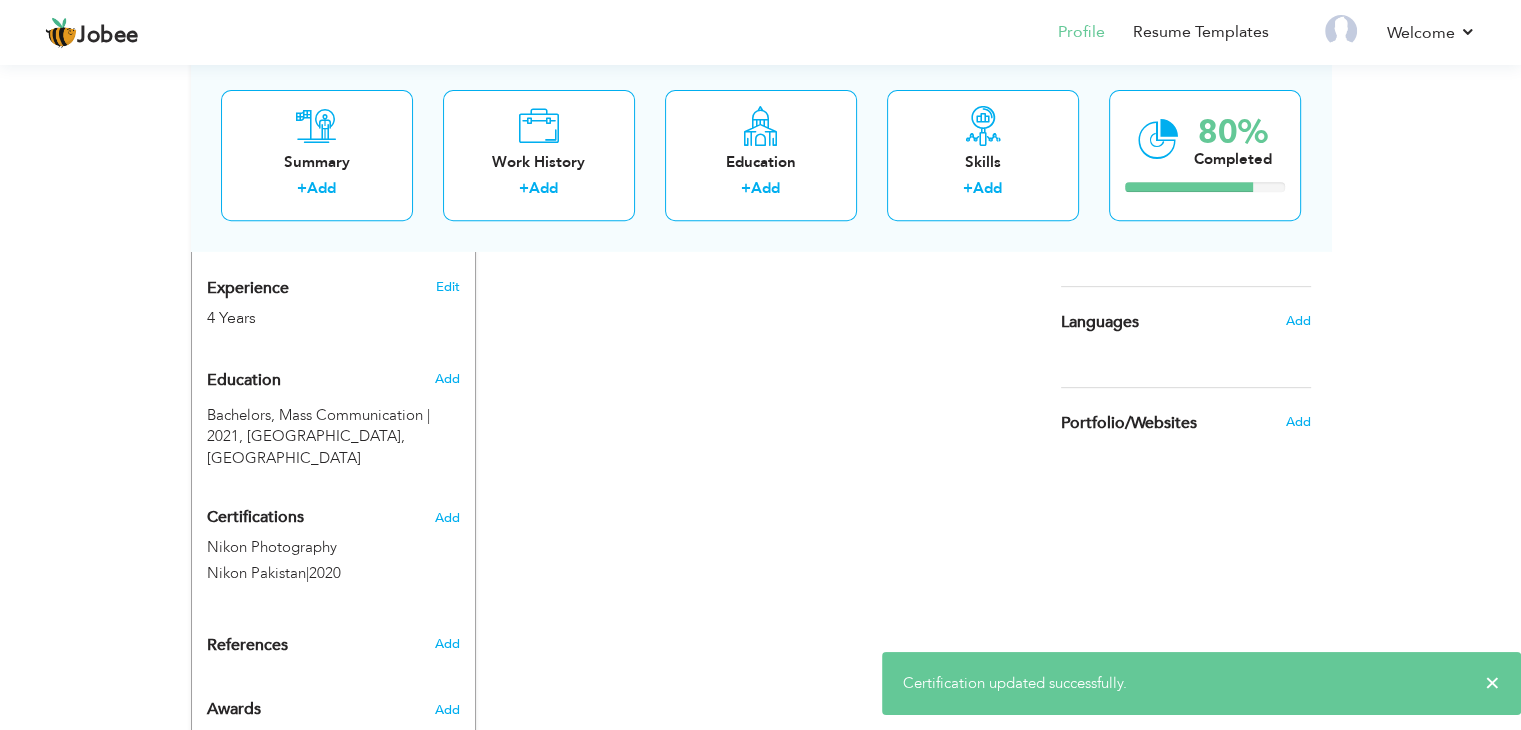 click on "References" at bounding box center [310, 645] 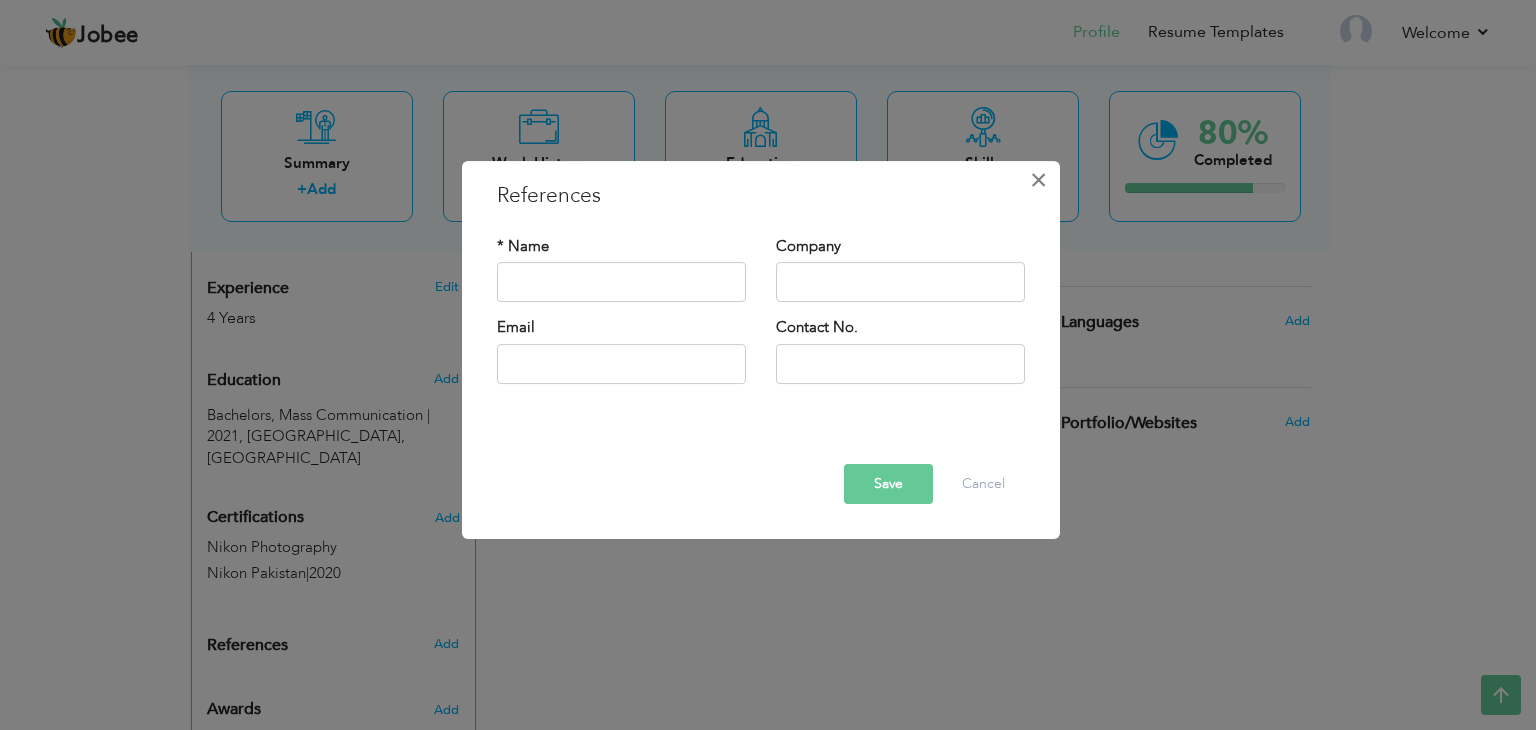 click on "×" at bounding box center (1038, 180) 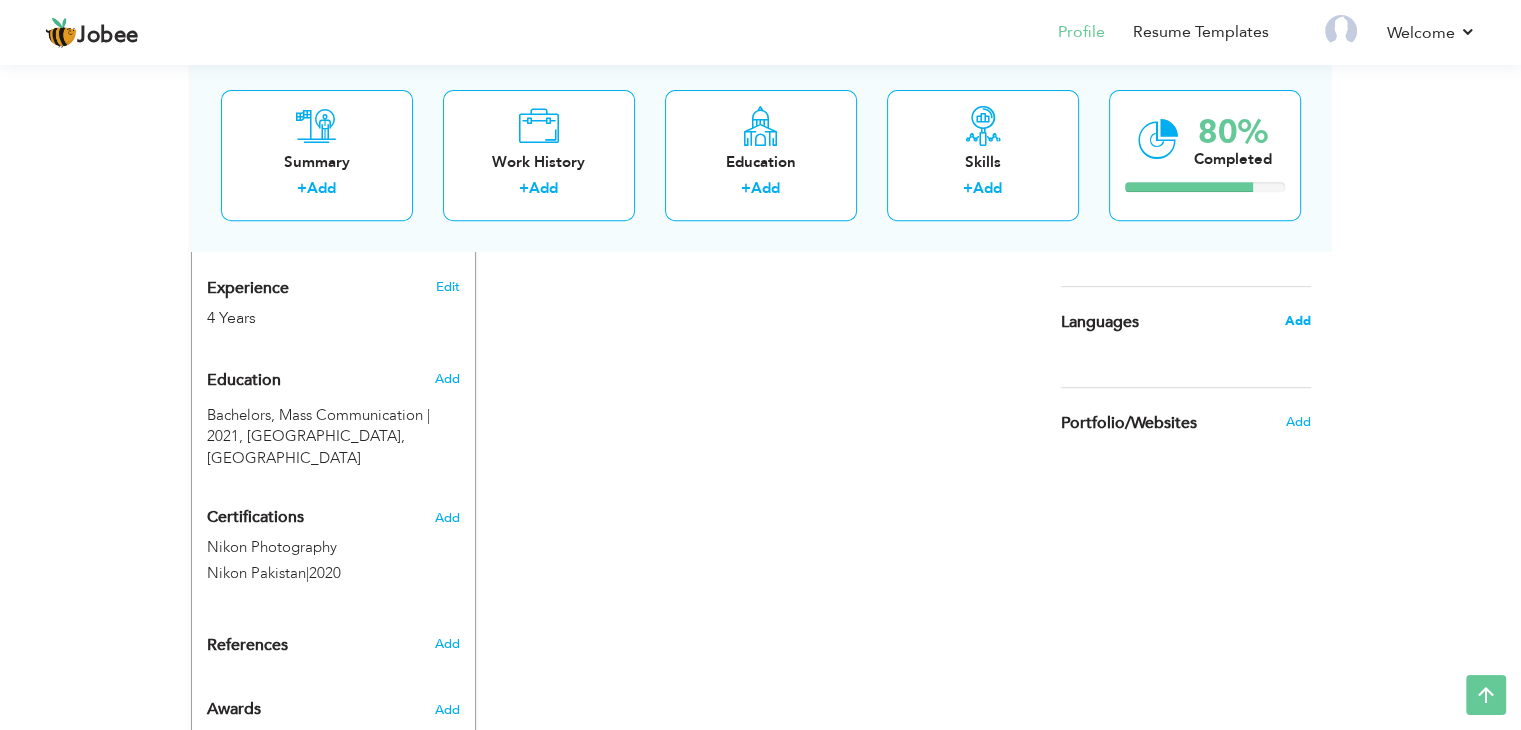 click on "Add" at bounding box center (1297, 321) 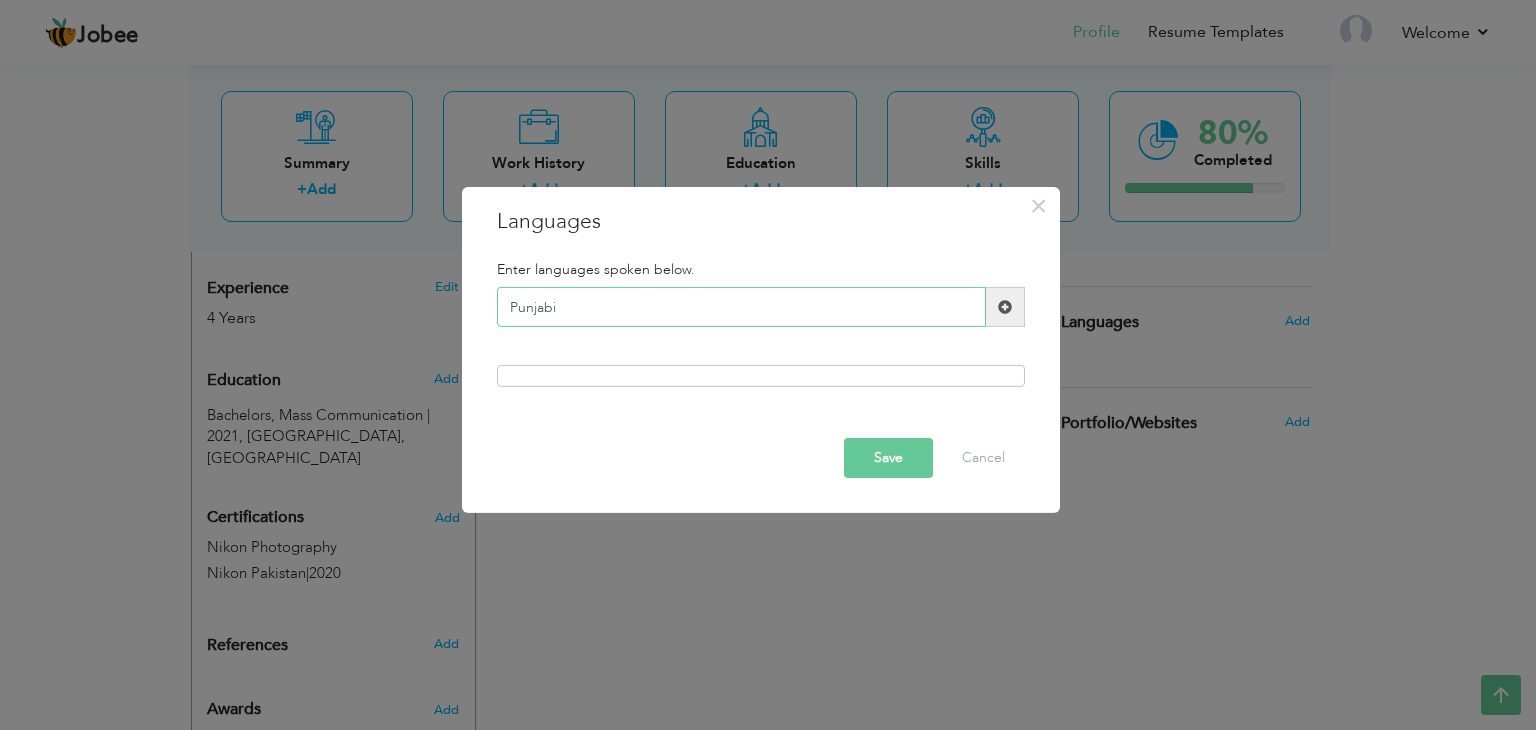 type on "Punjabi" 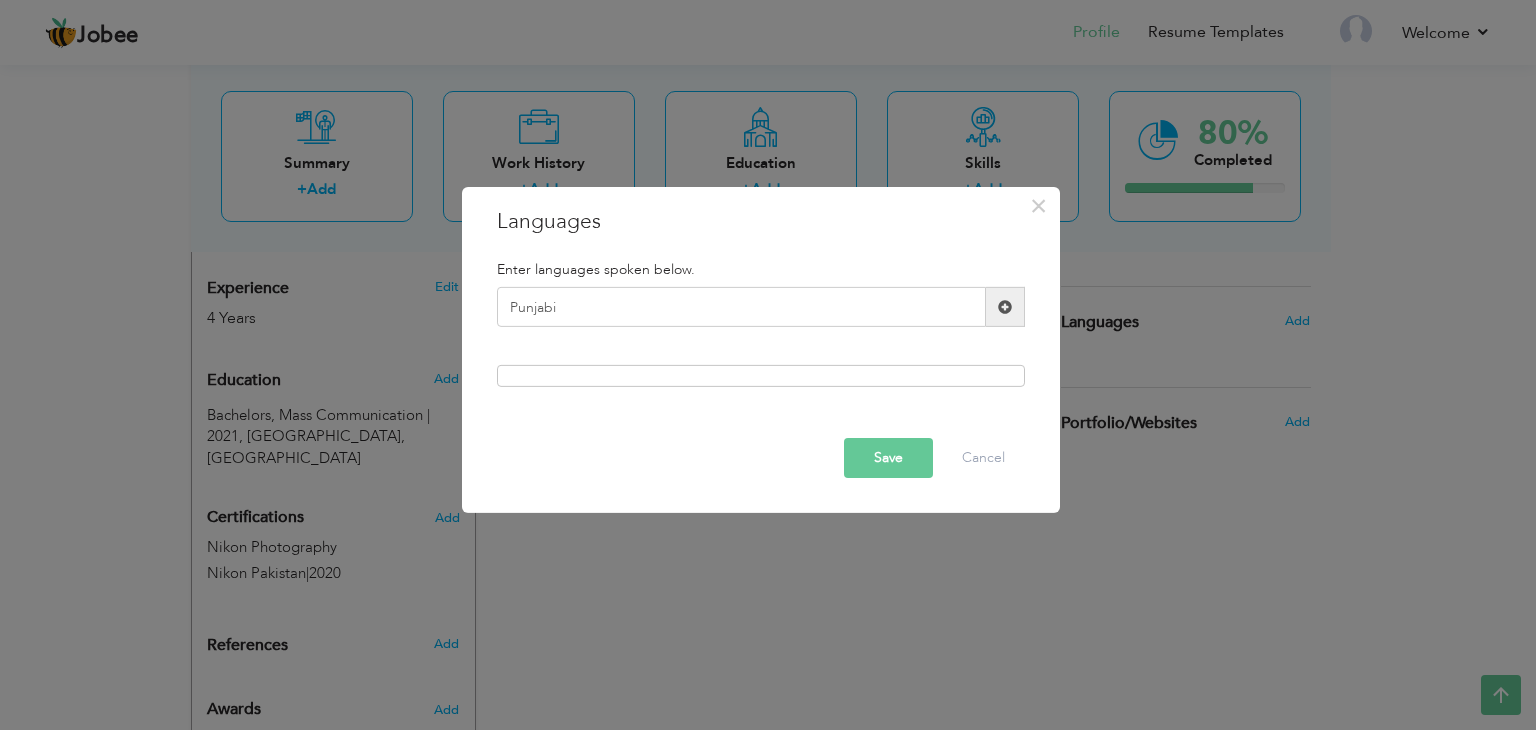 click at bounding box center (1005, 307) 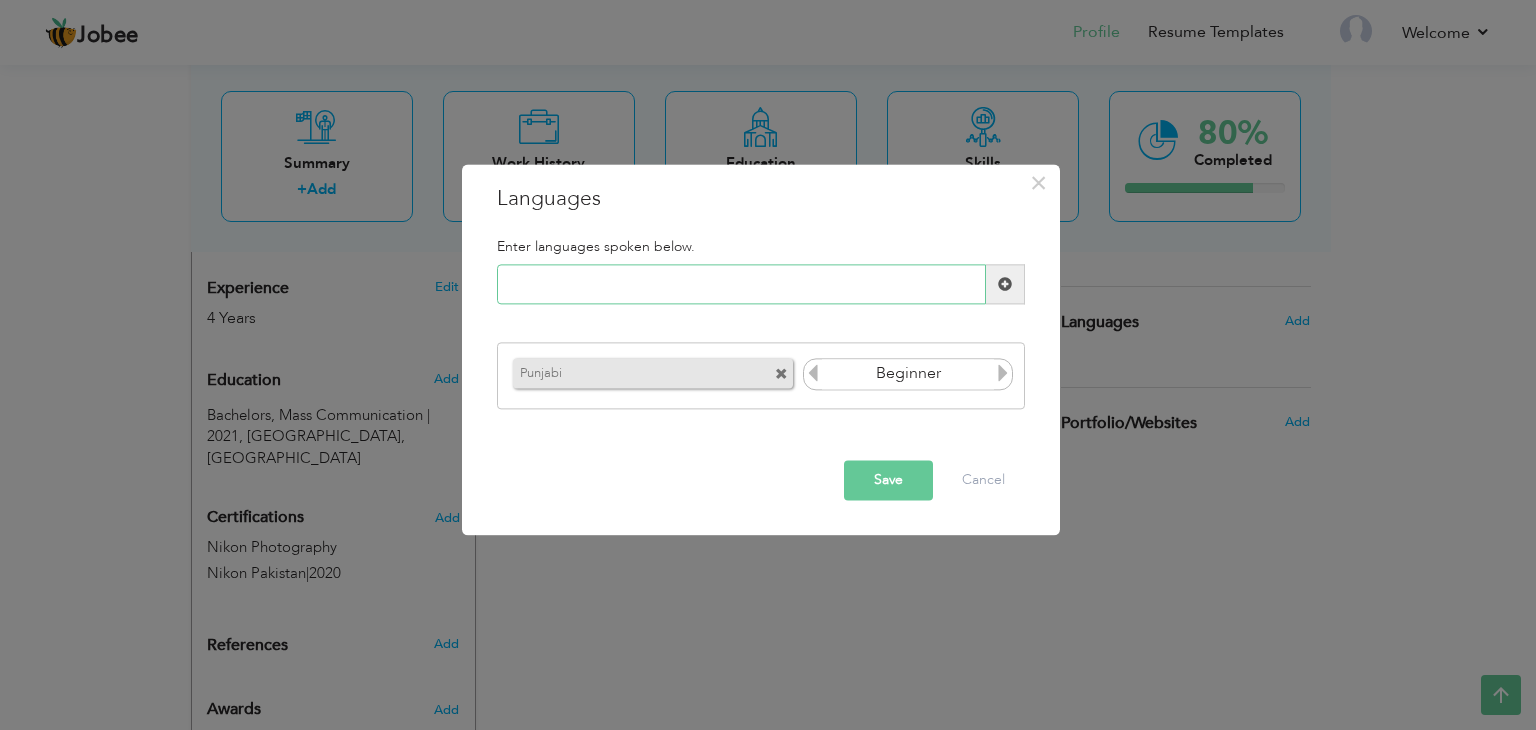 click at bounding box center (741, 285) 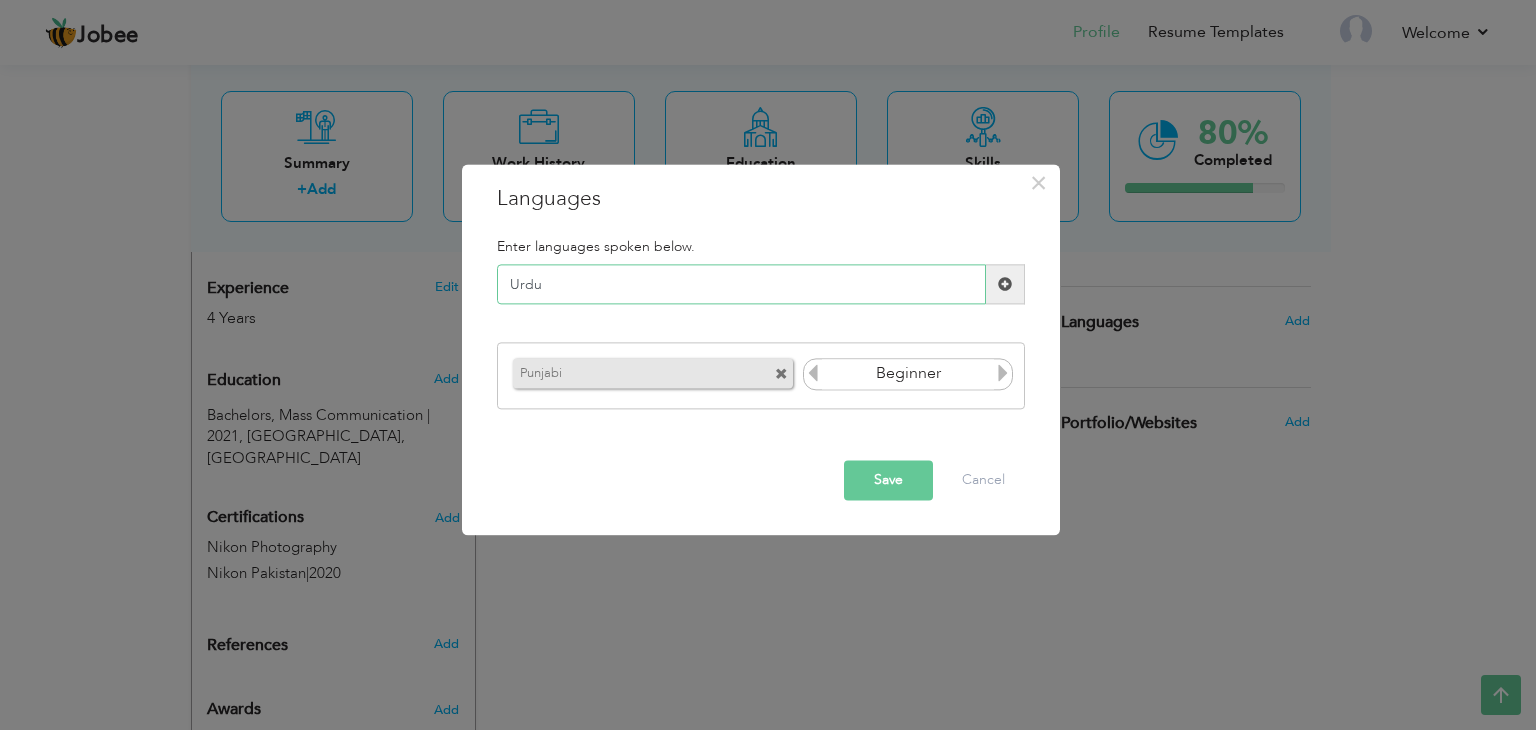 type on "Urdu" 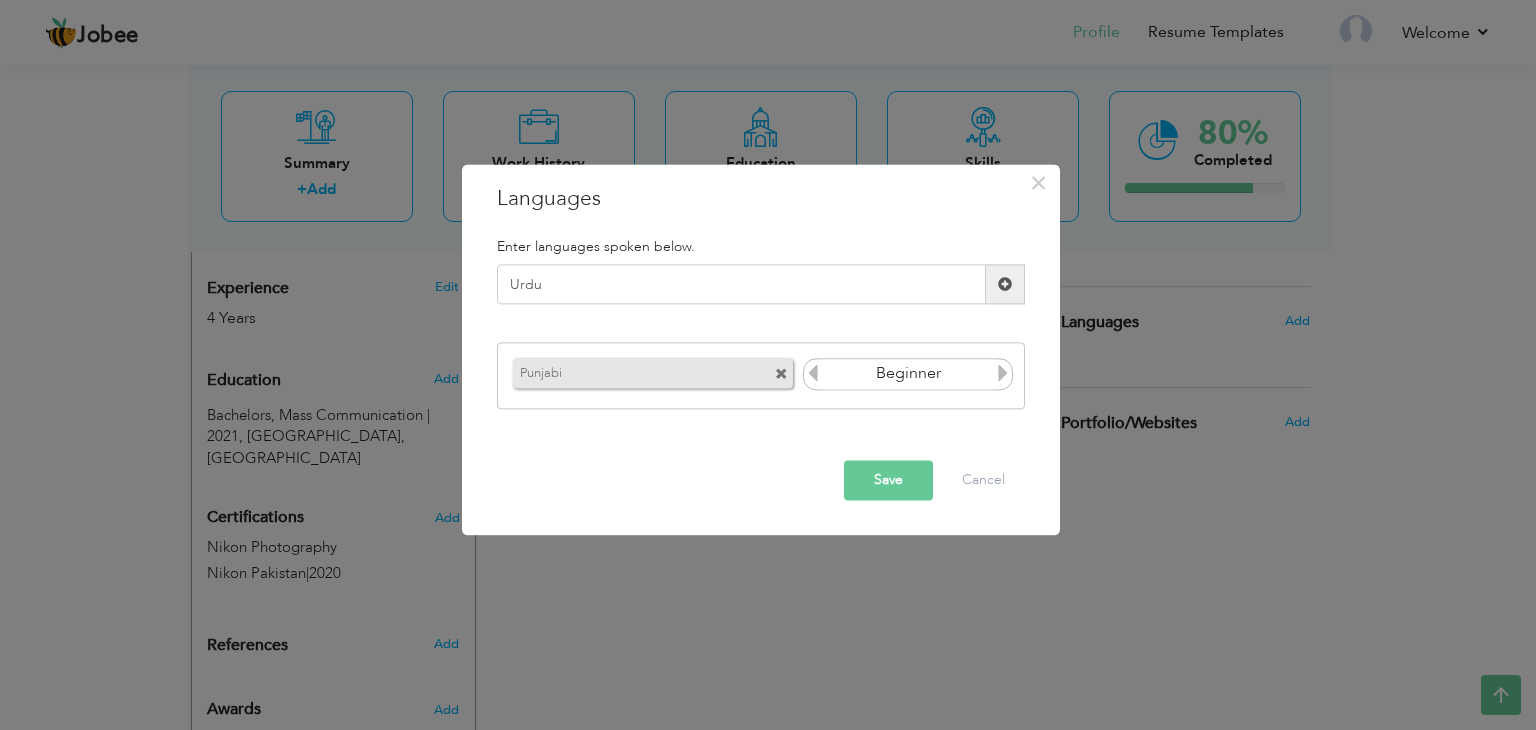 click at bounding box center (1005, 284) 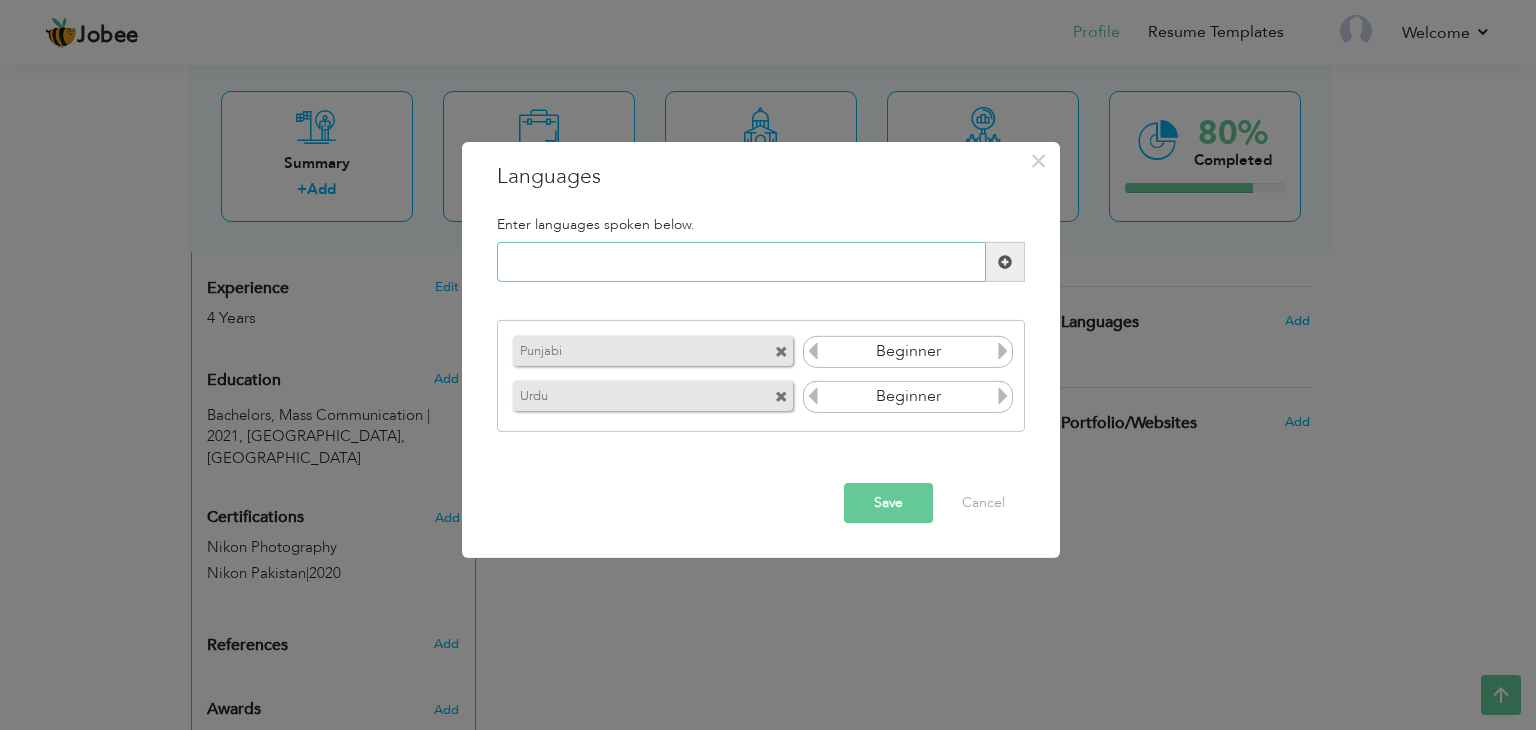 click at bounding box center [741, 262] 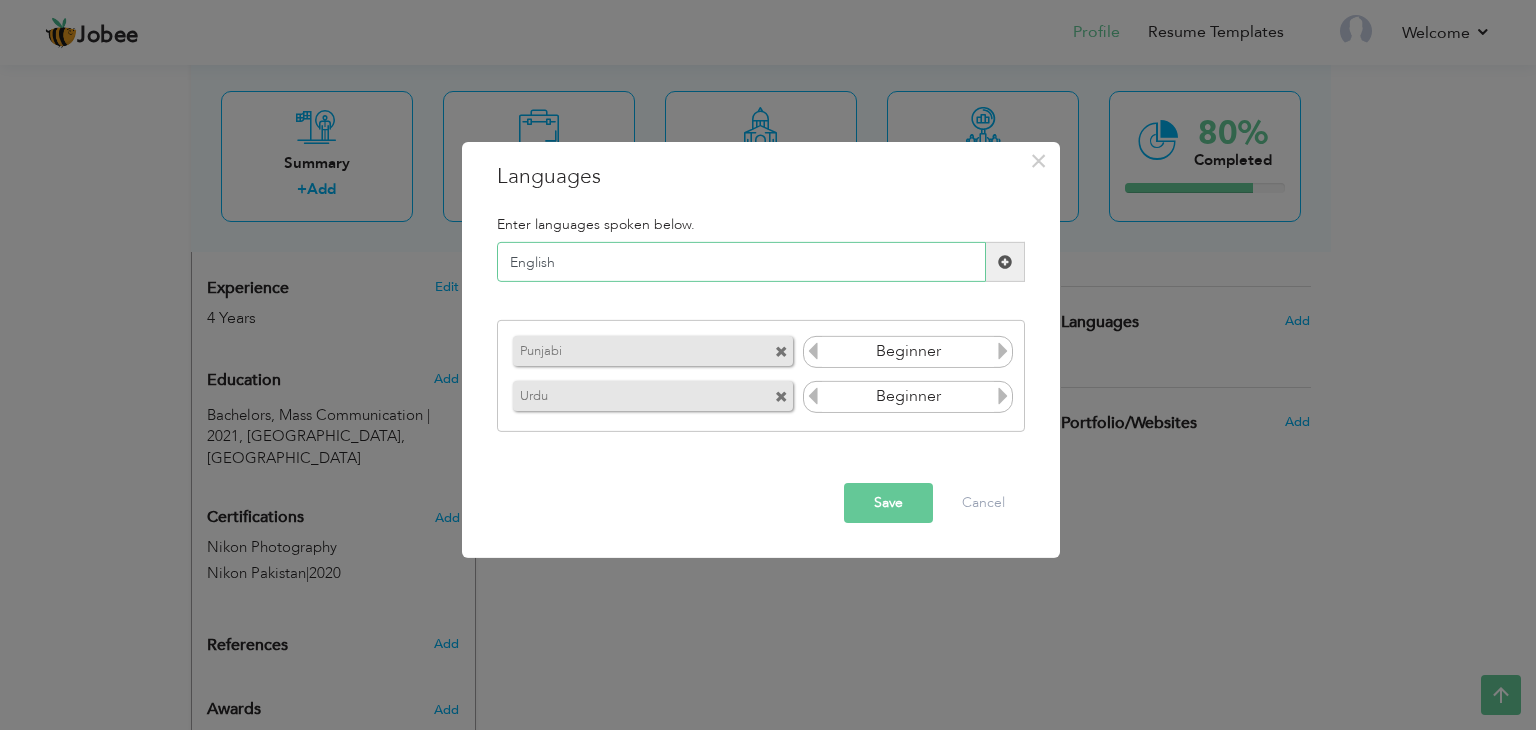 type on "English" 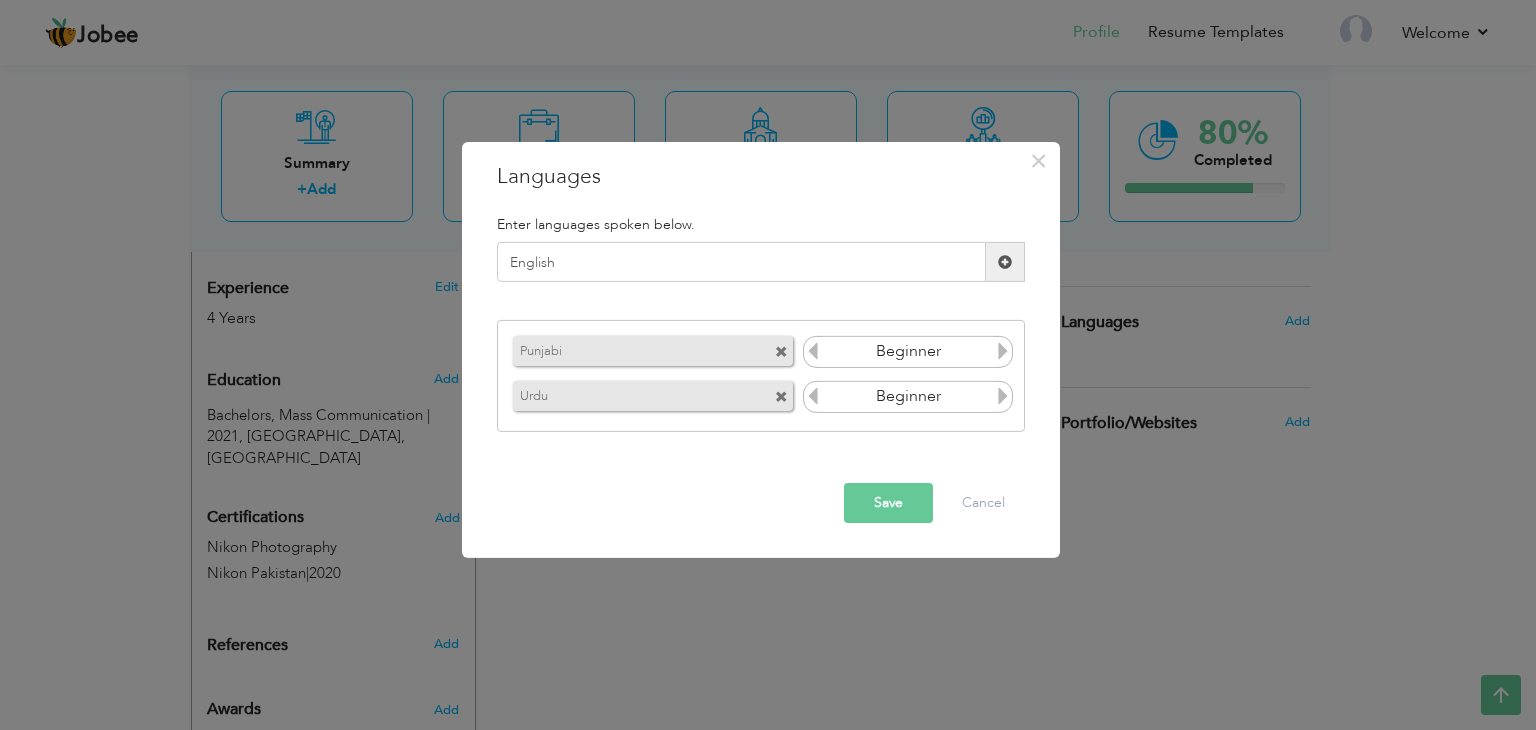 click at bounding box center [1005, 262] 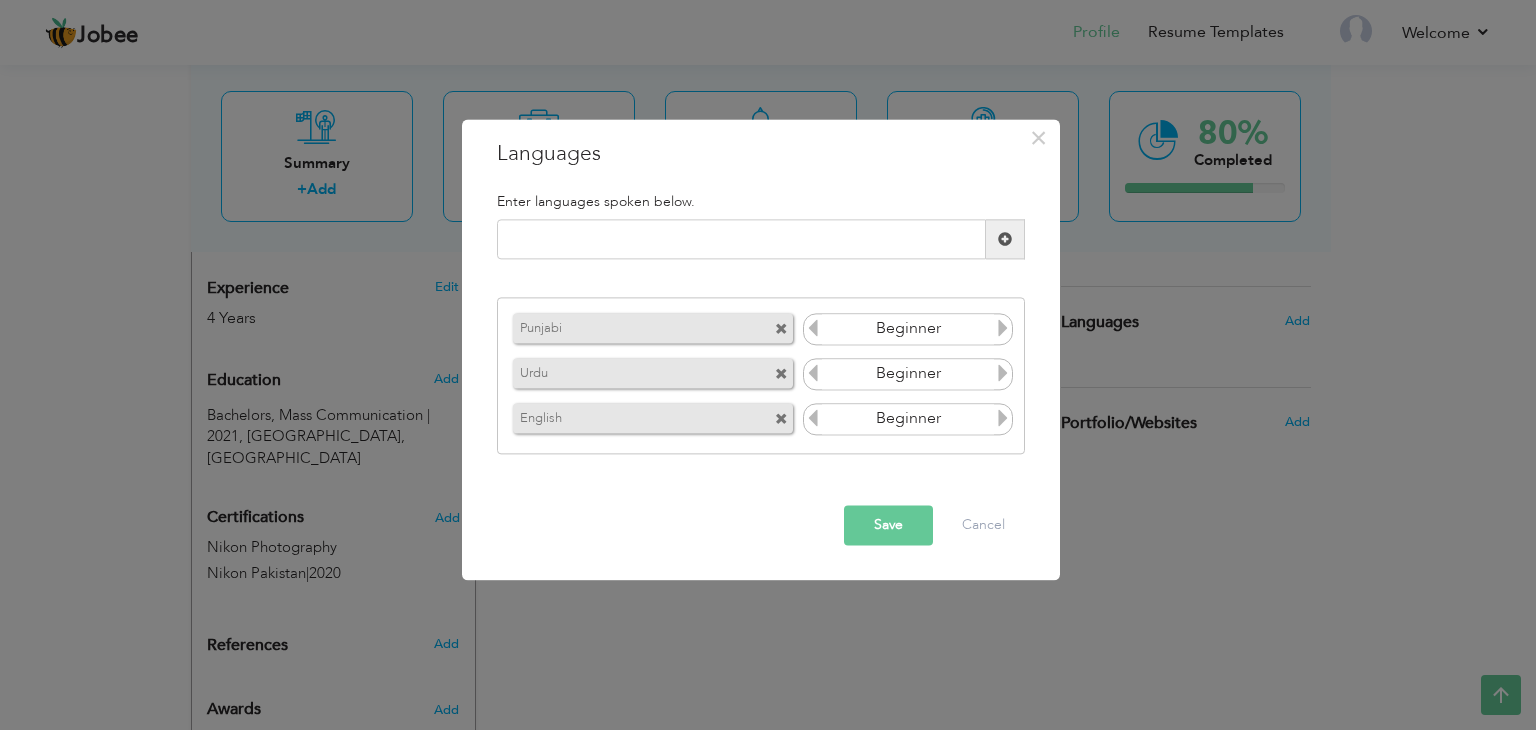 click at bounding box center [1003, 328] 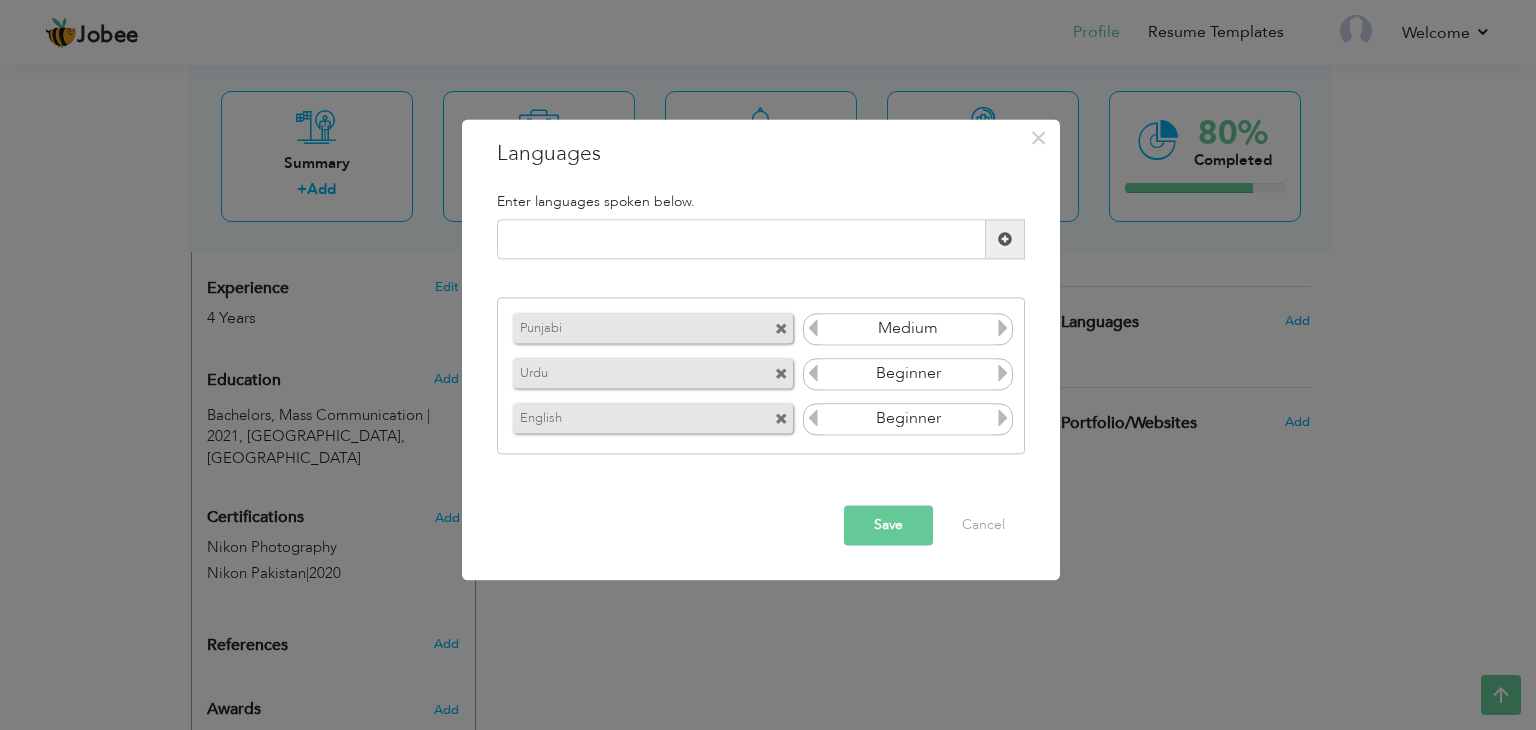click at bounding box center (1003, 328) 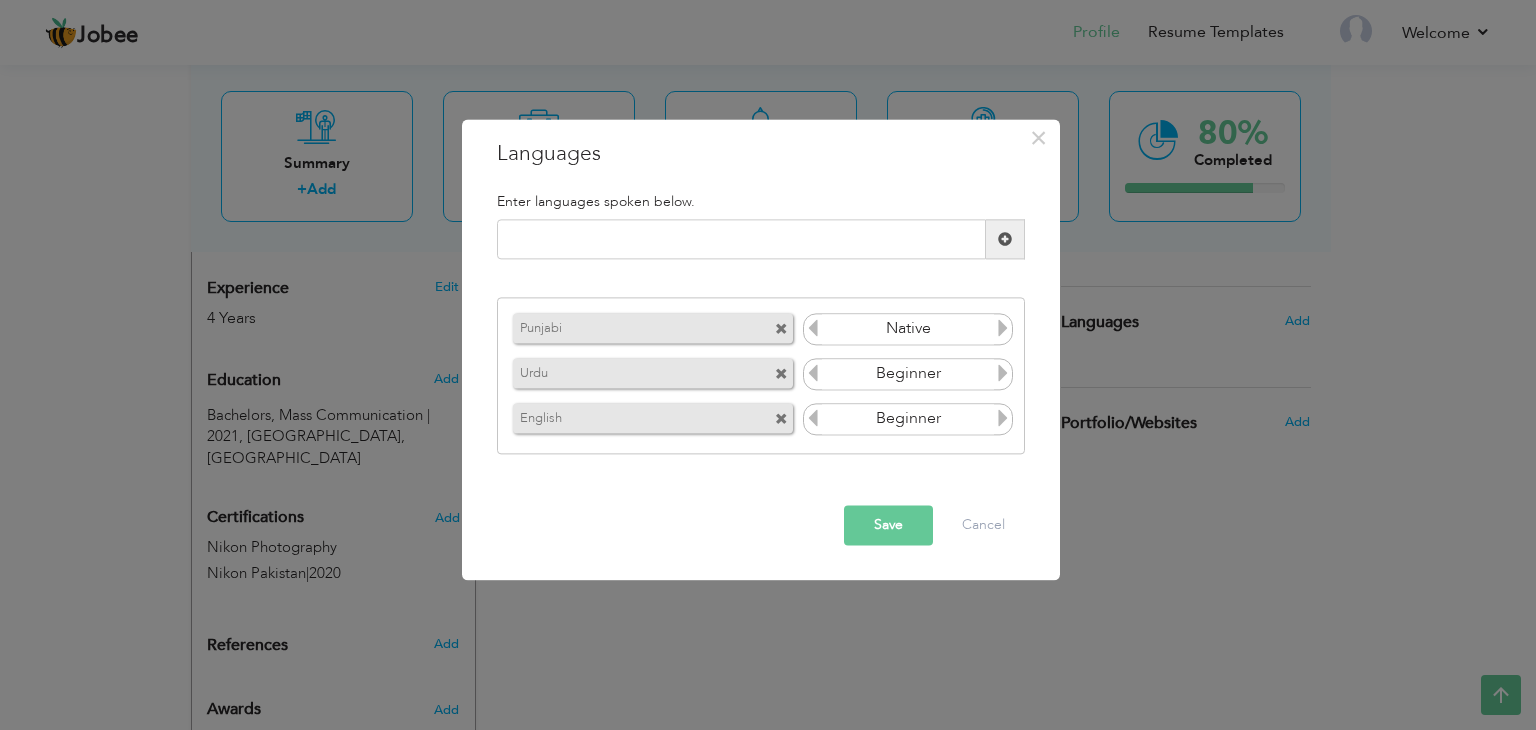 click on "Beginner" at bounding box center (908, 374) 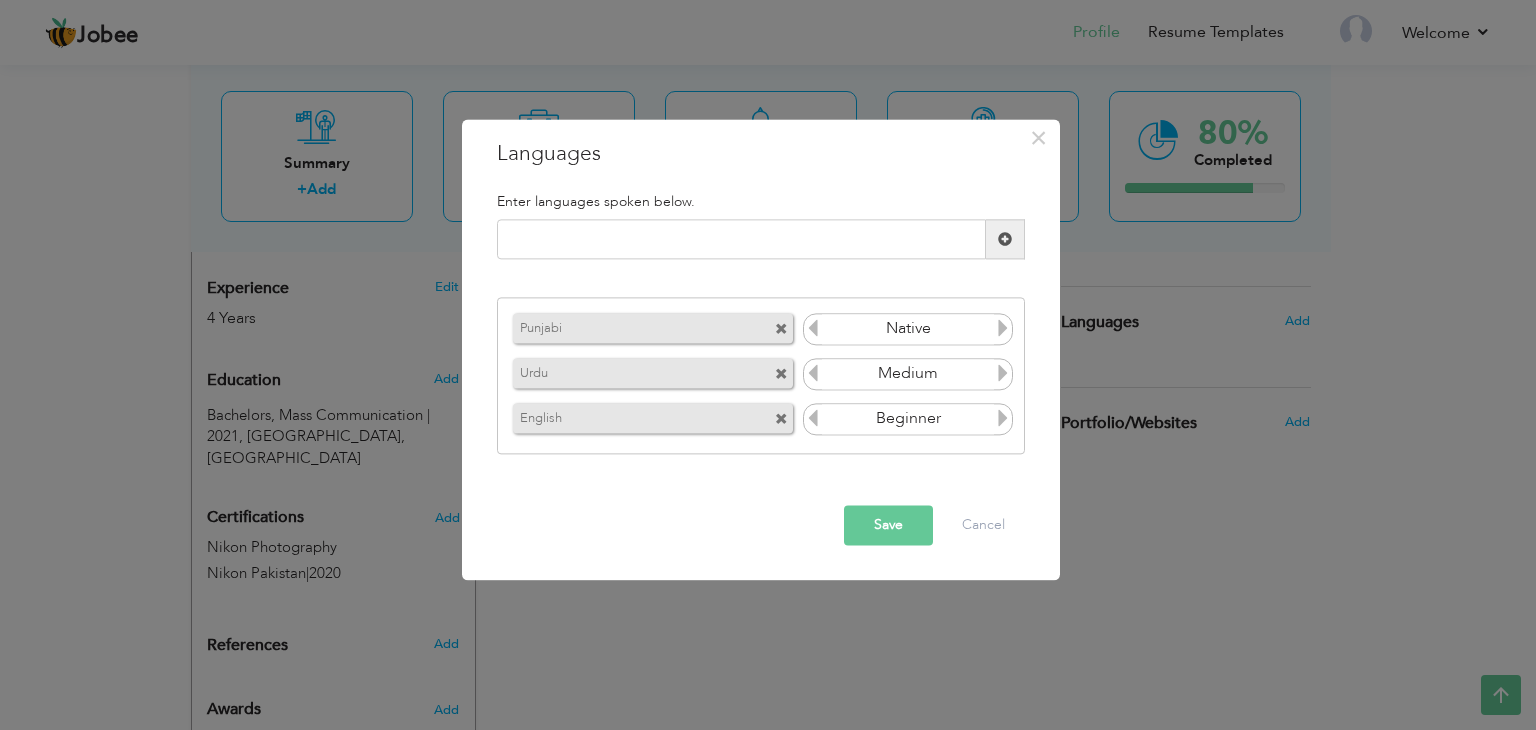 click at bounding box center [1003, 373] 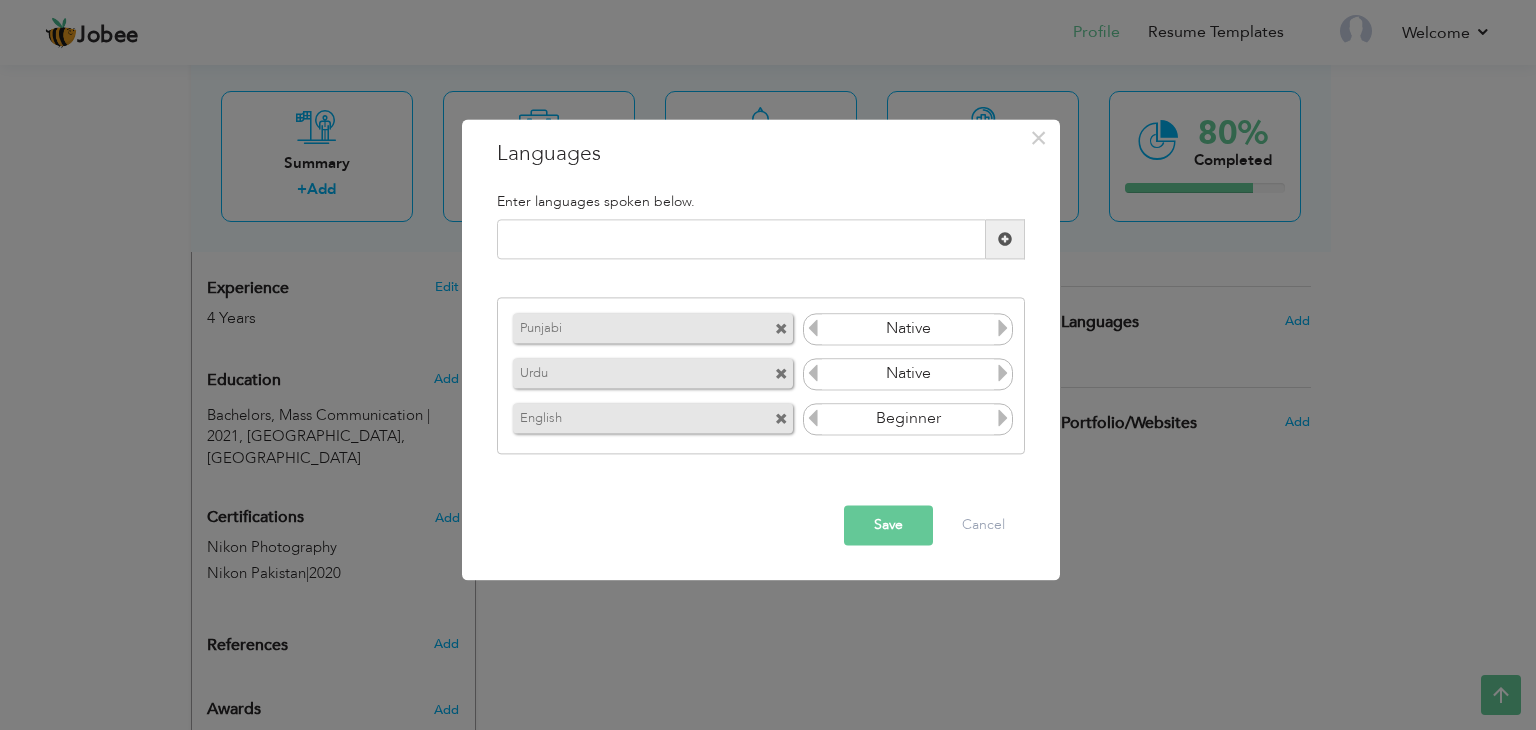drag, startPoint x: 1007, startPoint y: 374, endPoint x: 1003, endPoint y: 419, distance: 45.17743 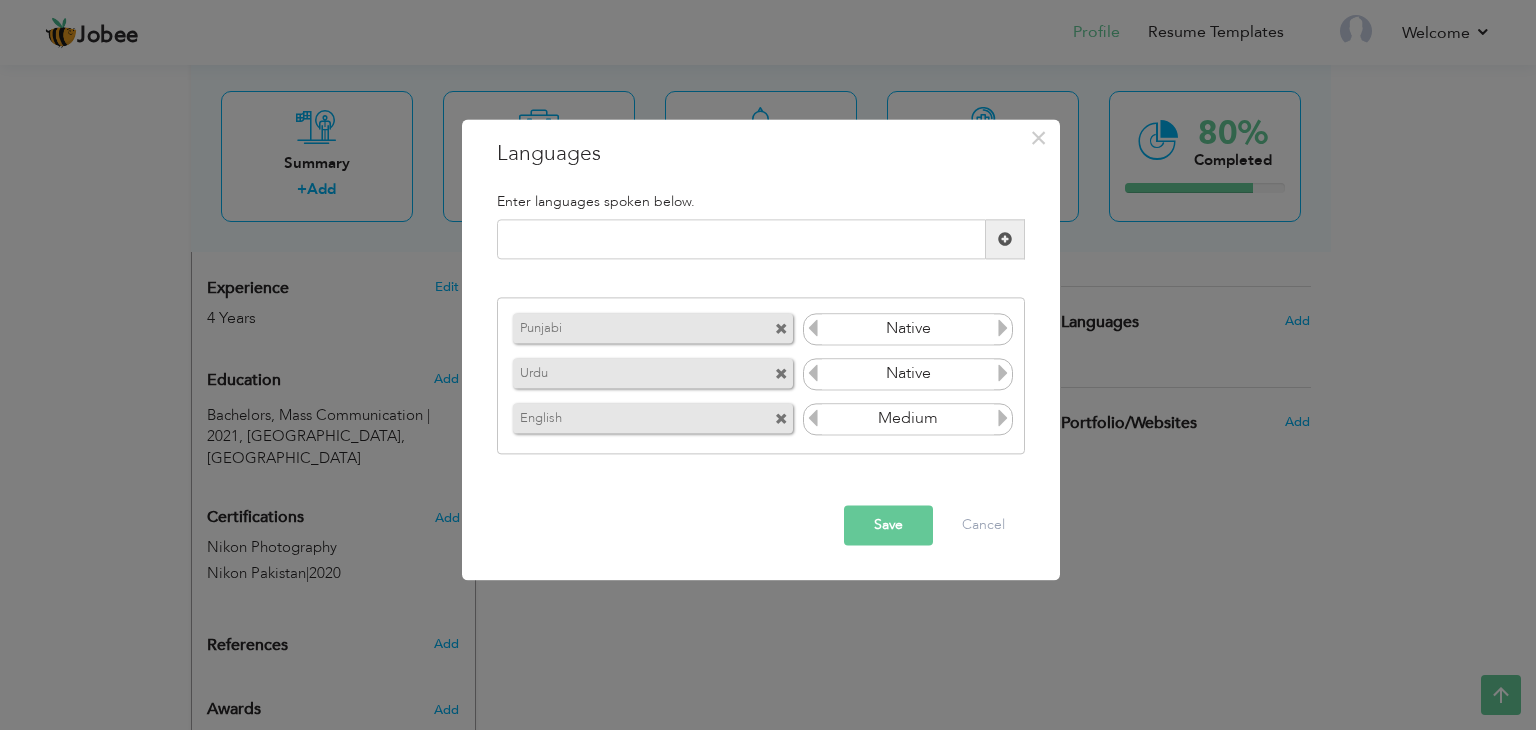 click at bounding box center [1003, 418] 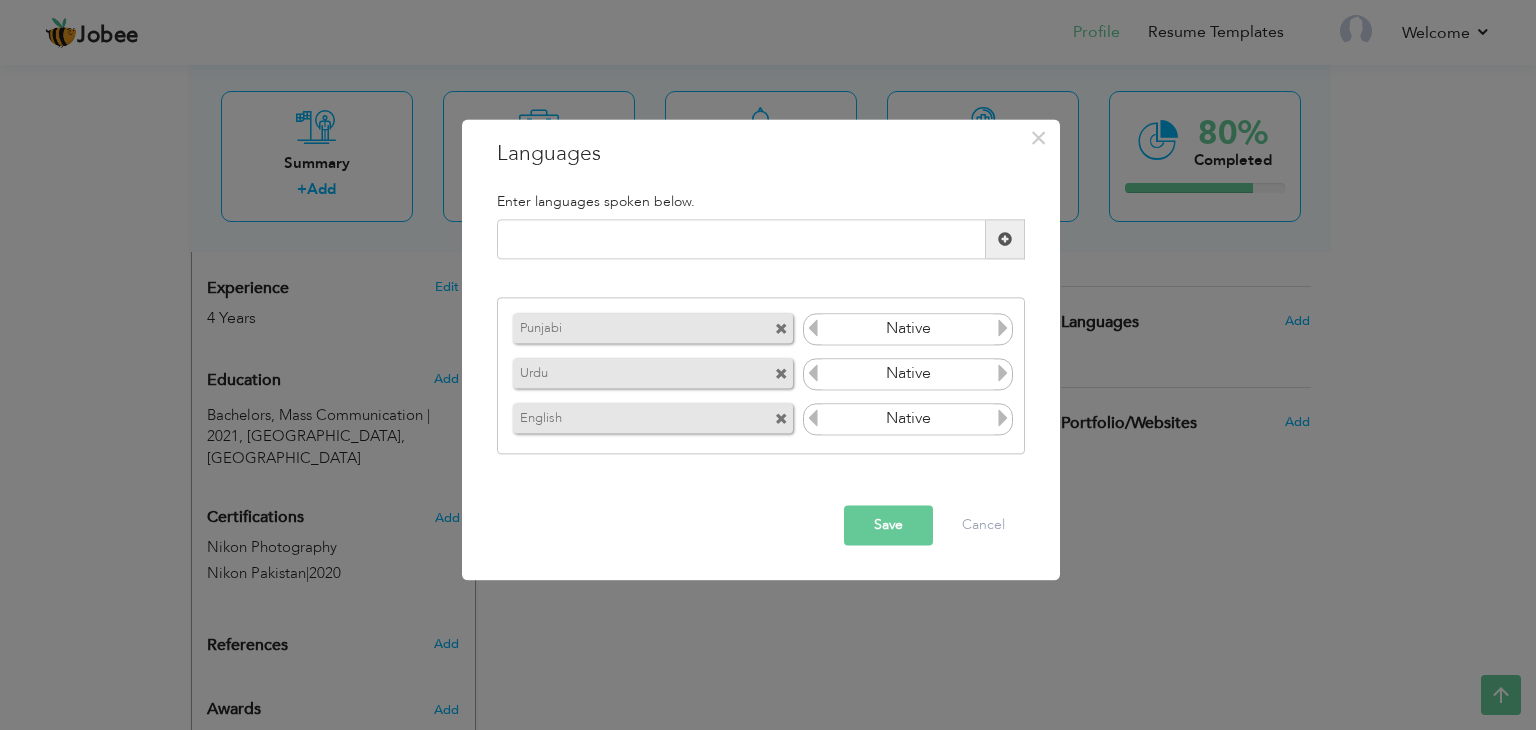 click at bounding box center (813, 418) 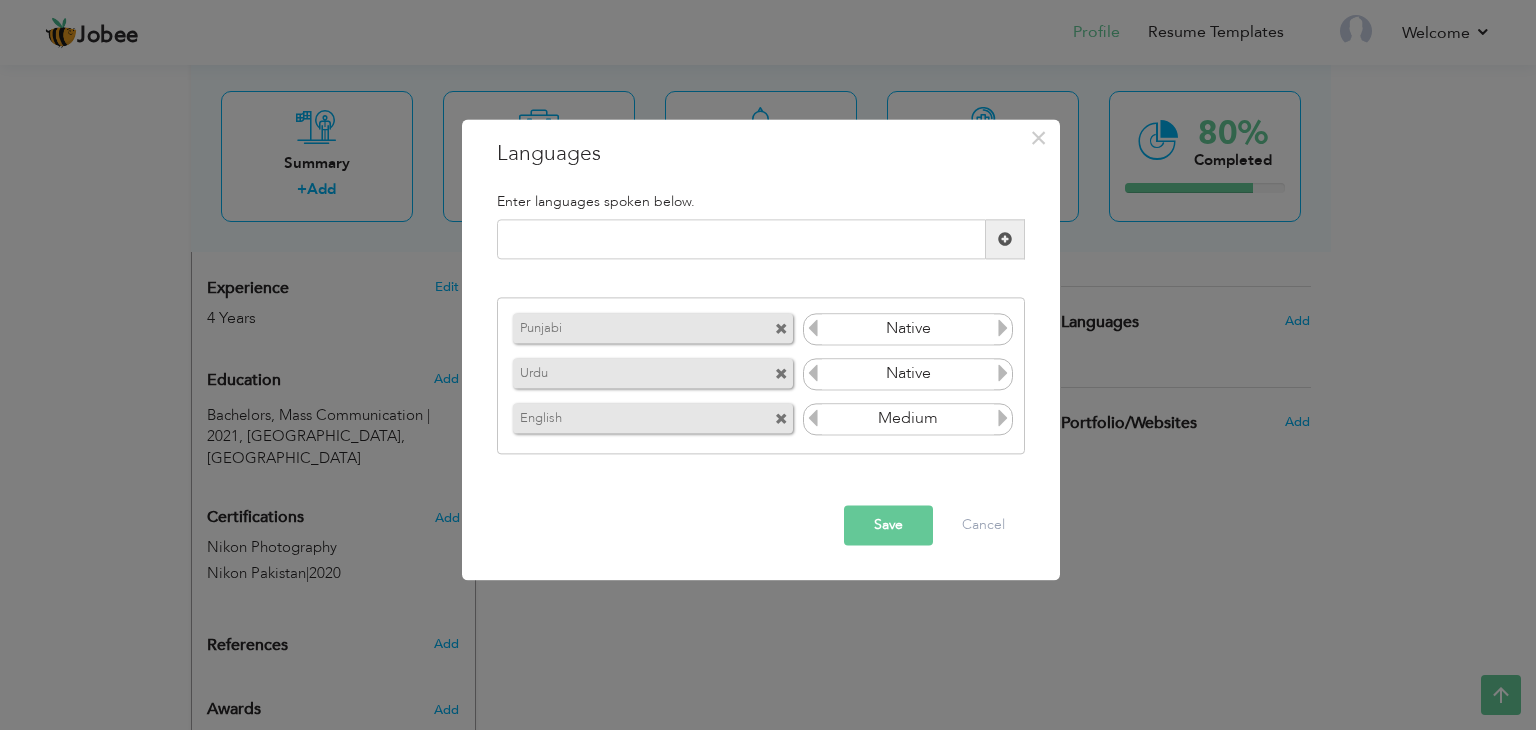 click on "Save" at bounding box center (888, 526) 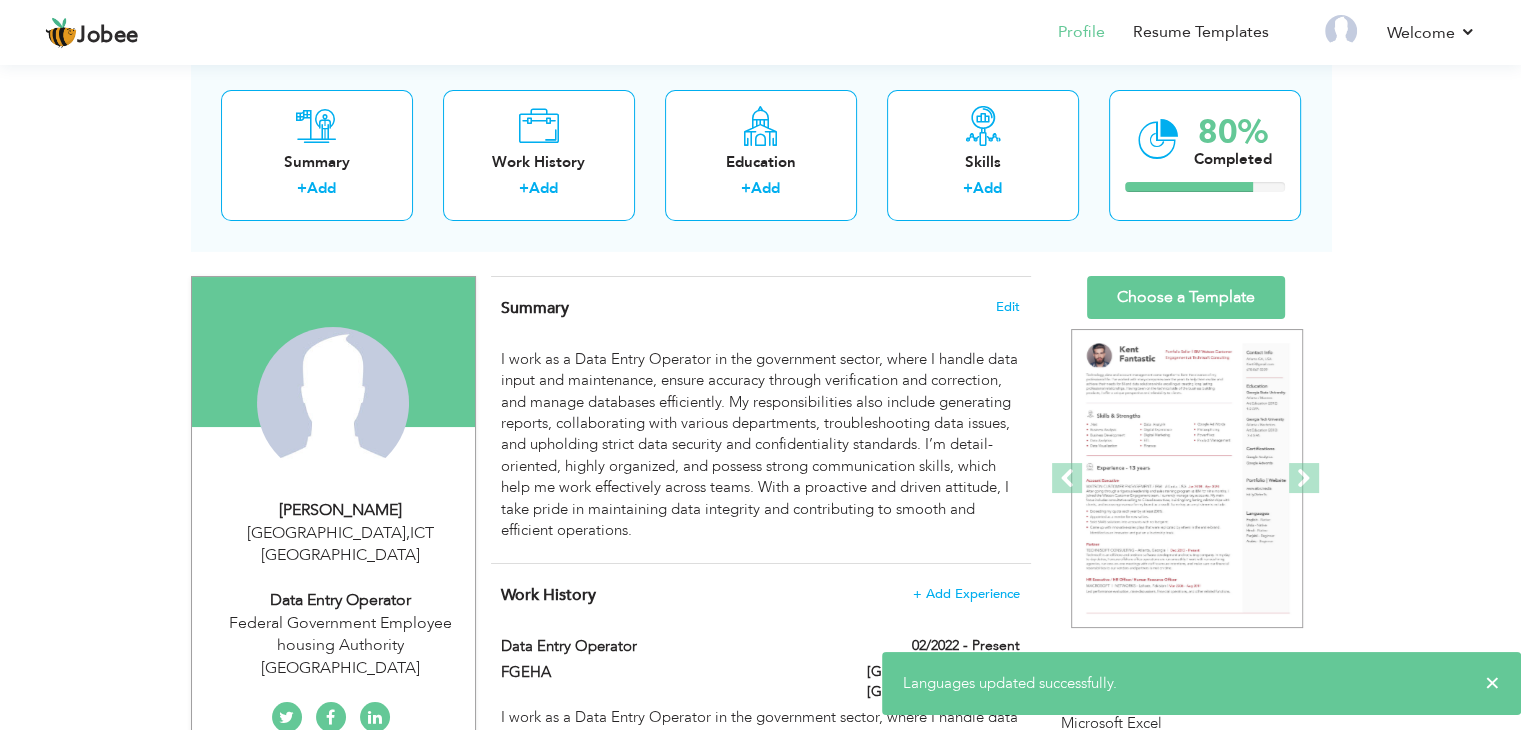scroll, scrollTop: 0, scrollLeft: 0, axis: both 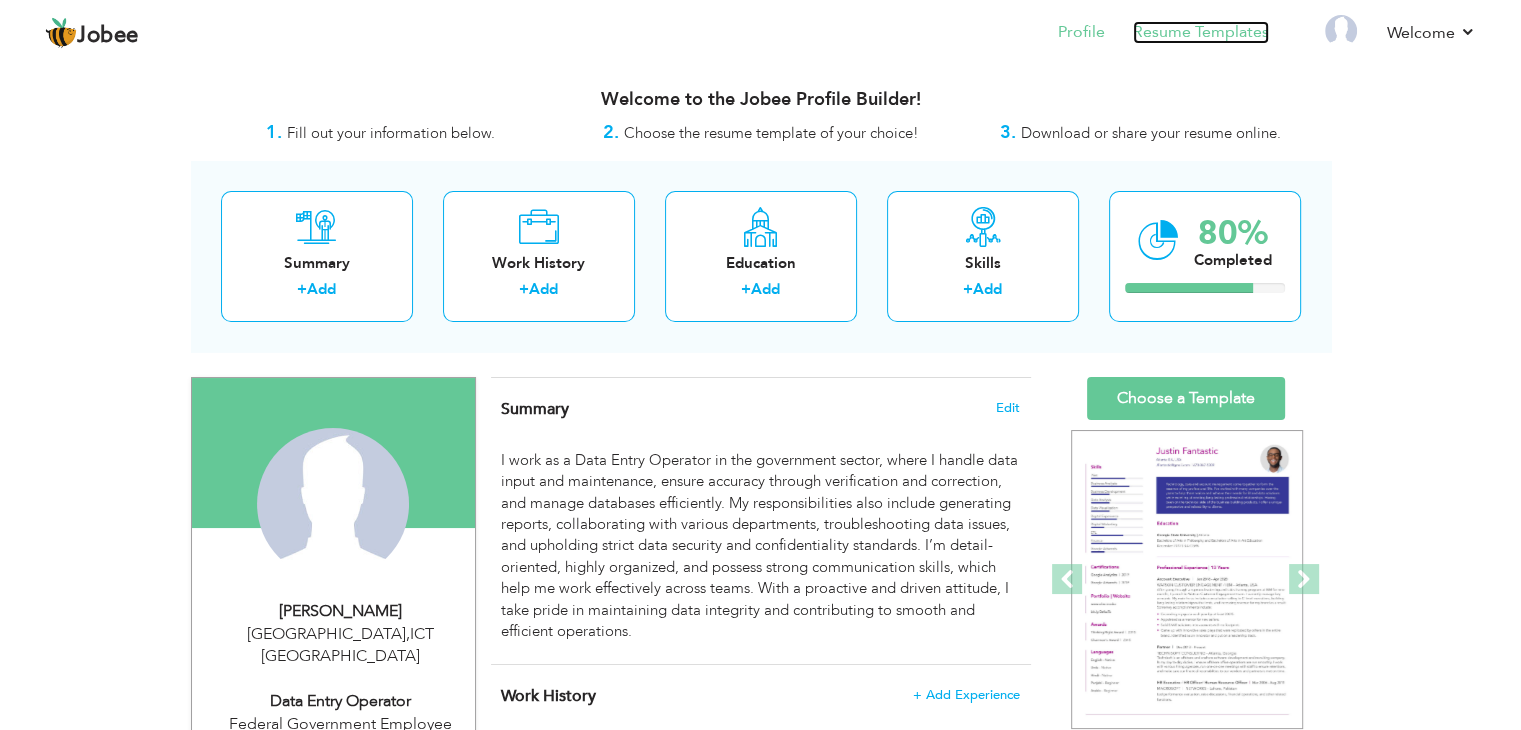click on "Resume Templates" at bounding box center (1201, 32) 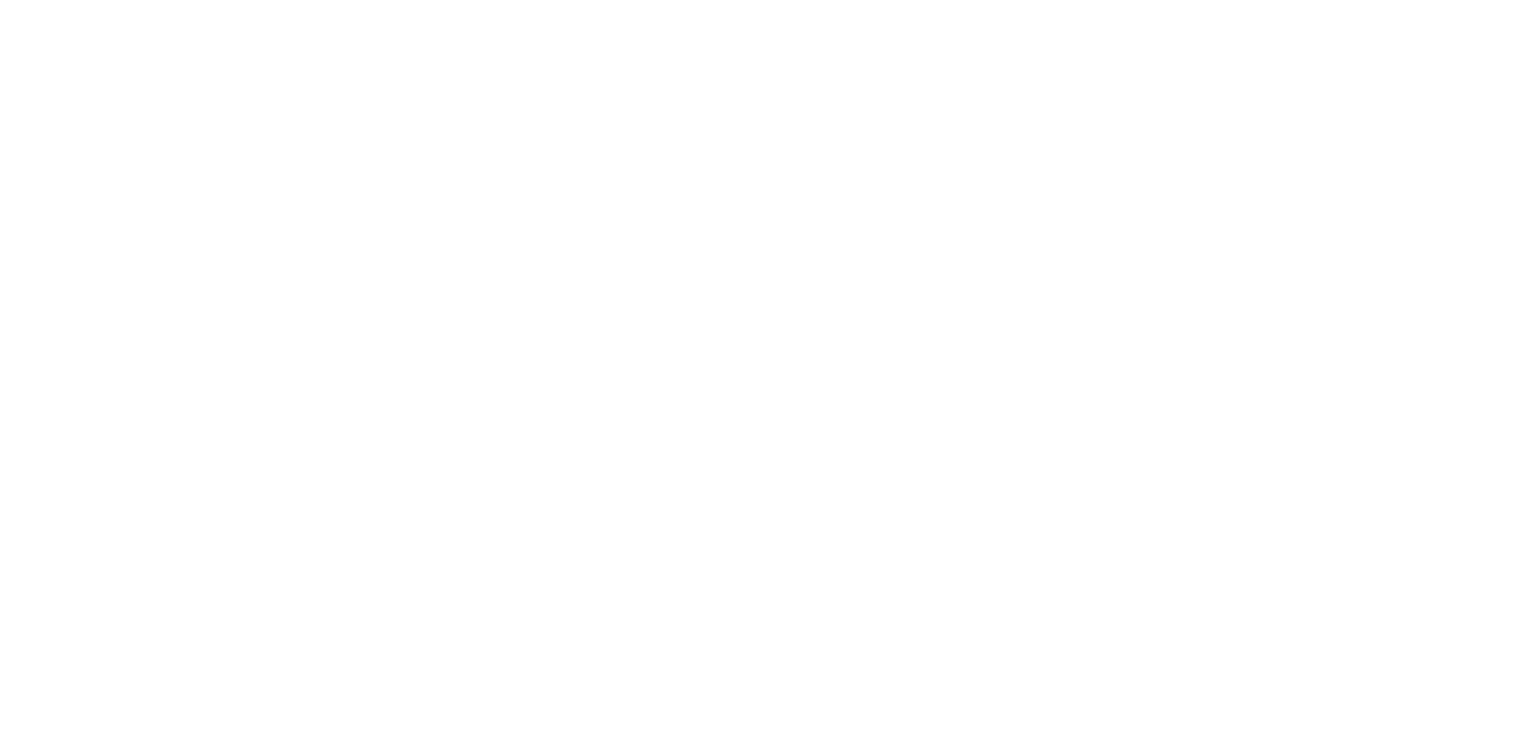 scroll, scrollTop: 0, scrollLeft: 0, axis: both 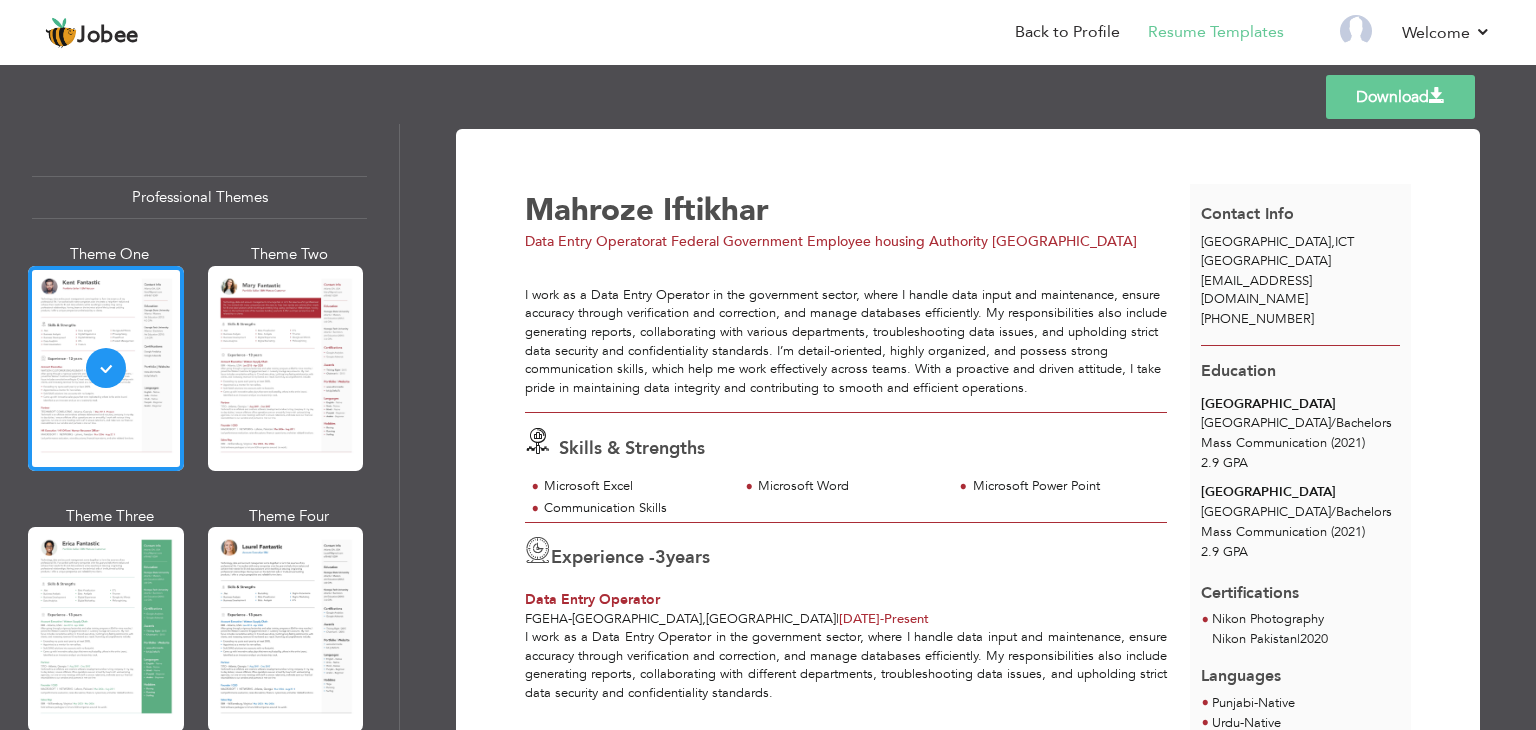 click on "Download" at bounding box center [1400, 97] 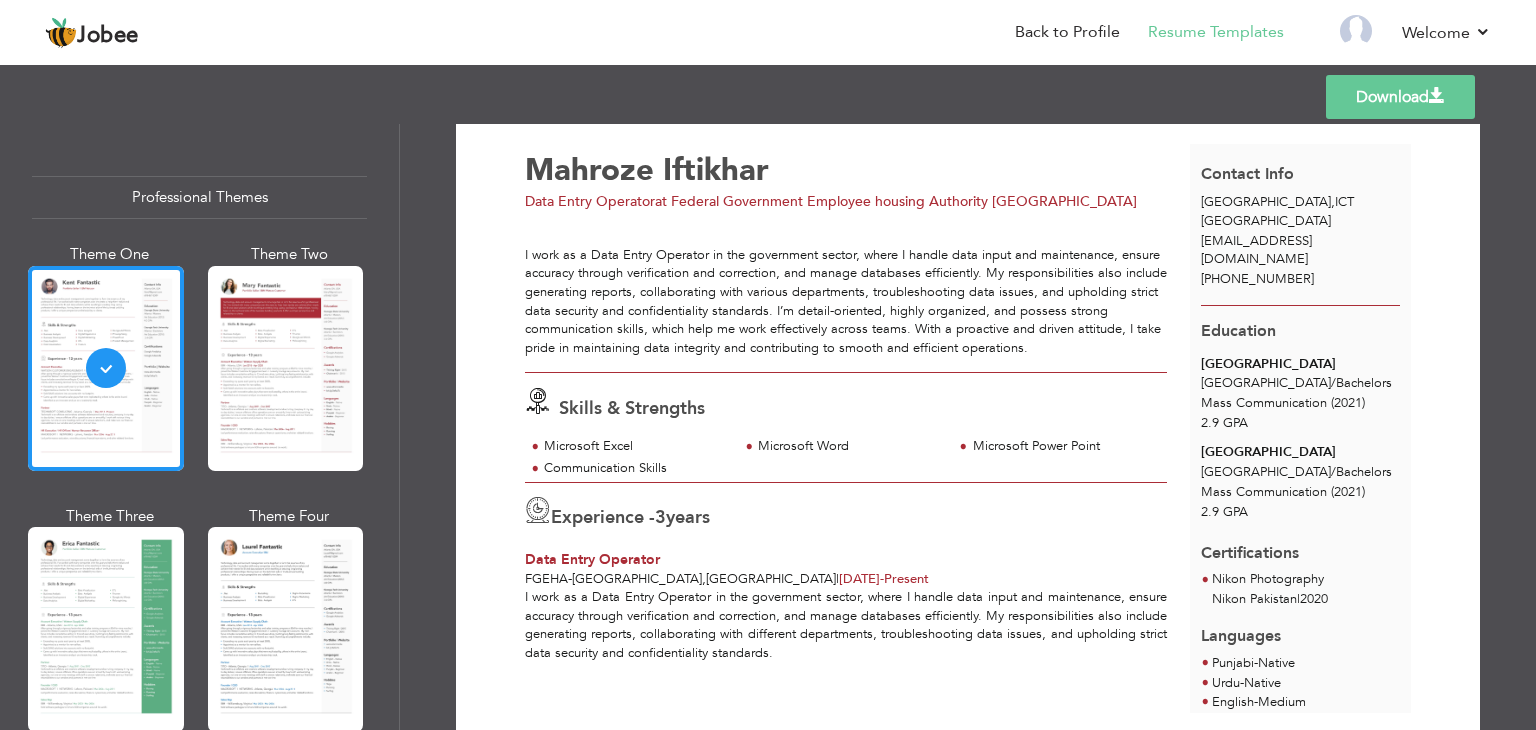 scroll, scrollTop: 102, scrollLeft: 0, axis: vertical 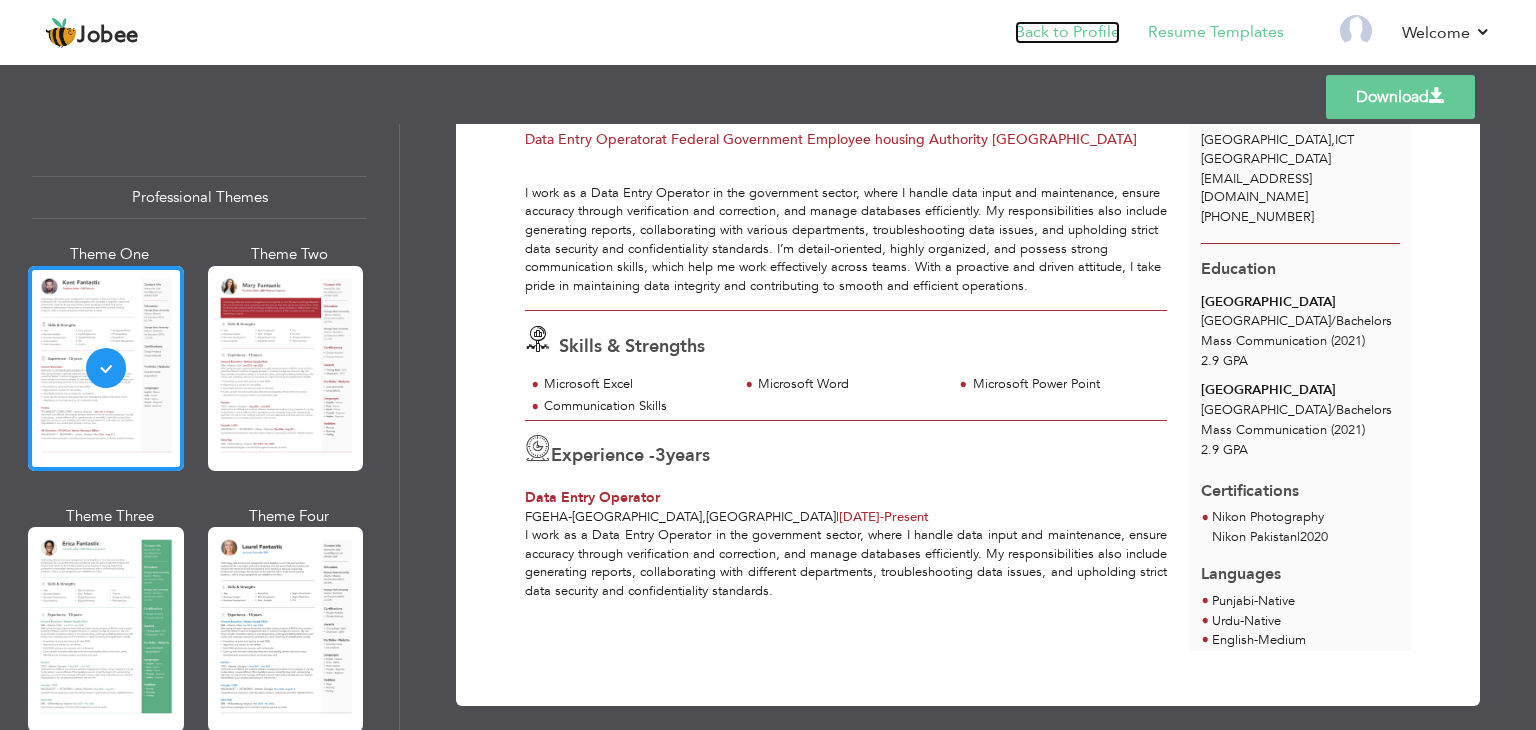 click on "Back to Profile" at bounding box center [1067, 32] 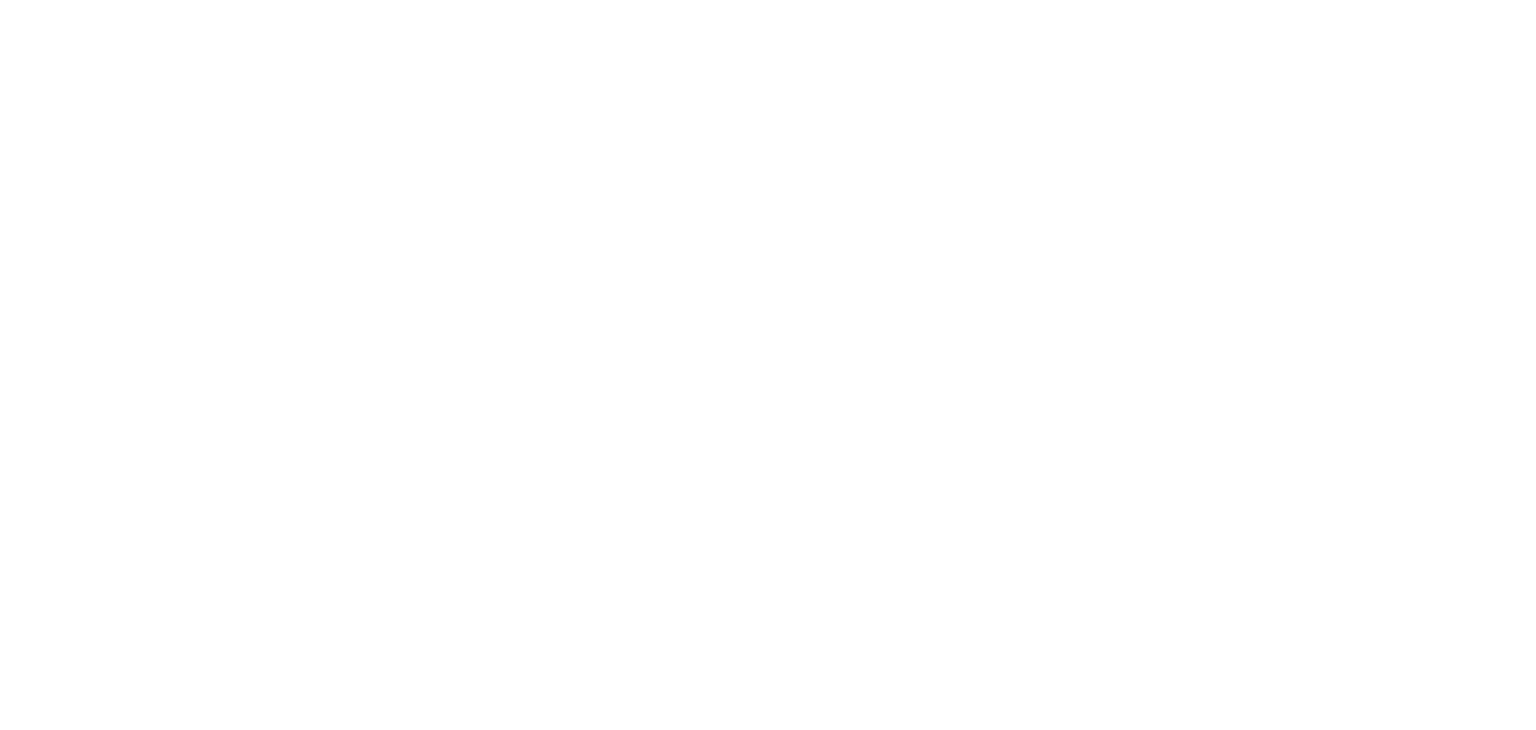 scroll, scrollTop: 0, scrollLeft: 0, axis: both 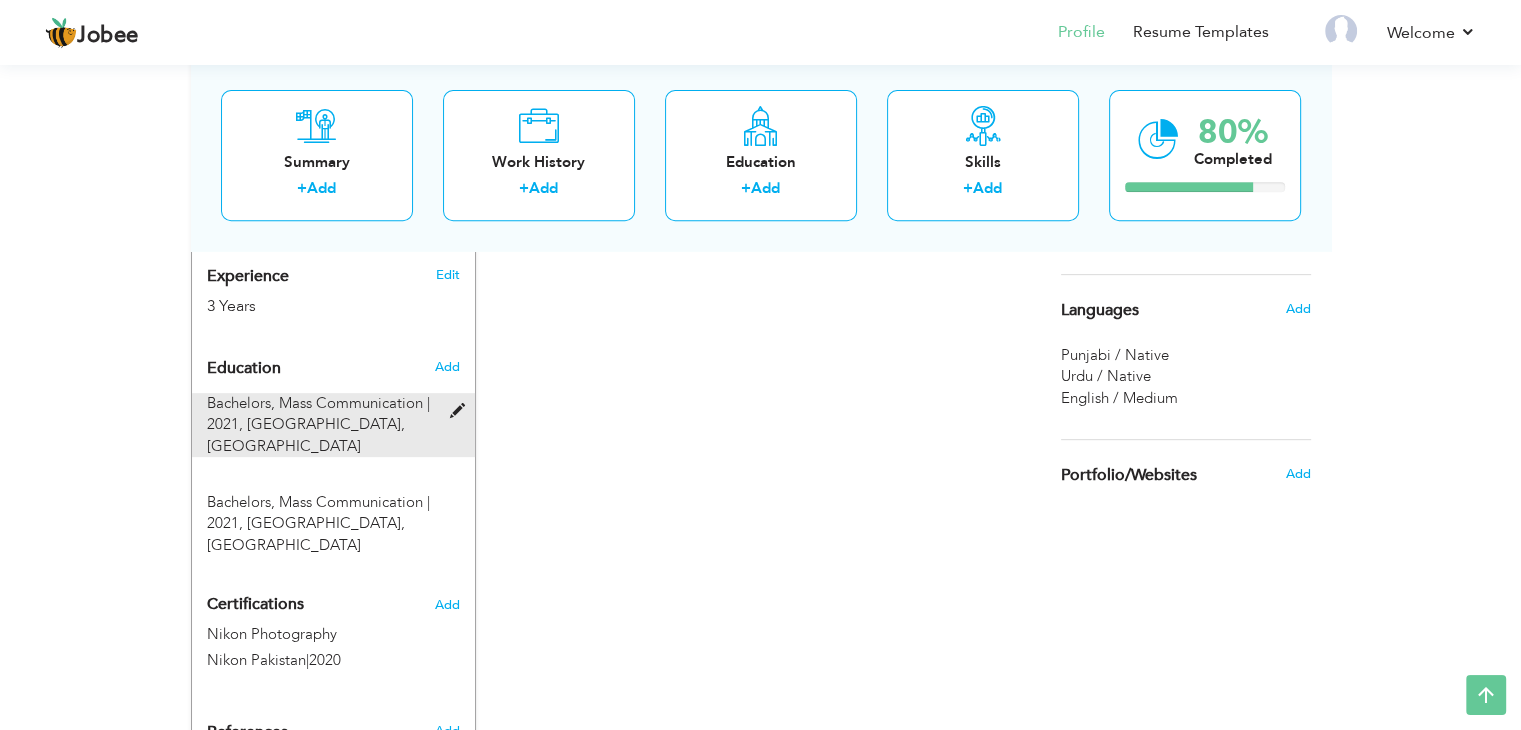 click at bounding box center (461, 411) 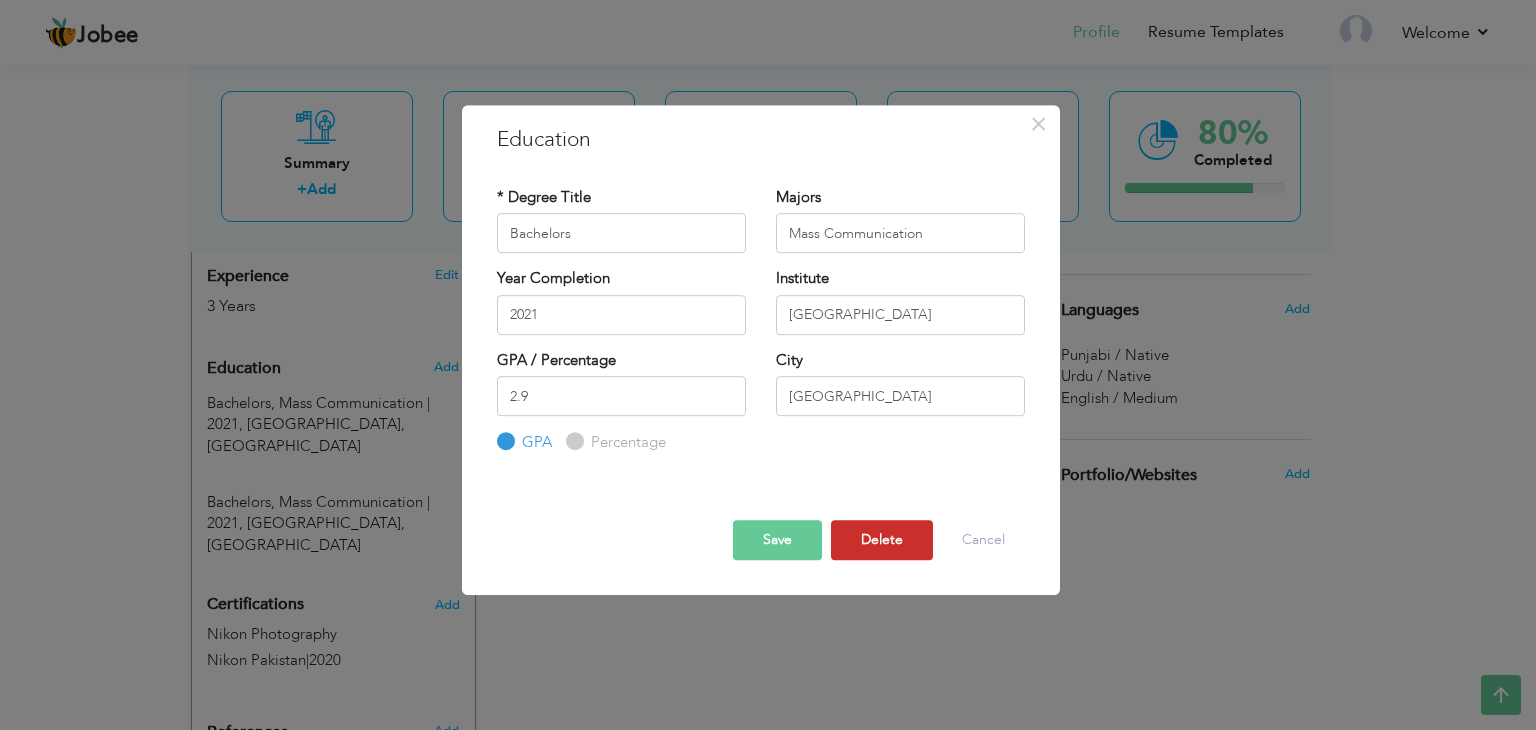 click on "Delete" at bounding box center [882, 540] 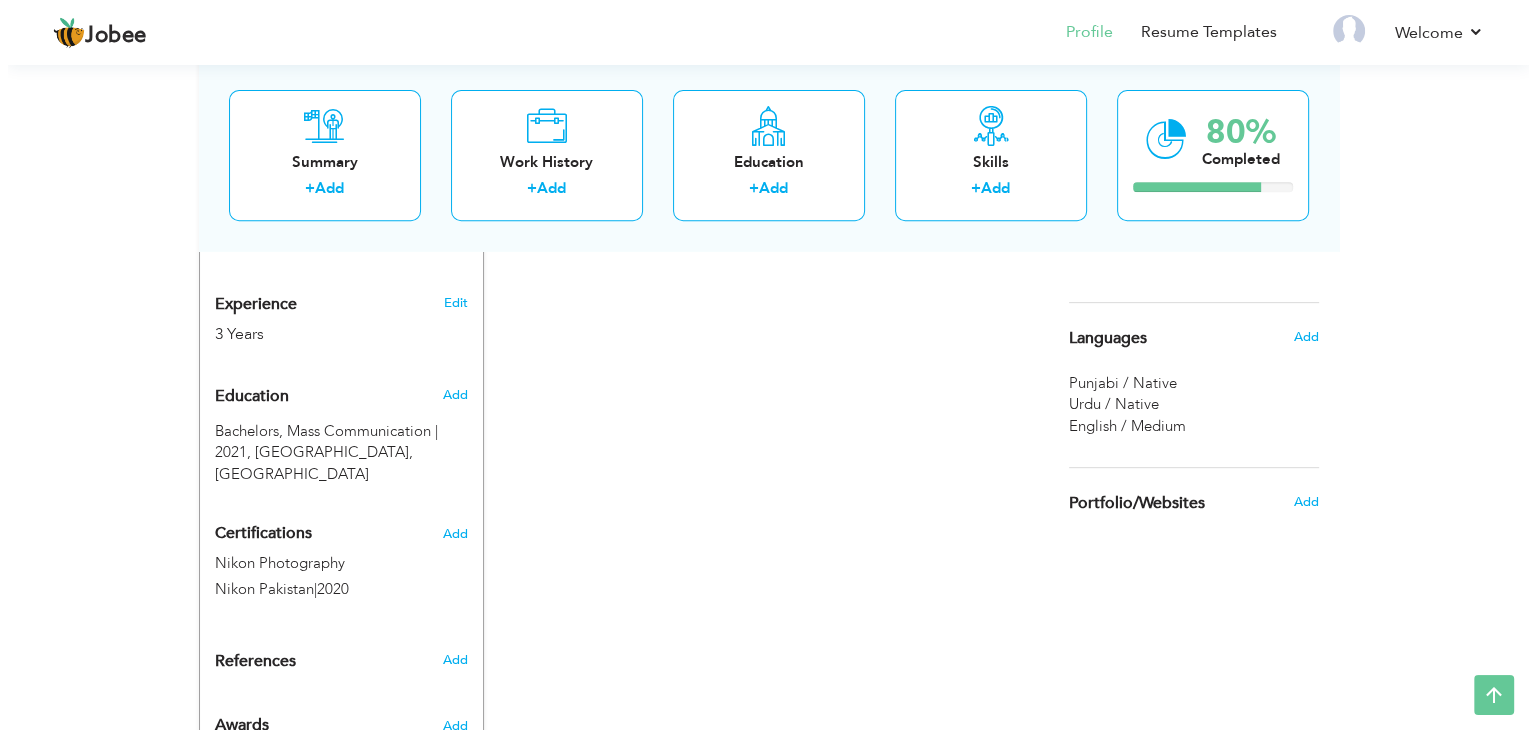 scroll, scrollTop: 796, scrollLeft: 0, axis: vertical 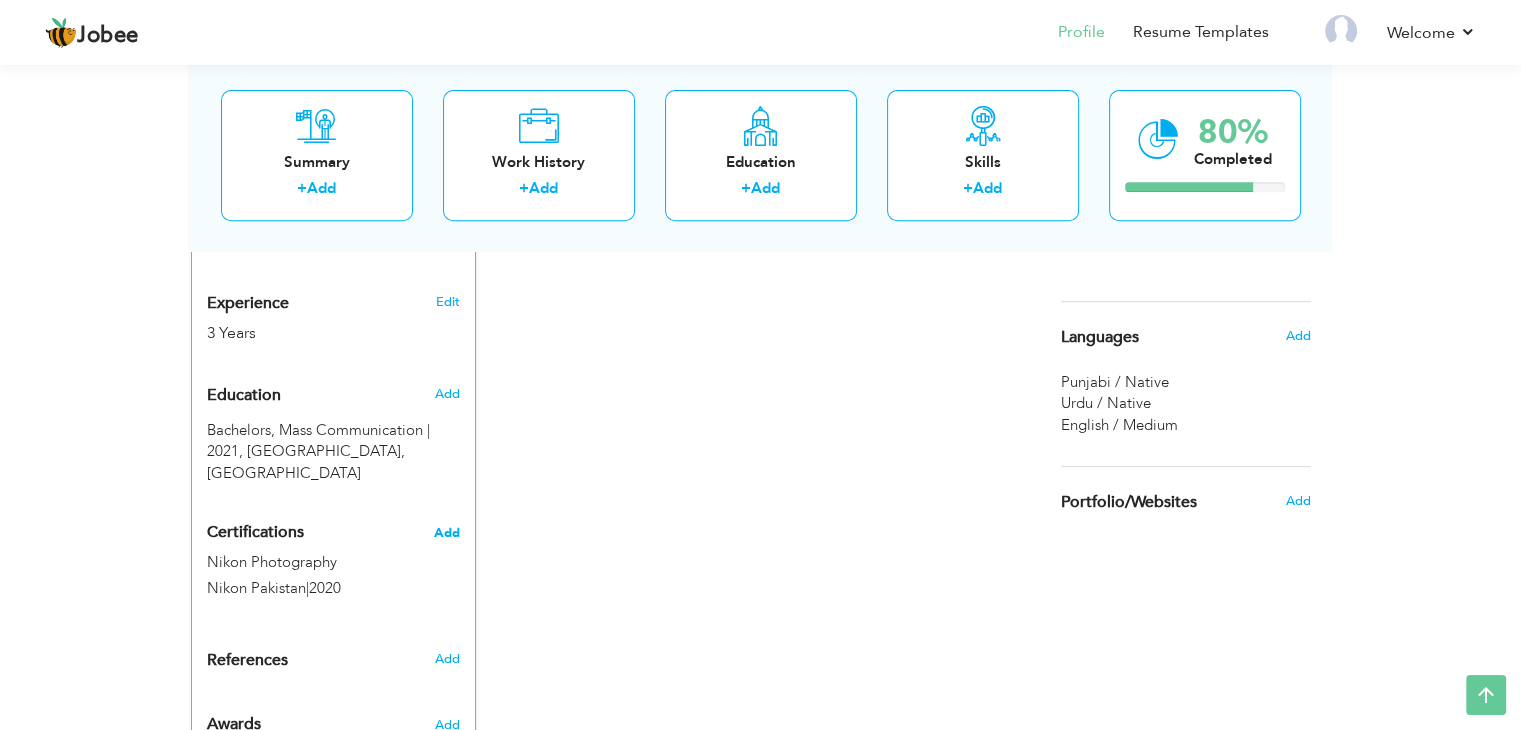 click on "Add" at bounding box center [447, 533] 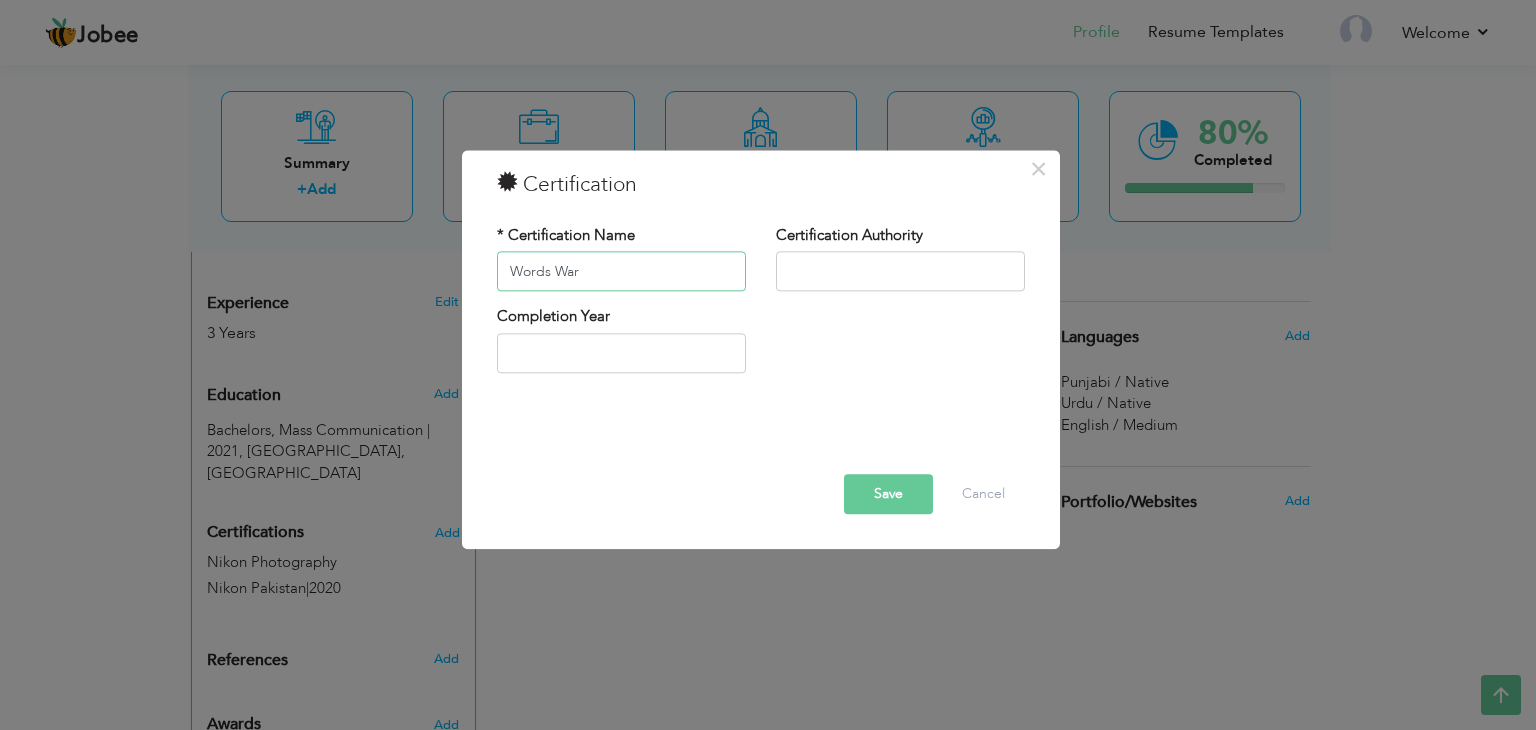type on "Words War" 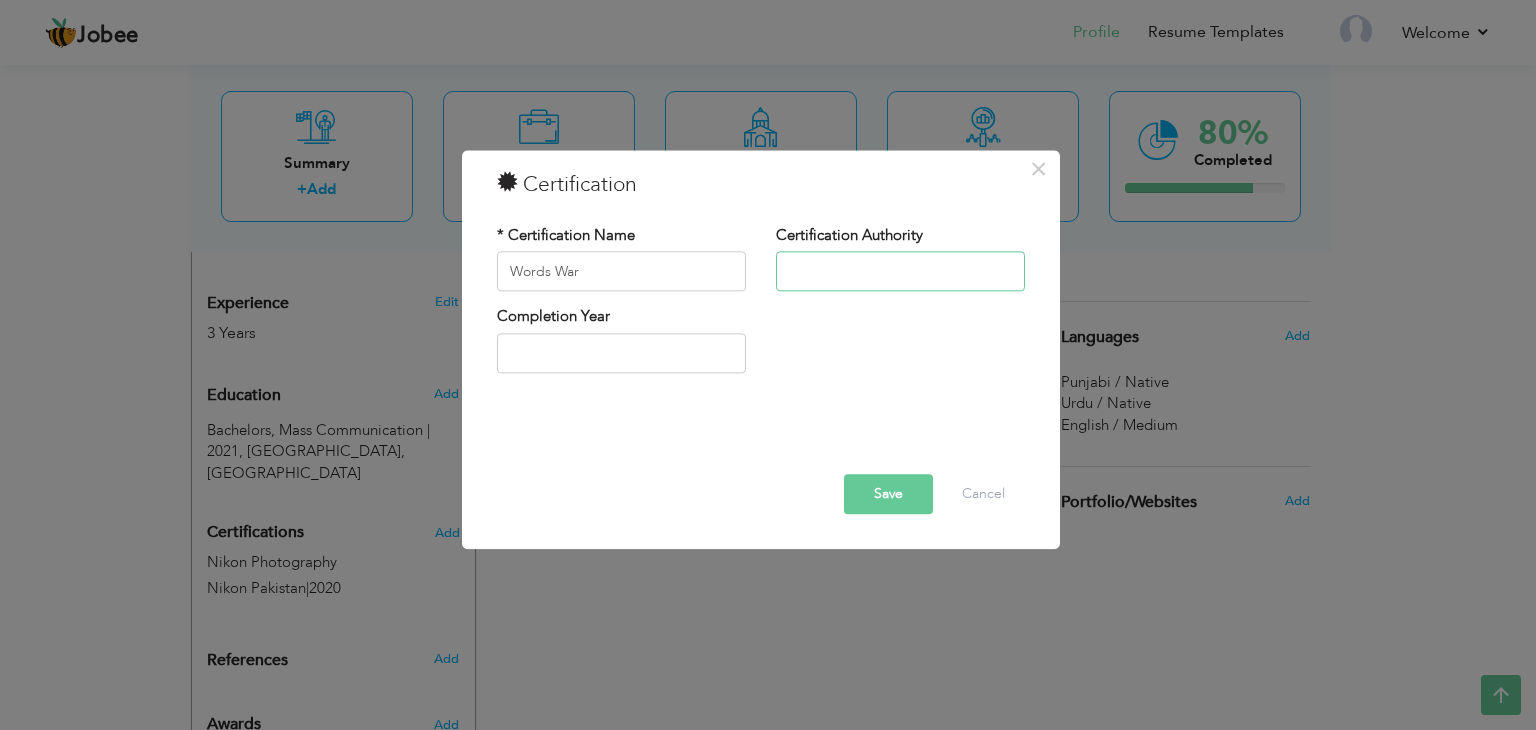 click at bounding box center [900, 272] 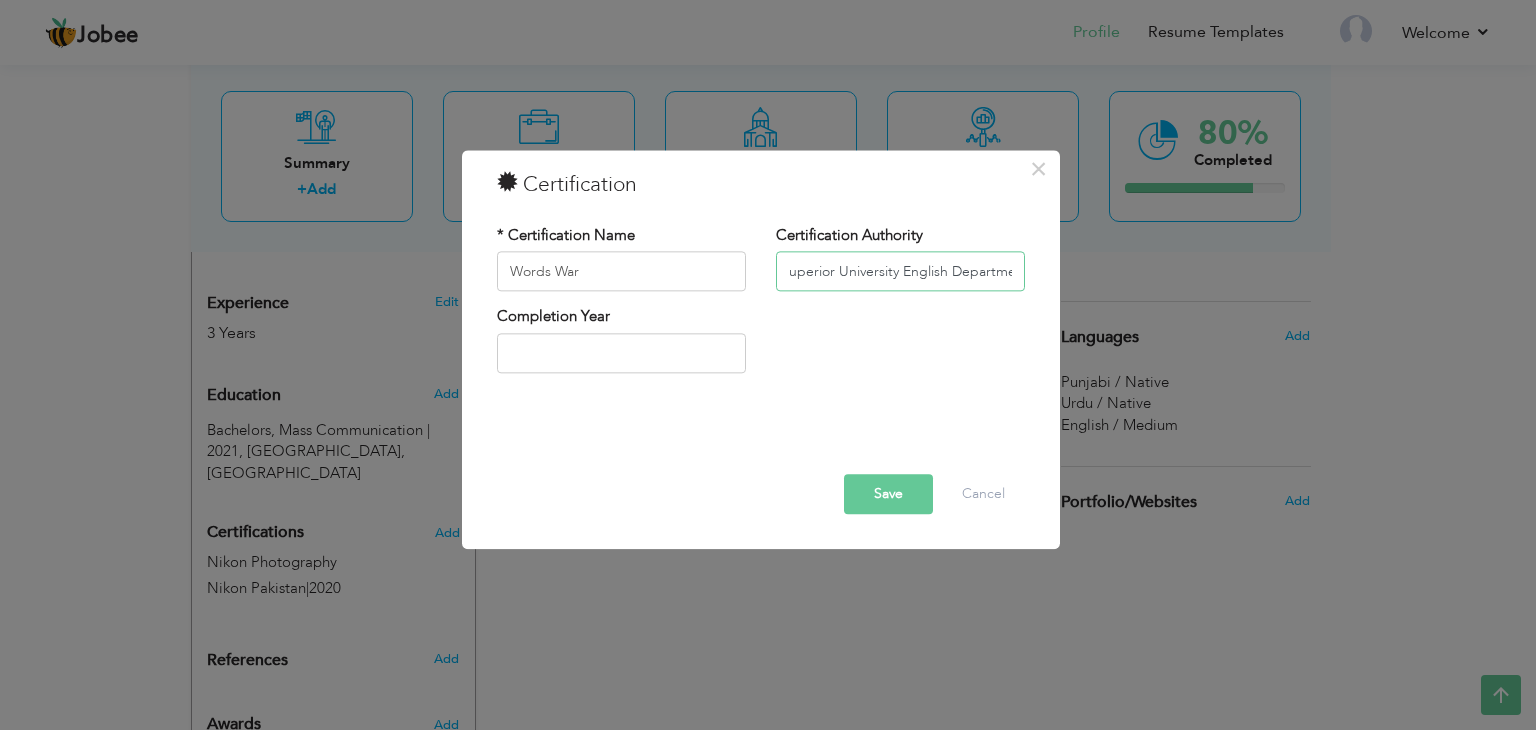 scroll, scrollTop: 0, scrollLeft: 20, axis: horizontal 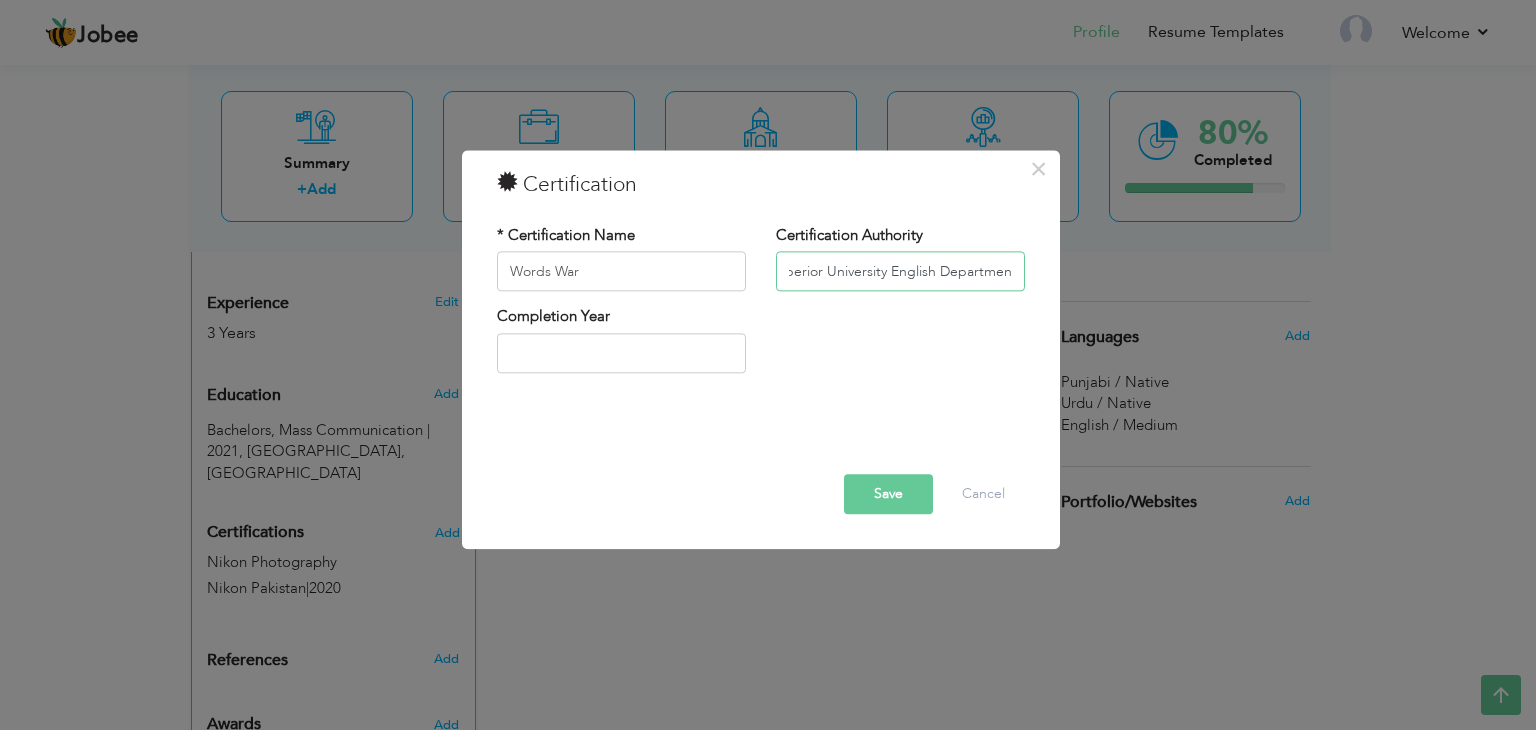 type on "Superior University English Department" 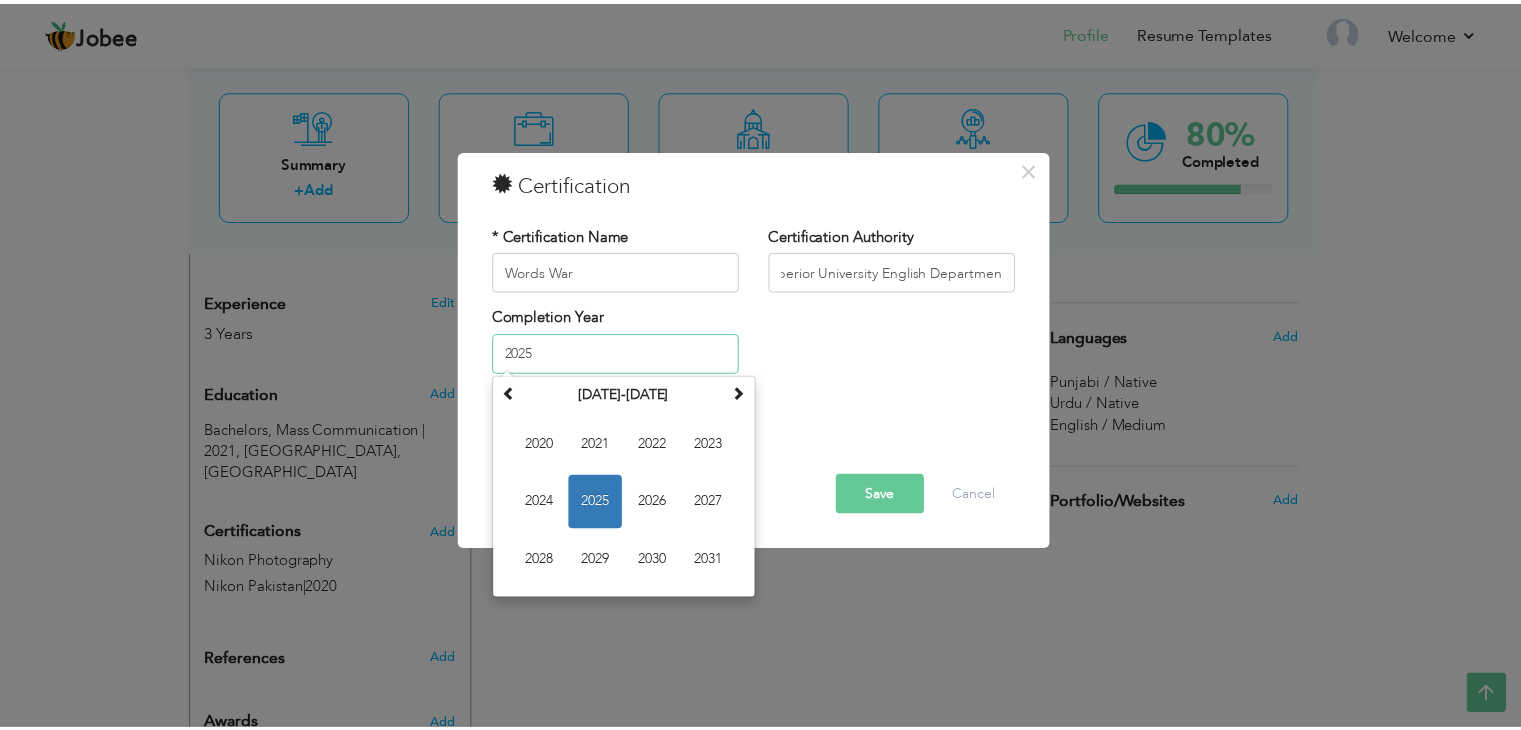 scroll, scrollTop: 0, scrollLeft: 0, axis: both 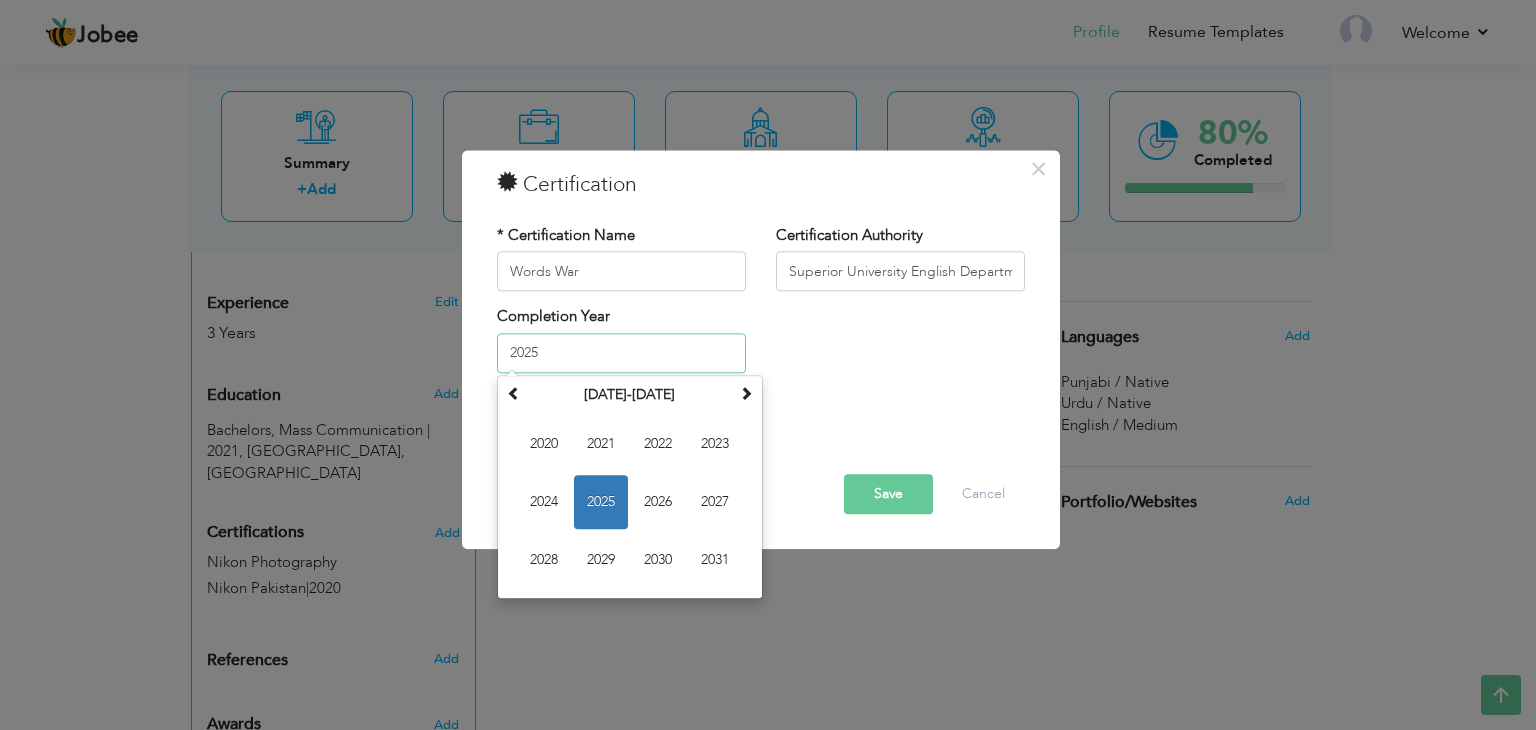 click on "2025" at bounding box center (621, 353) 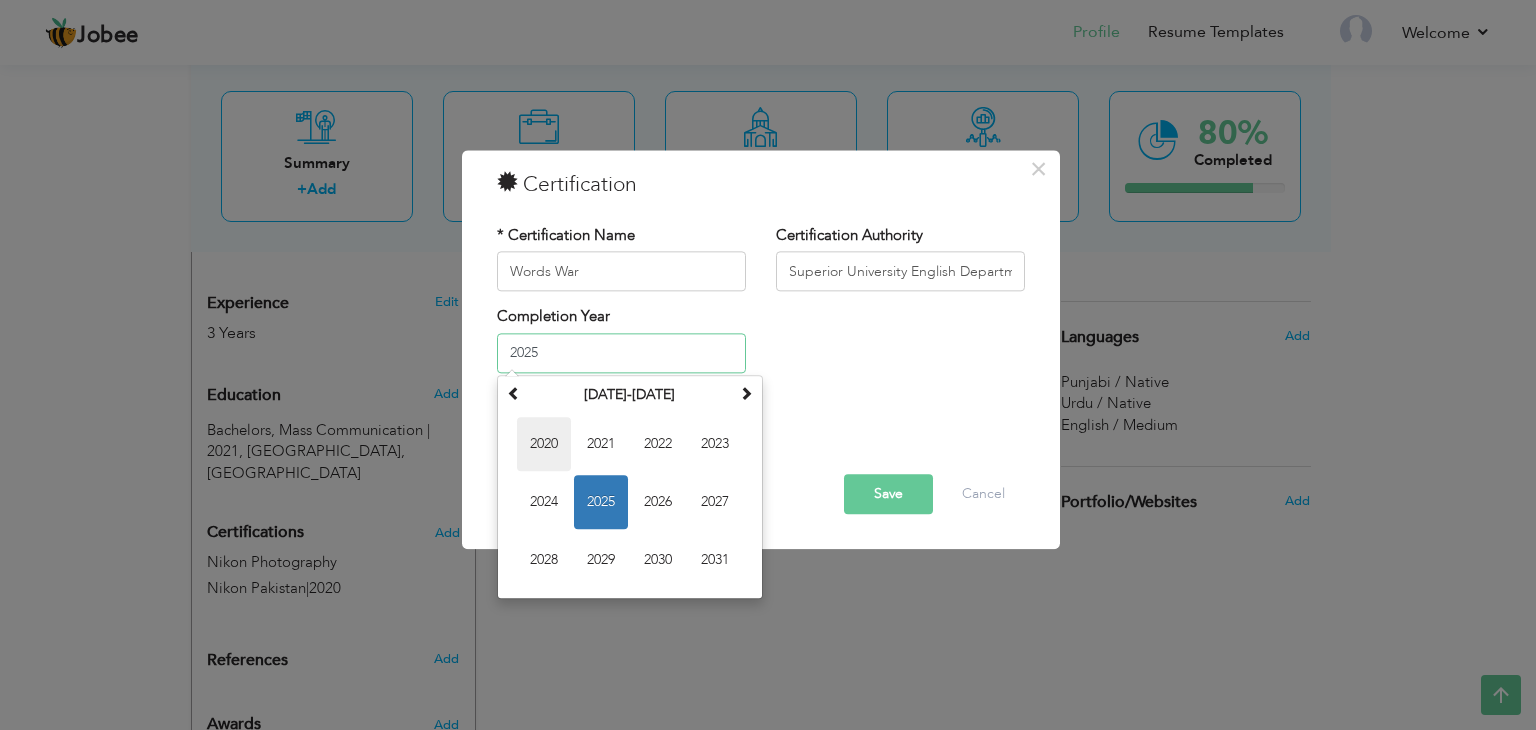 click on "2020" at bounding box center [544, 444] 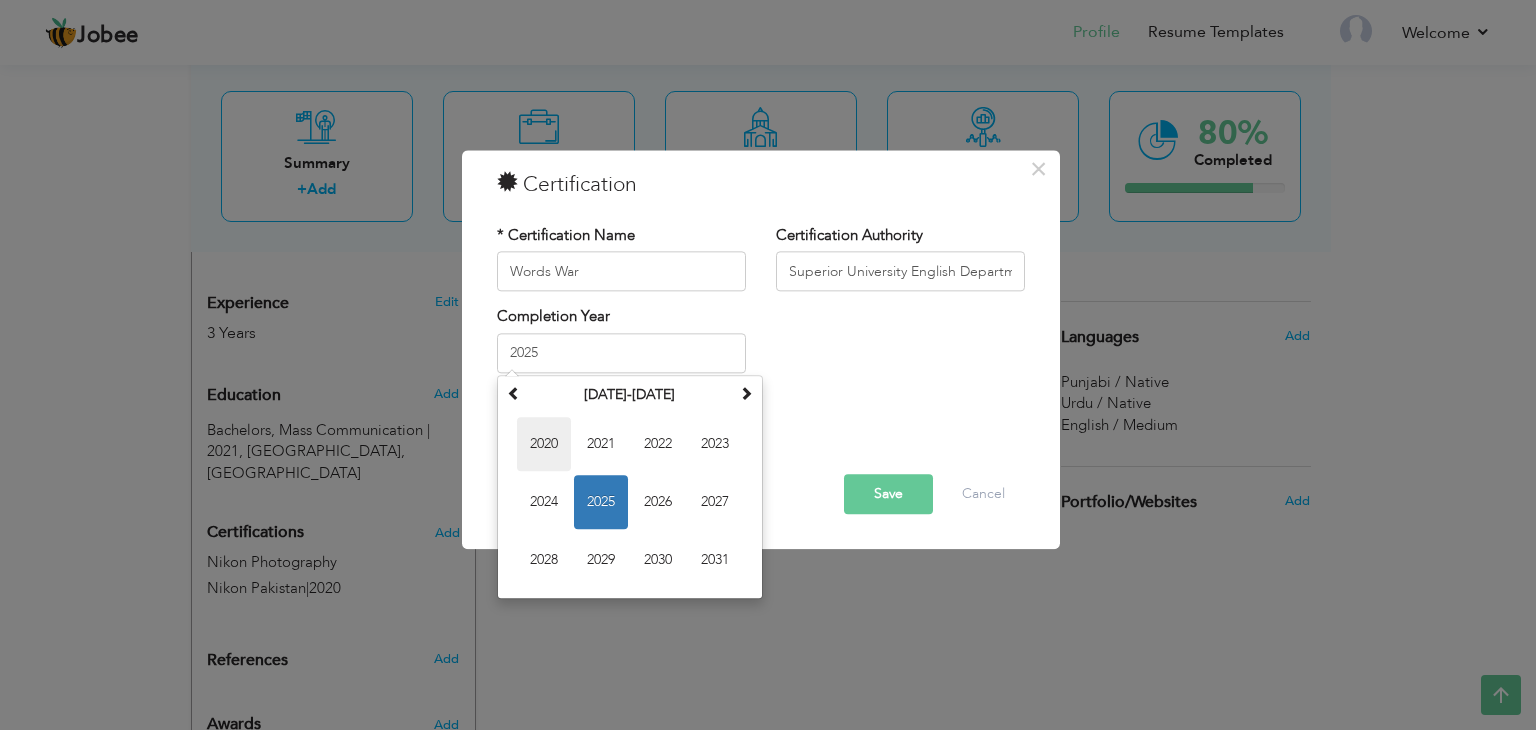 type on "2020" 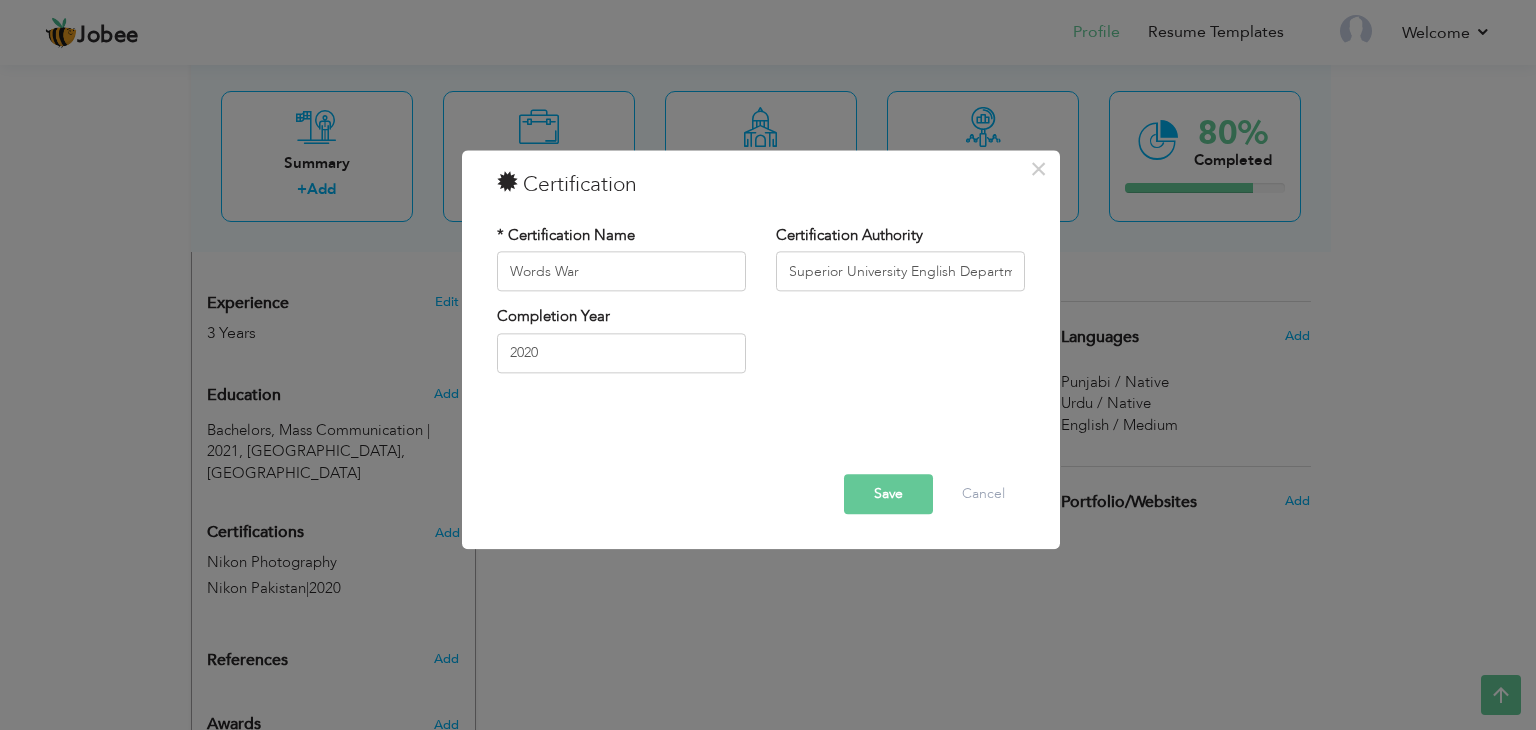 click on "Save" at bounding box center [888, 495] 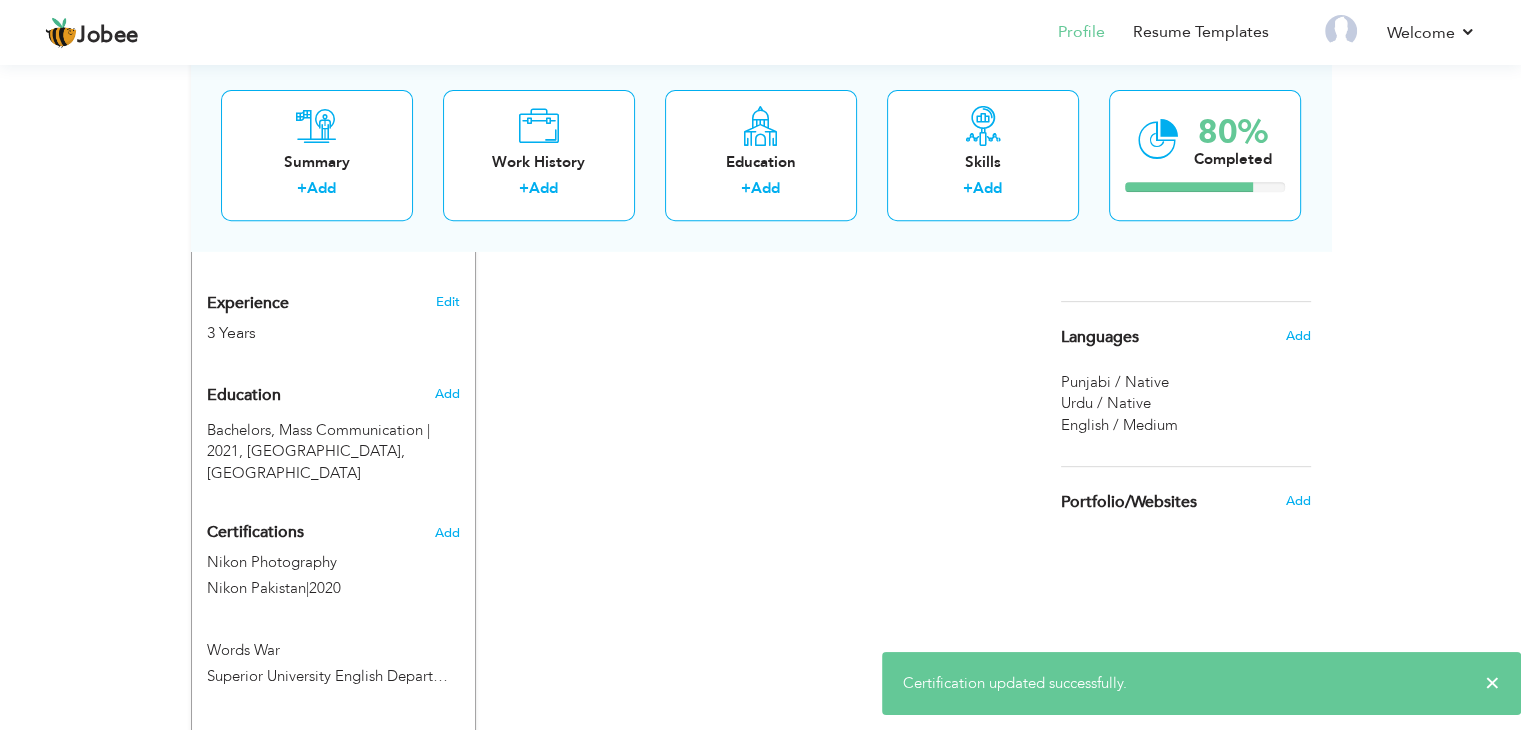 scroll, scrollTop: 899, scrollLeft: 0, axis: vertical 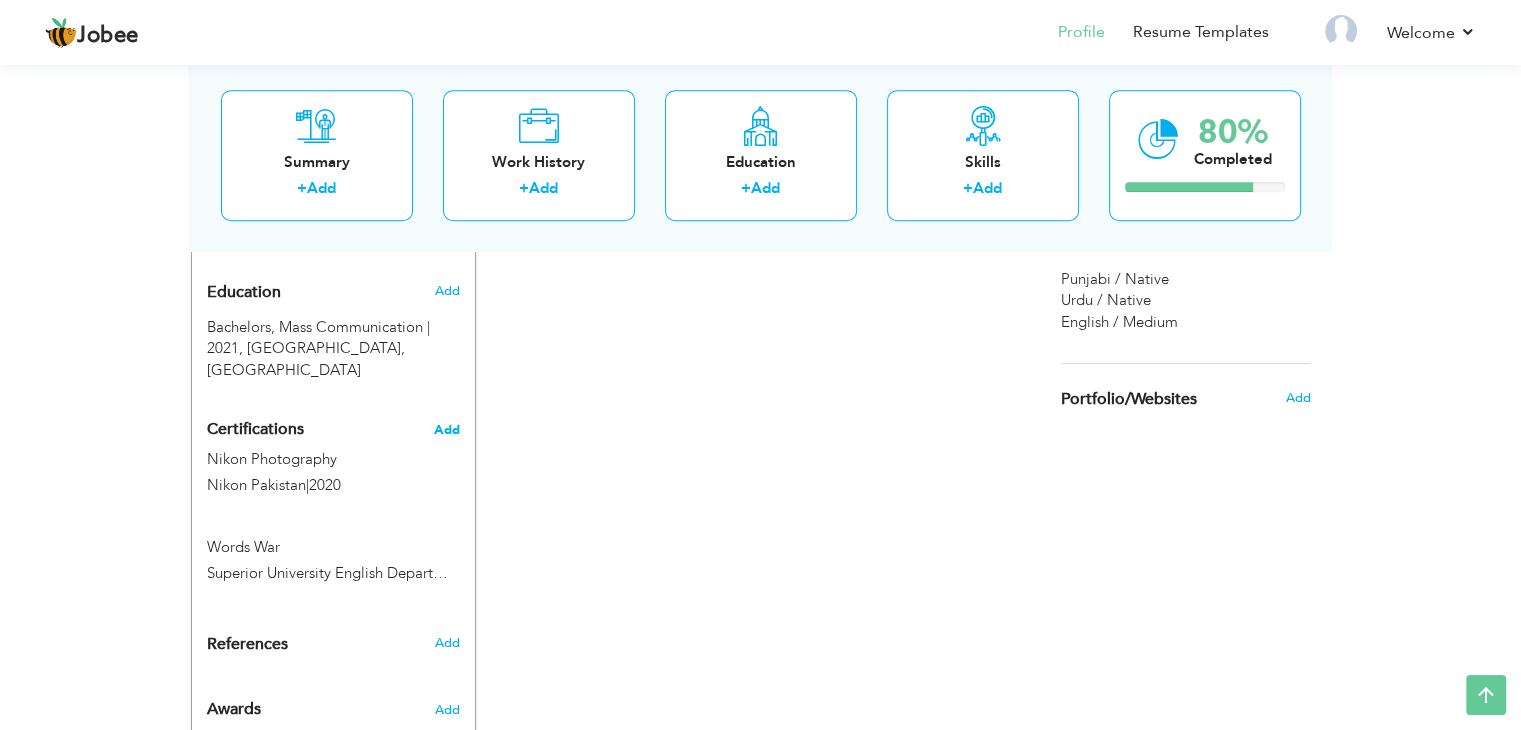 click on "Add" at bounding box center [447, 430] 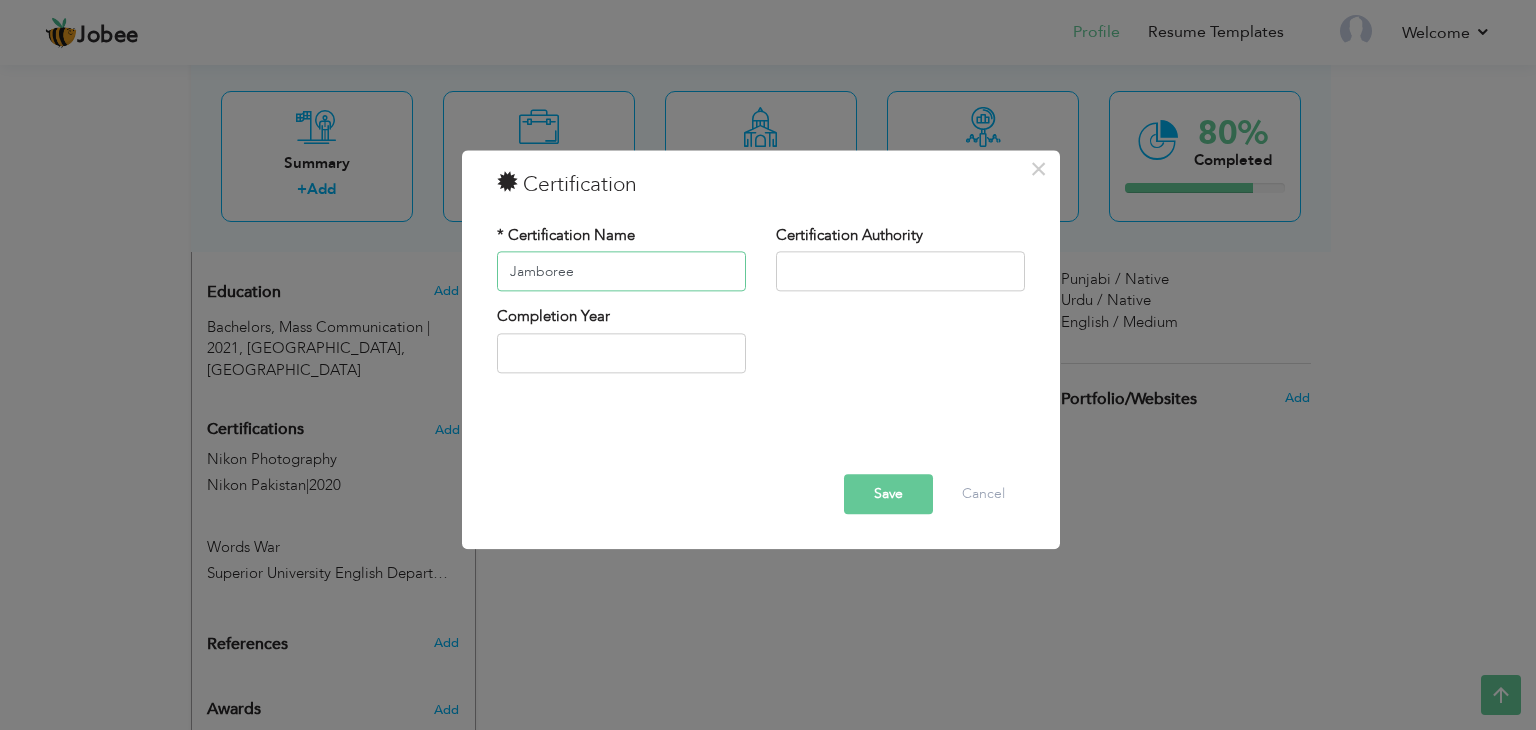 type on "Jamboree" 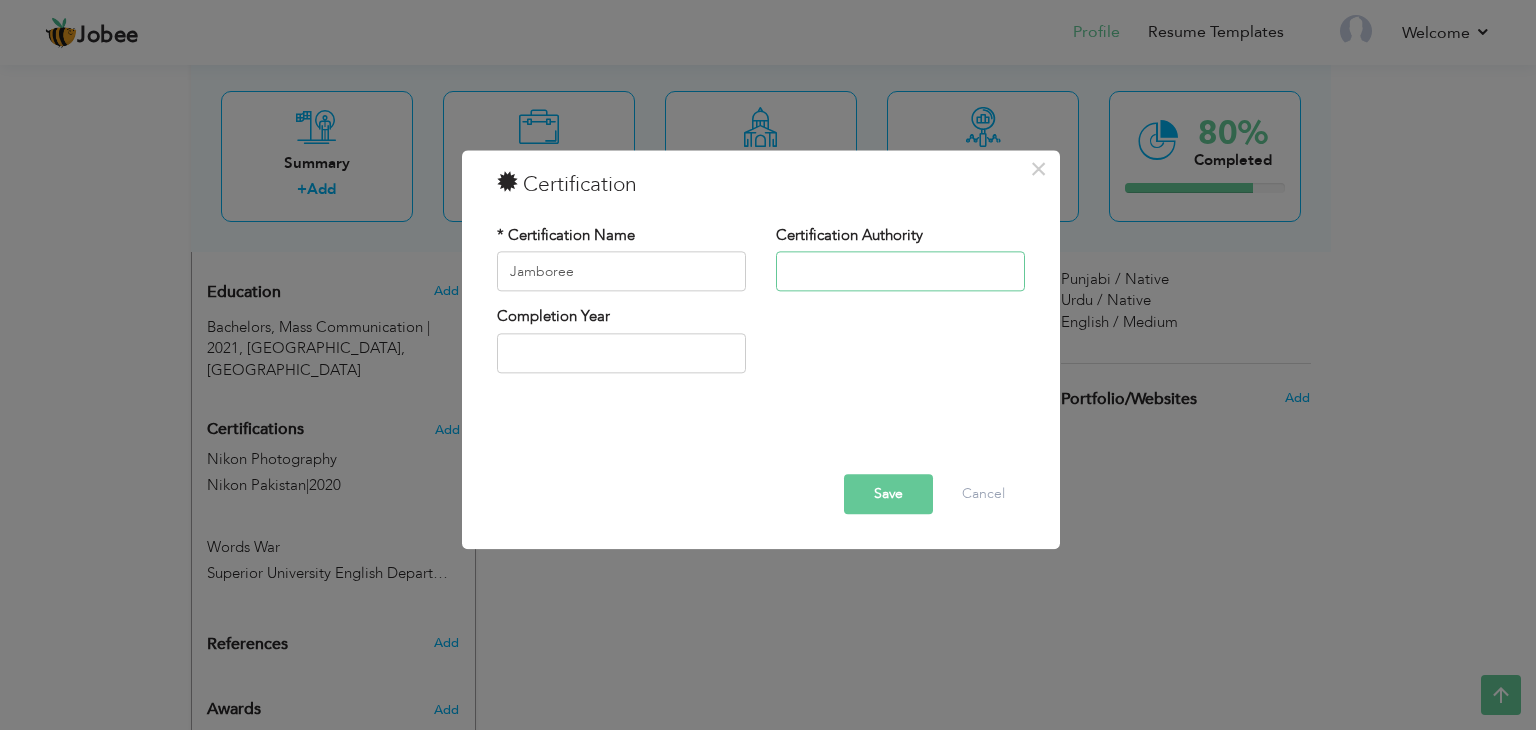 click at bounding box center [900, 272] 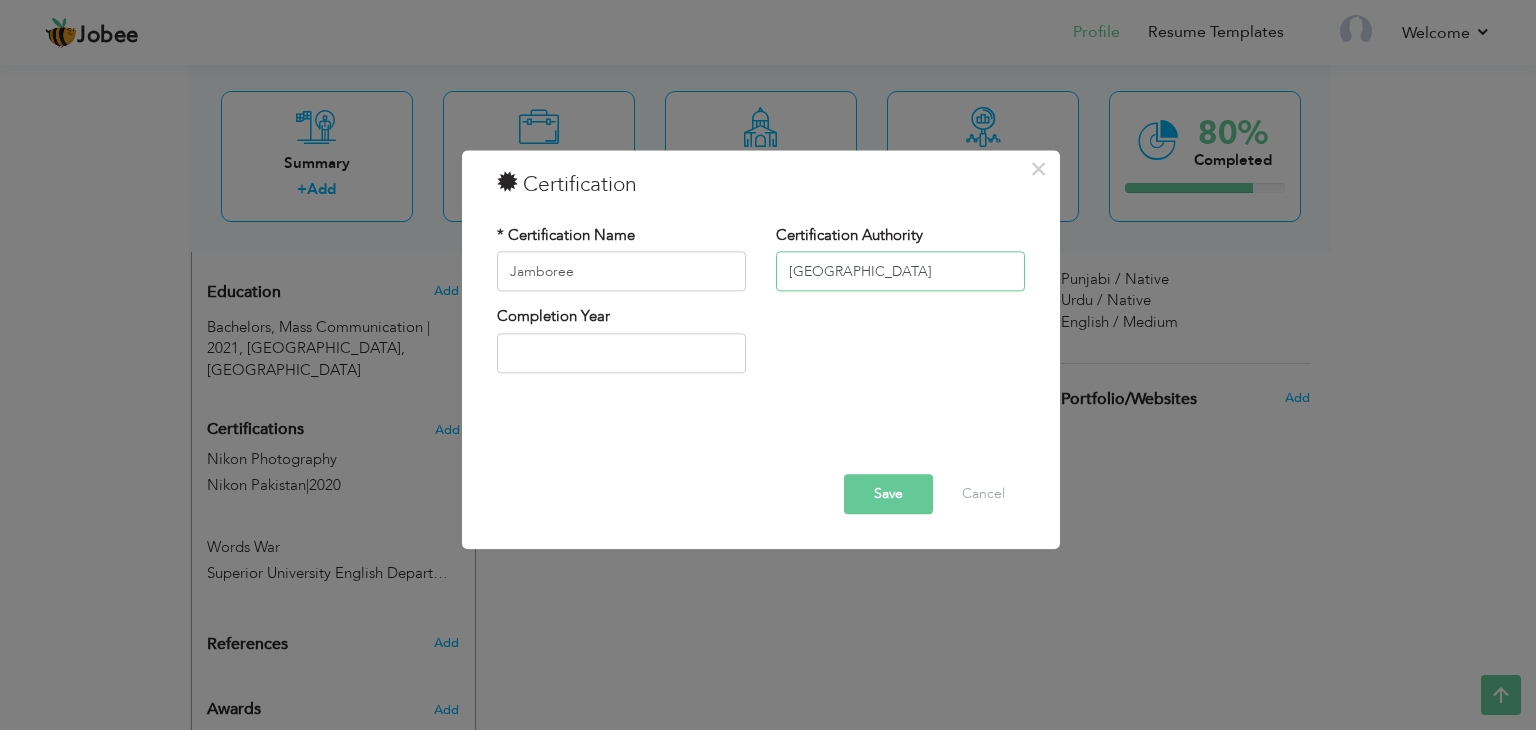 type on "[GEOGRAPHIC_DATA]" 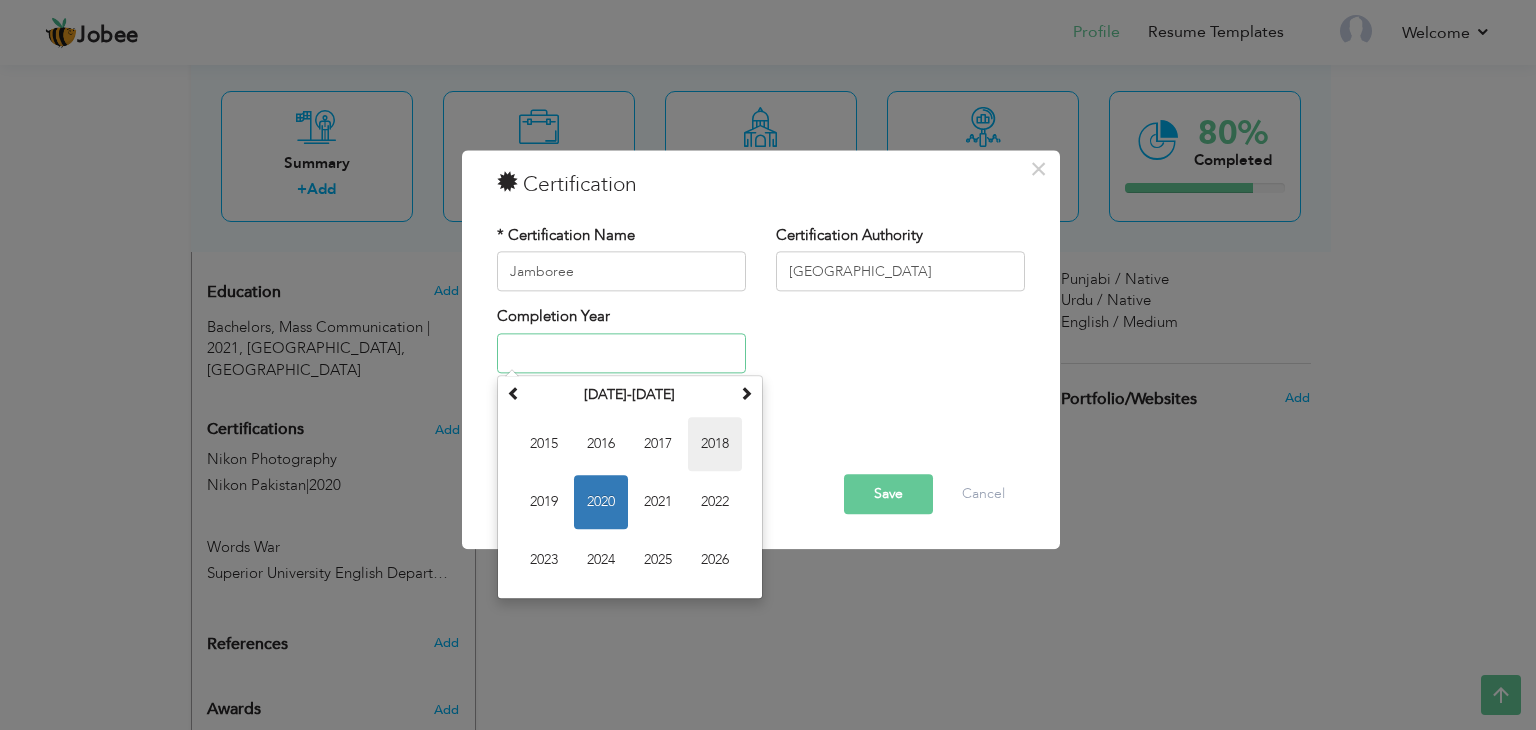 click on "2018" at bounding box center [715, 444] 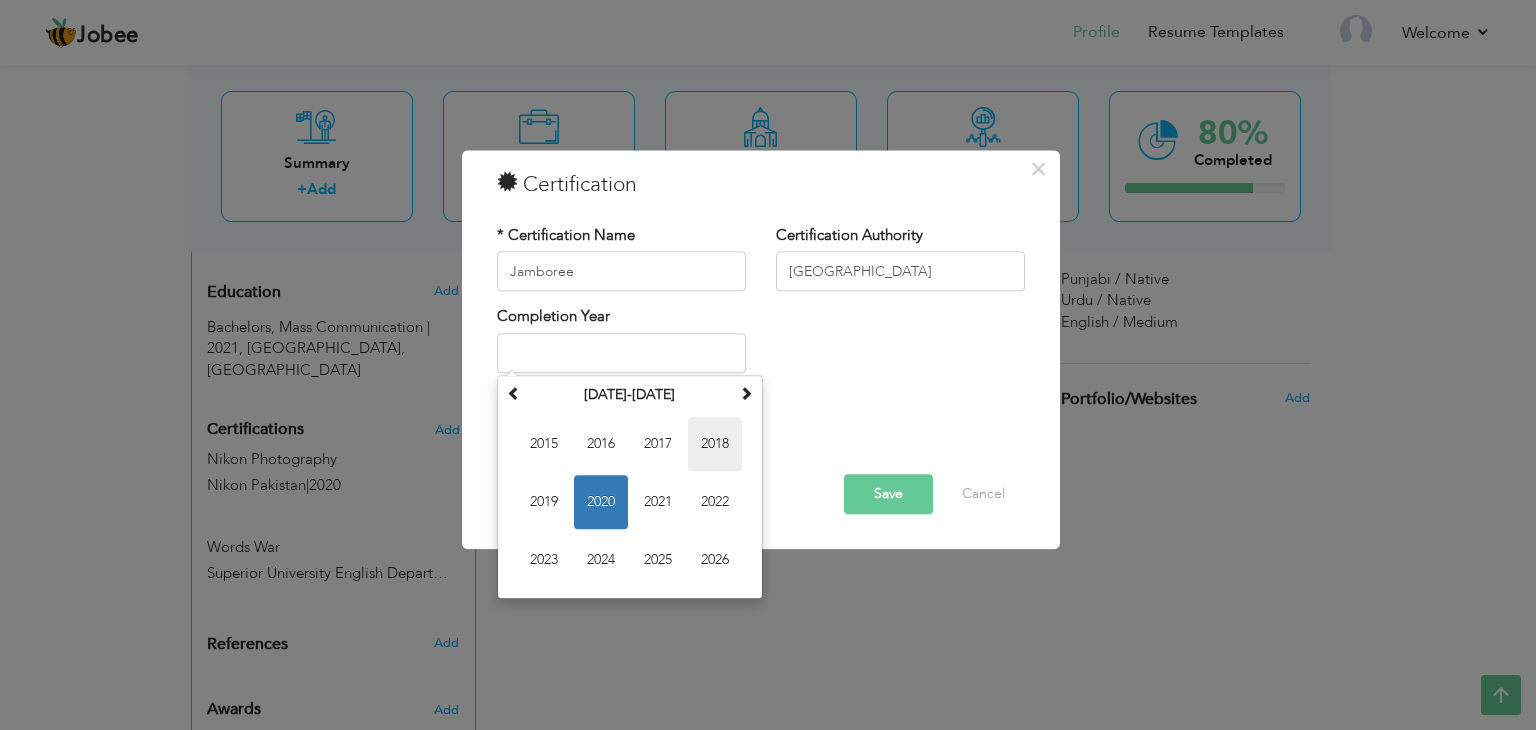 type on "2018" 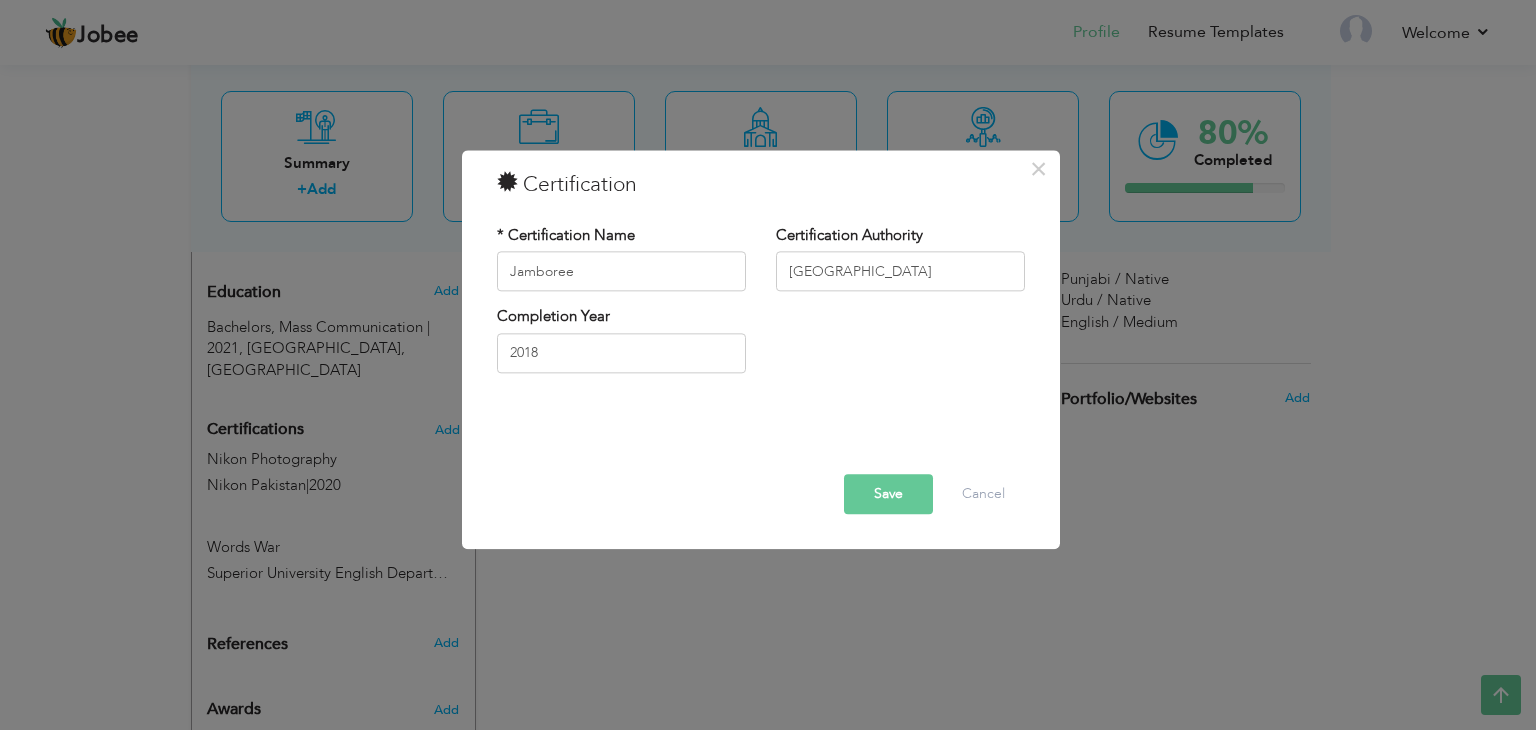 click on "Save" at bounding box center [888, 495] 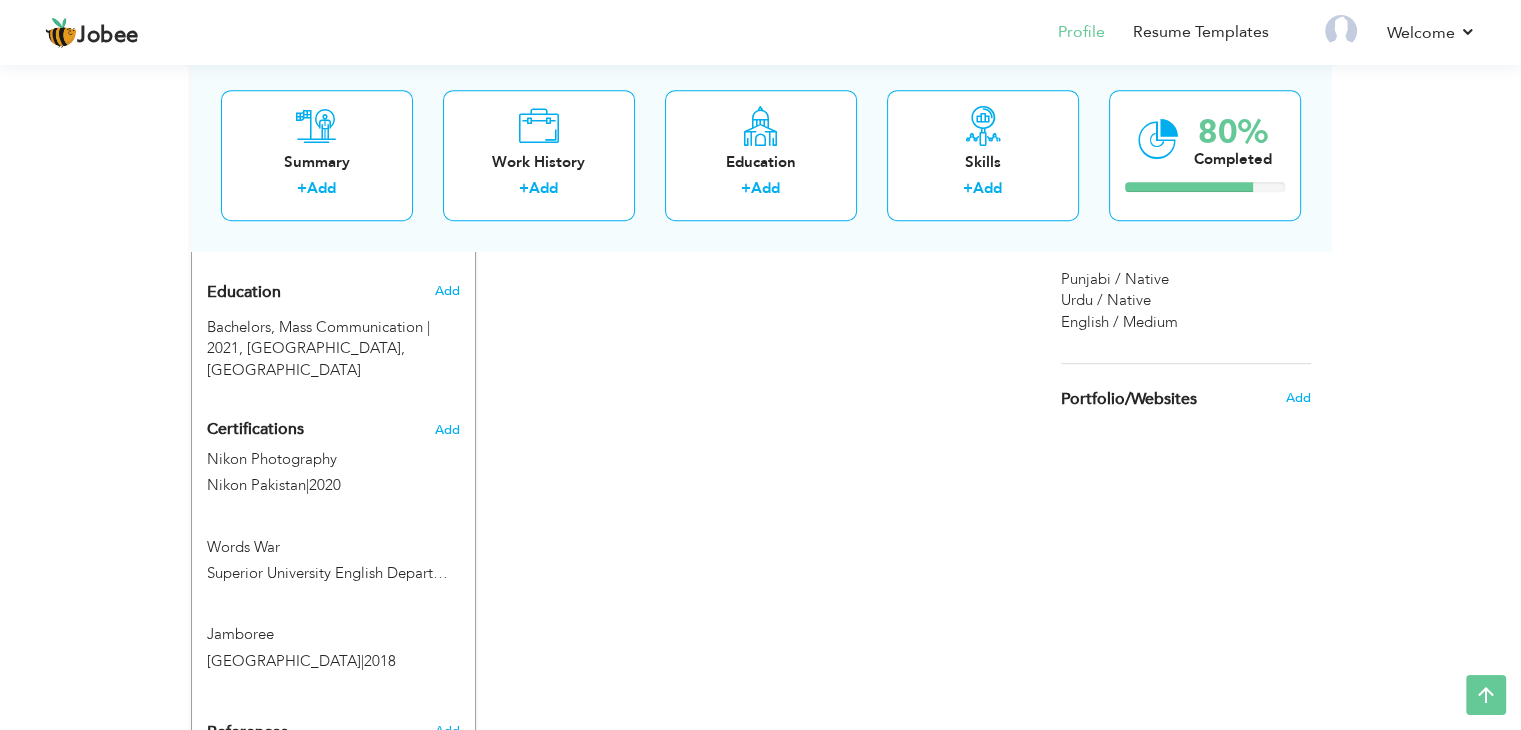 scroll, scrollTop: 987, scrollLeft: 0, axis: vertical 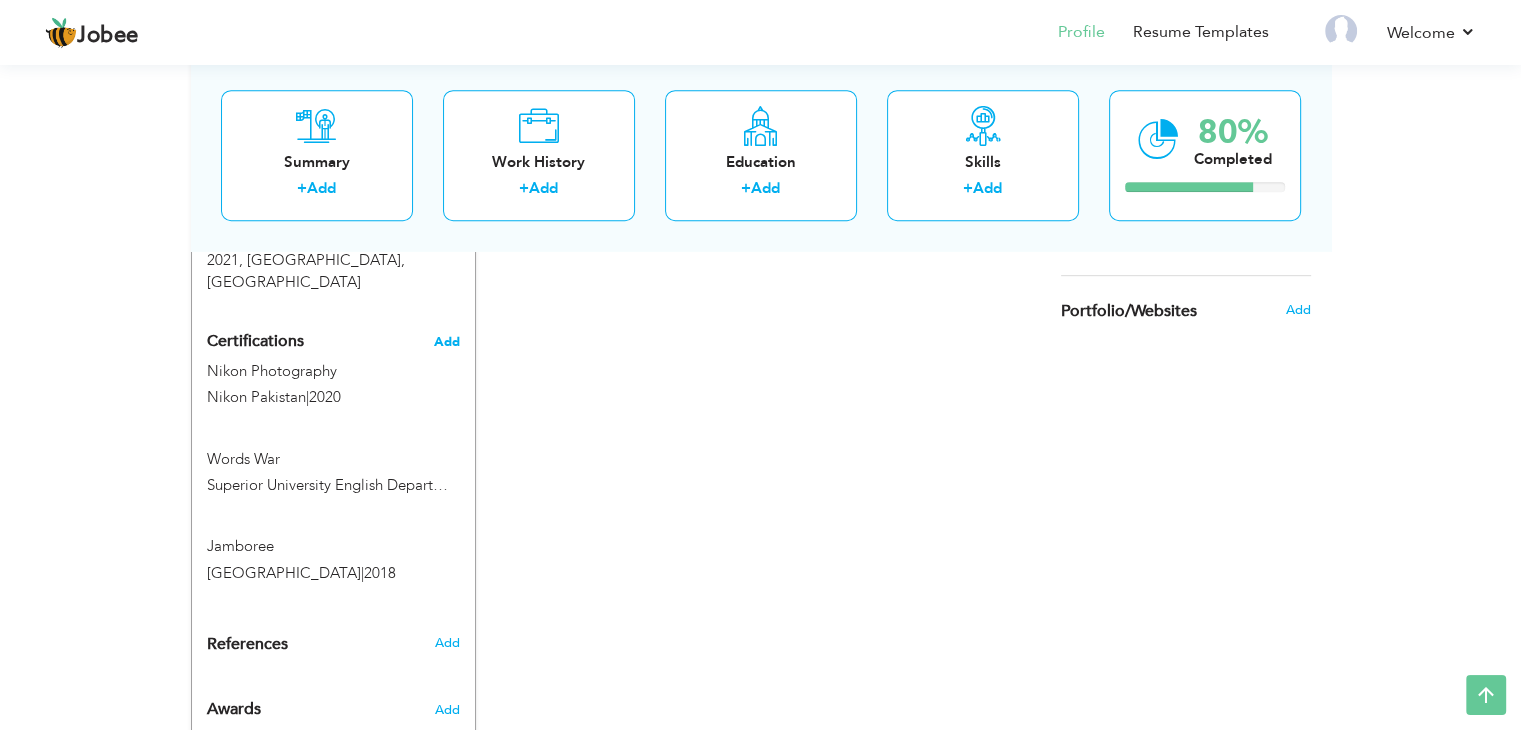 click on "Add" at bounding box center [447, 342] 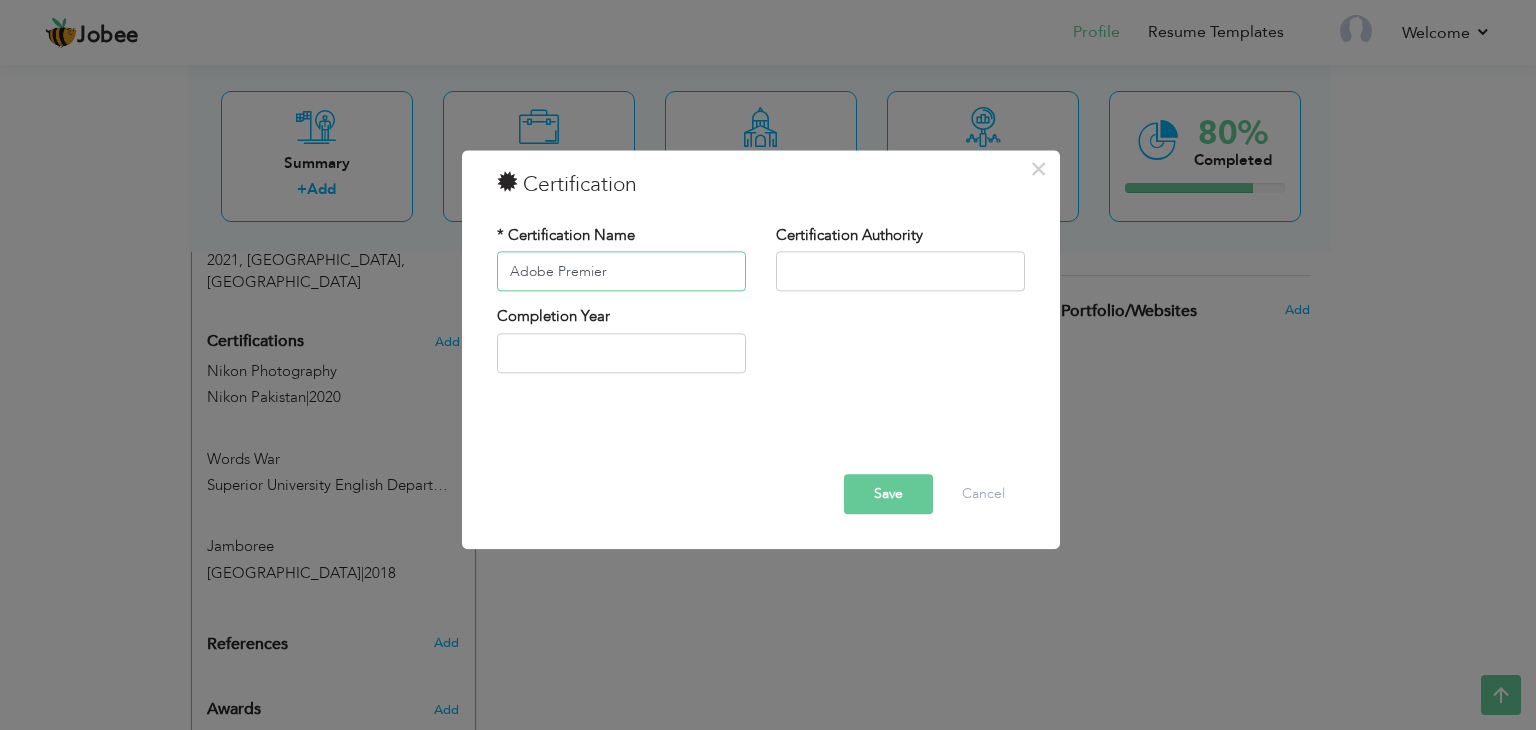 type on "Adobe Premier" 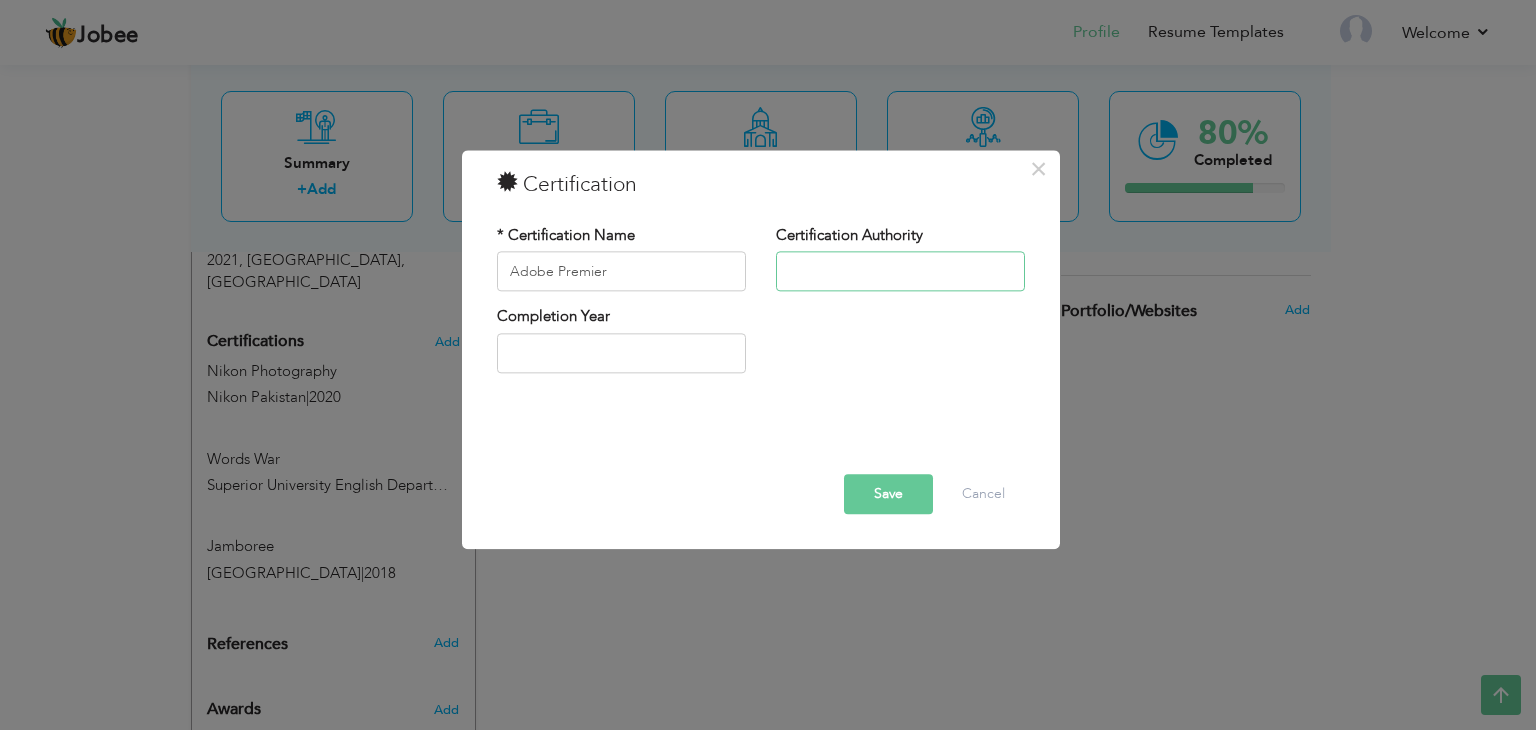 click at bounding box center (900, 272) 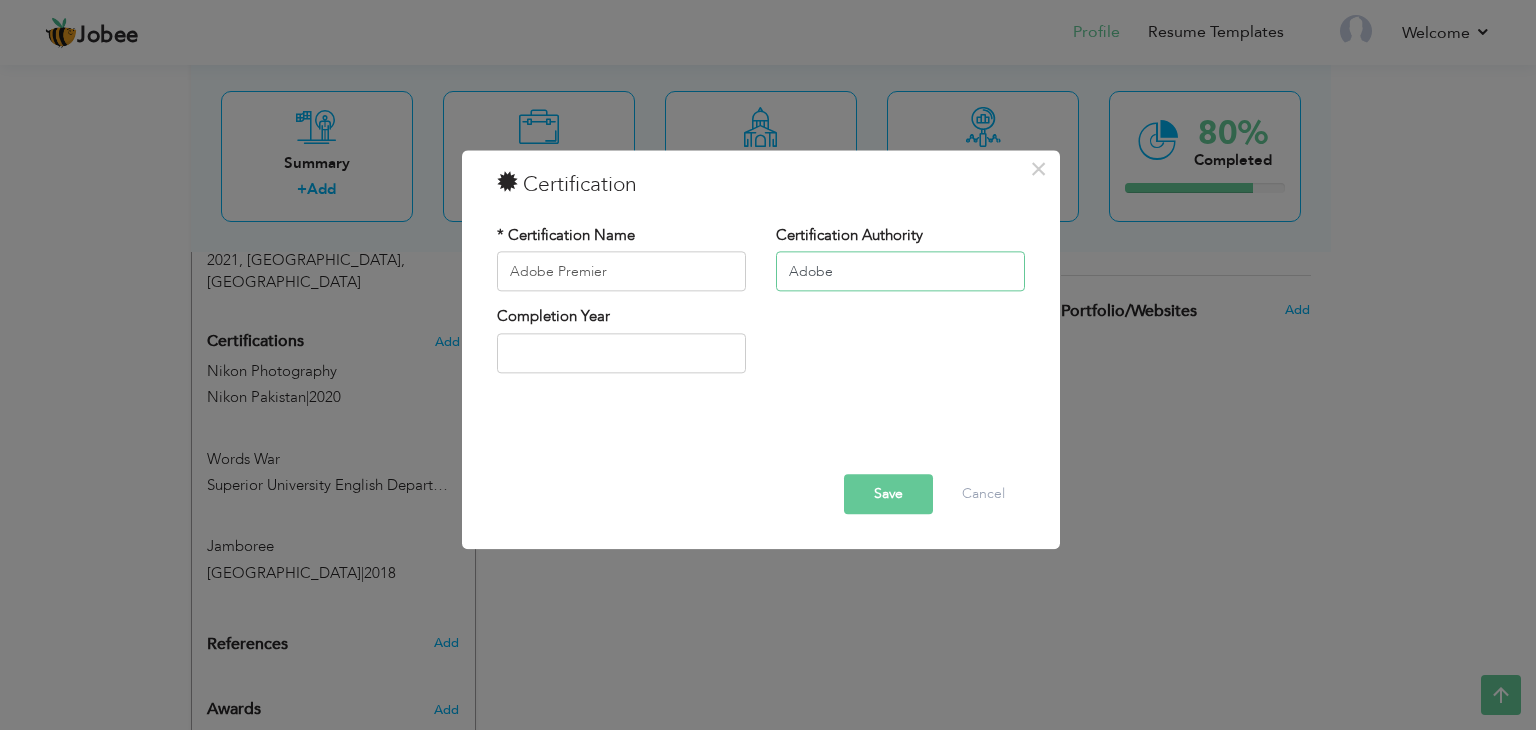type on "Adobe" 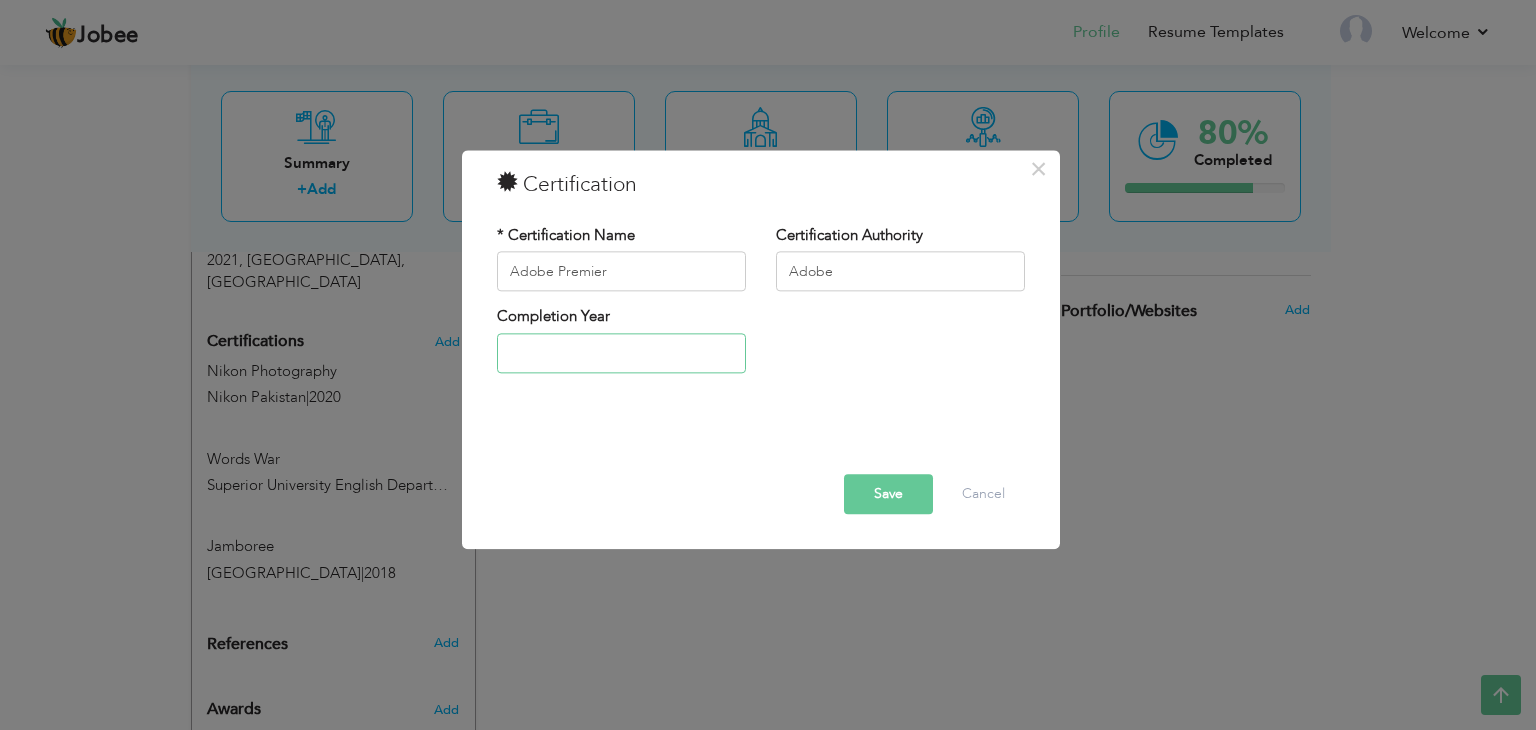 click at bounding box center [621, 353] 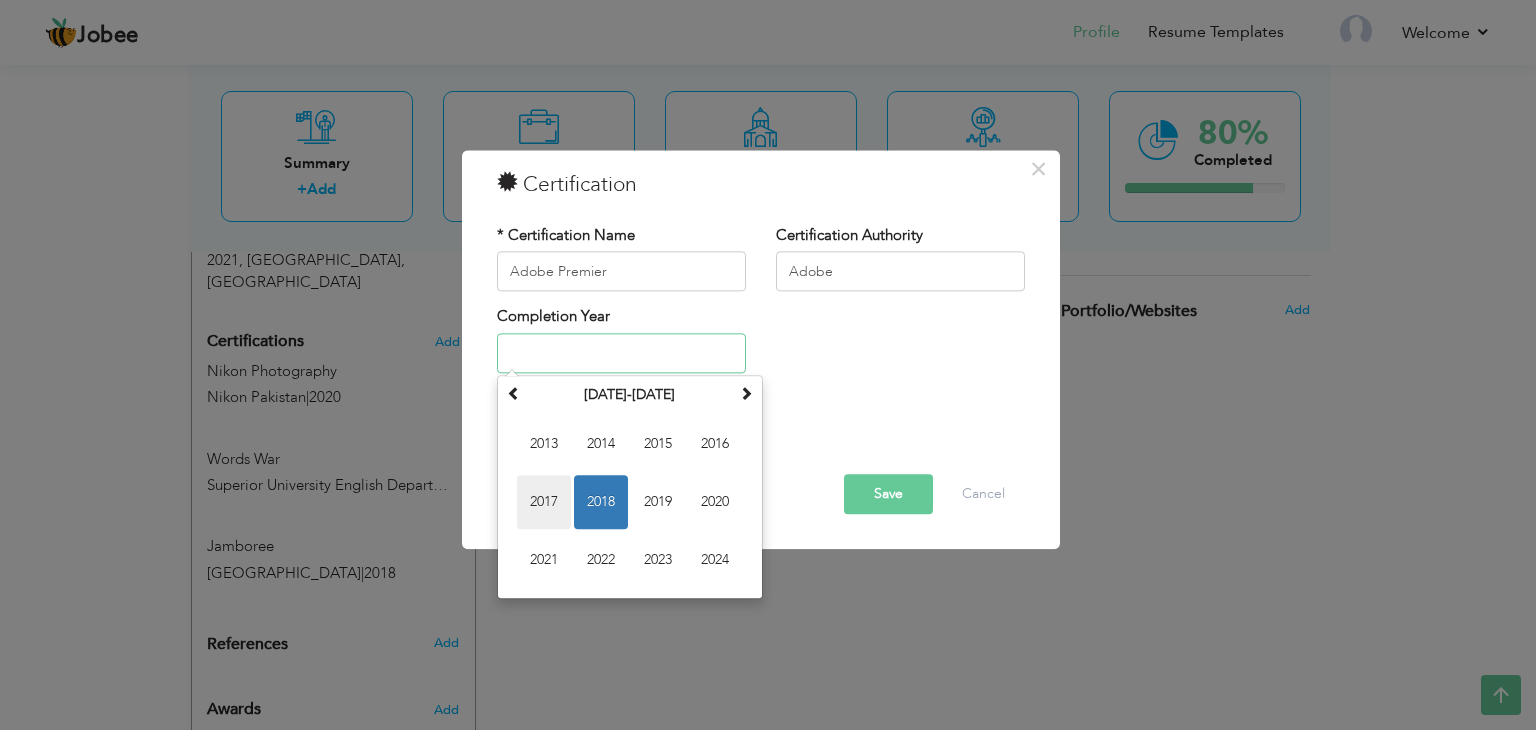 click on "2017" at bounding box center (544, 502) 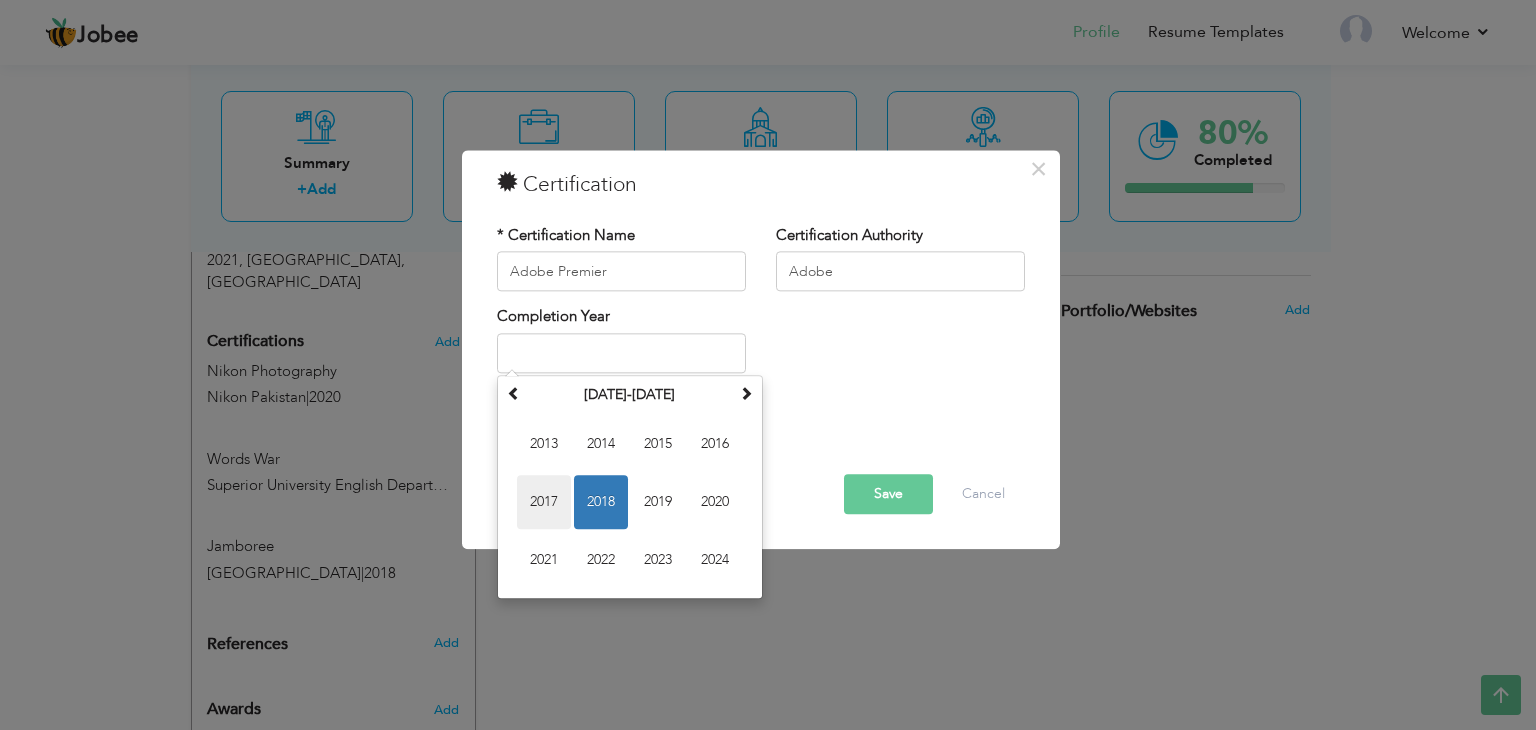 type on "2017" 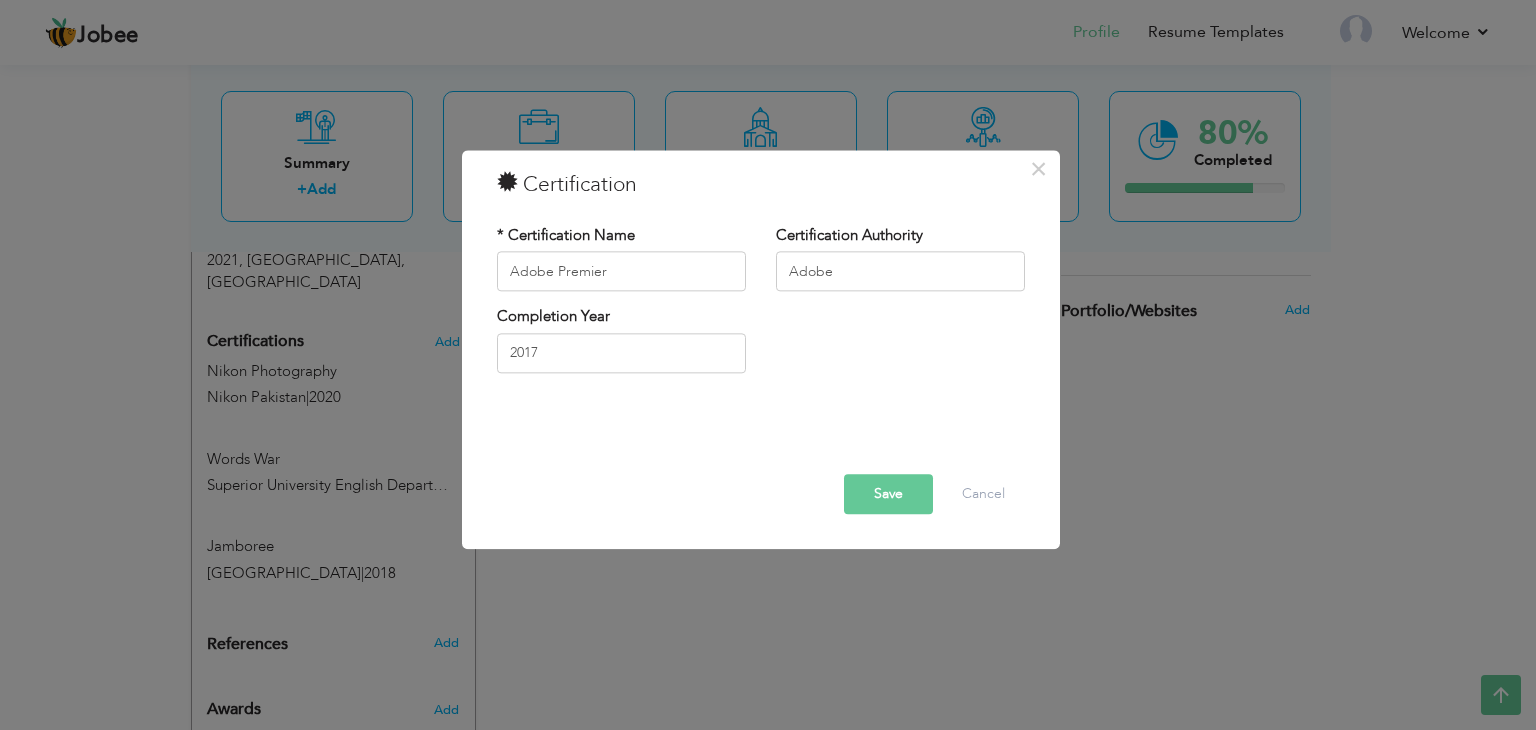 click on "Save" at bounding box center [888, 495] 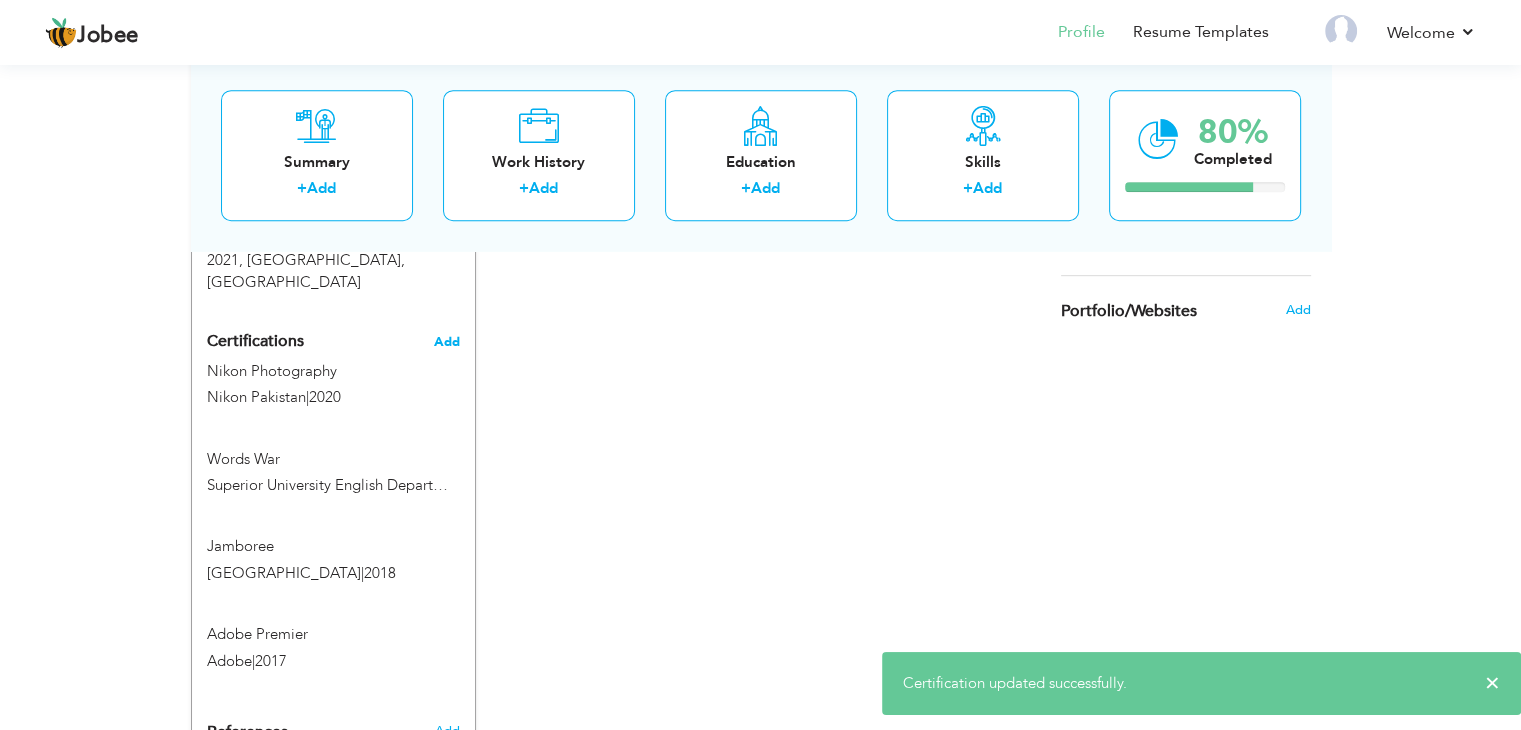 click on "Add" at bounding box center [447, 342] 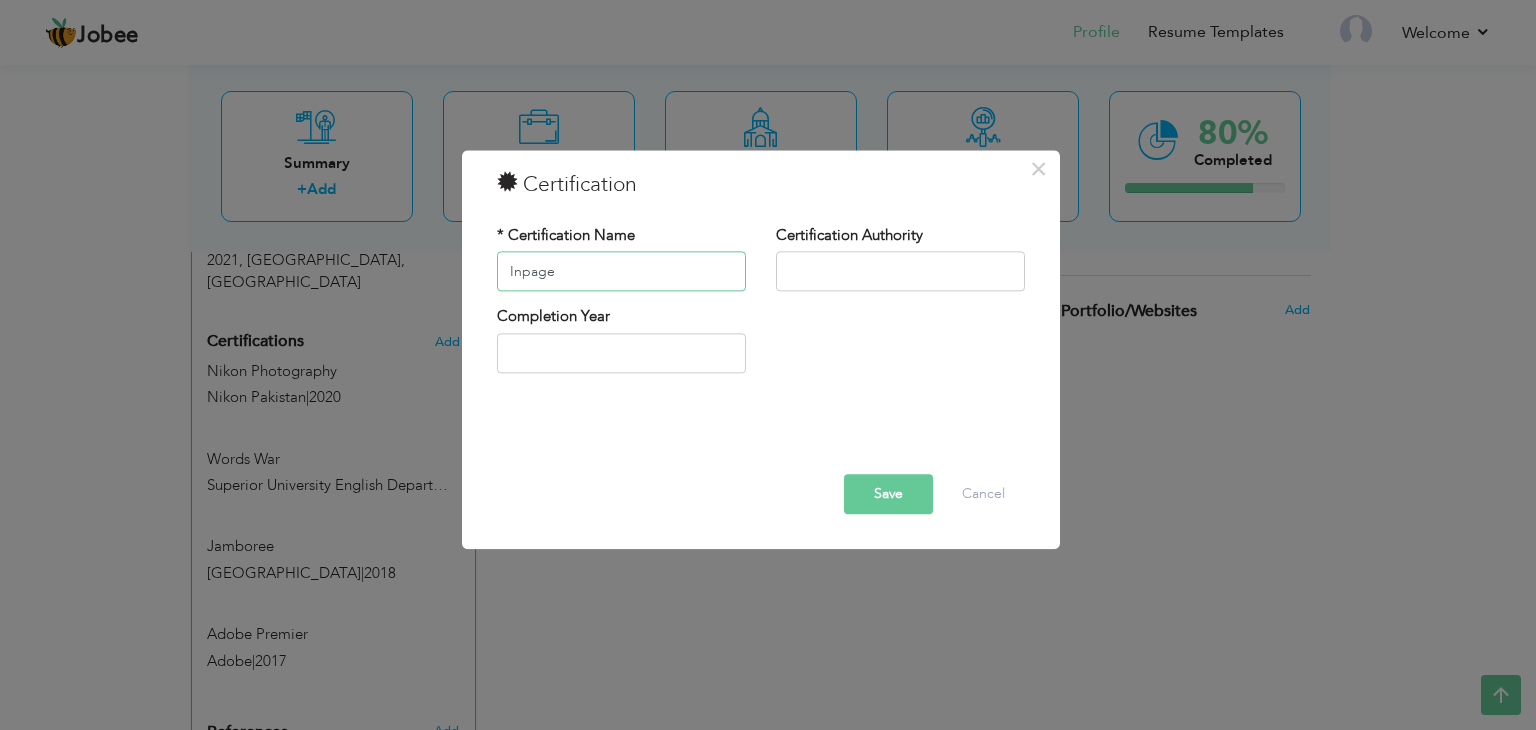 type on "Inpage" 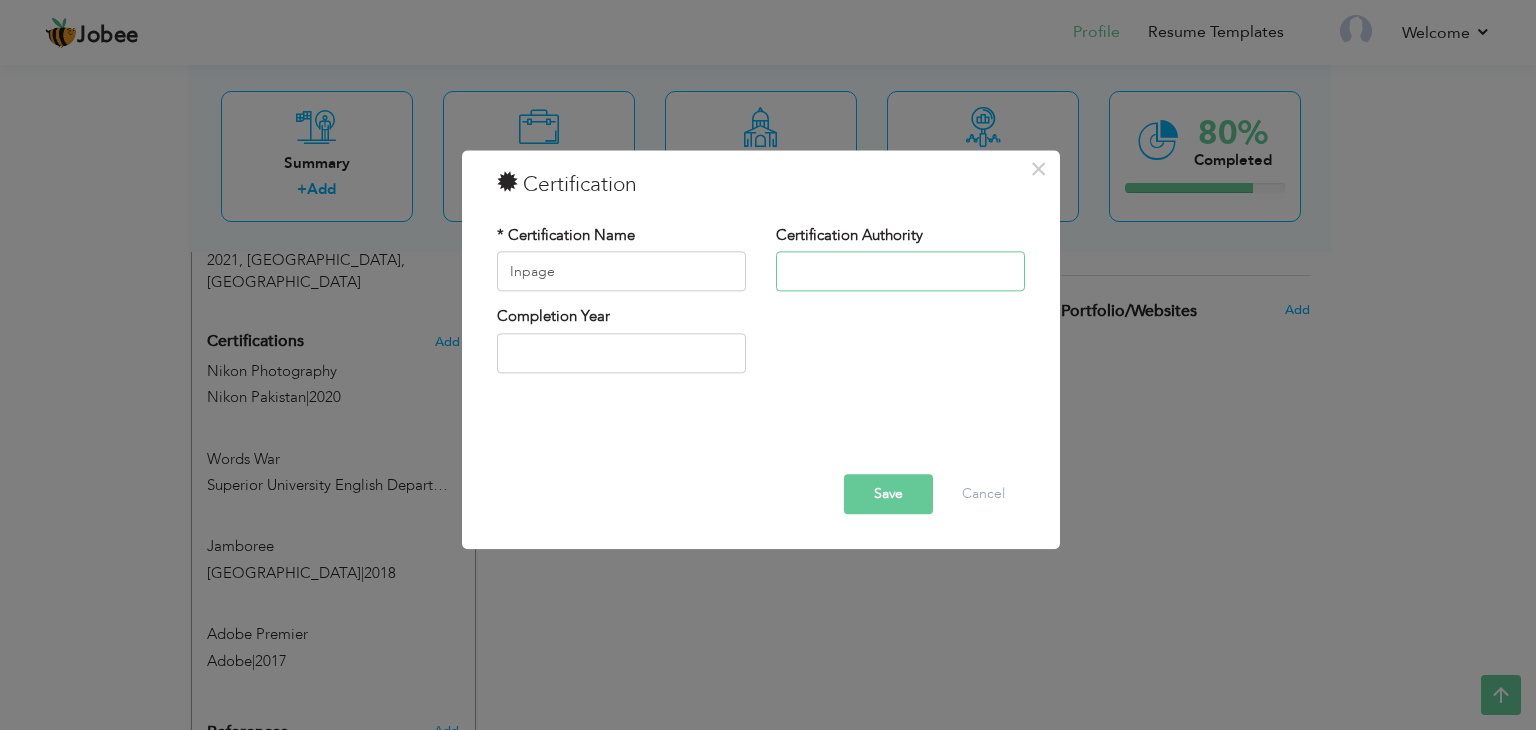 click at bounding box center [900, 272] 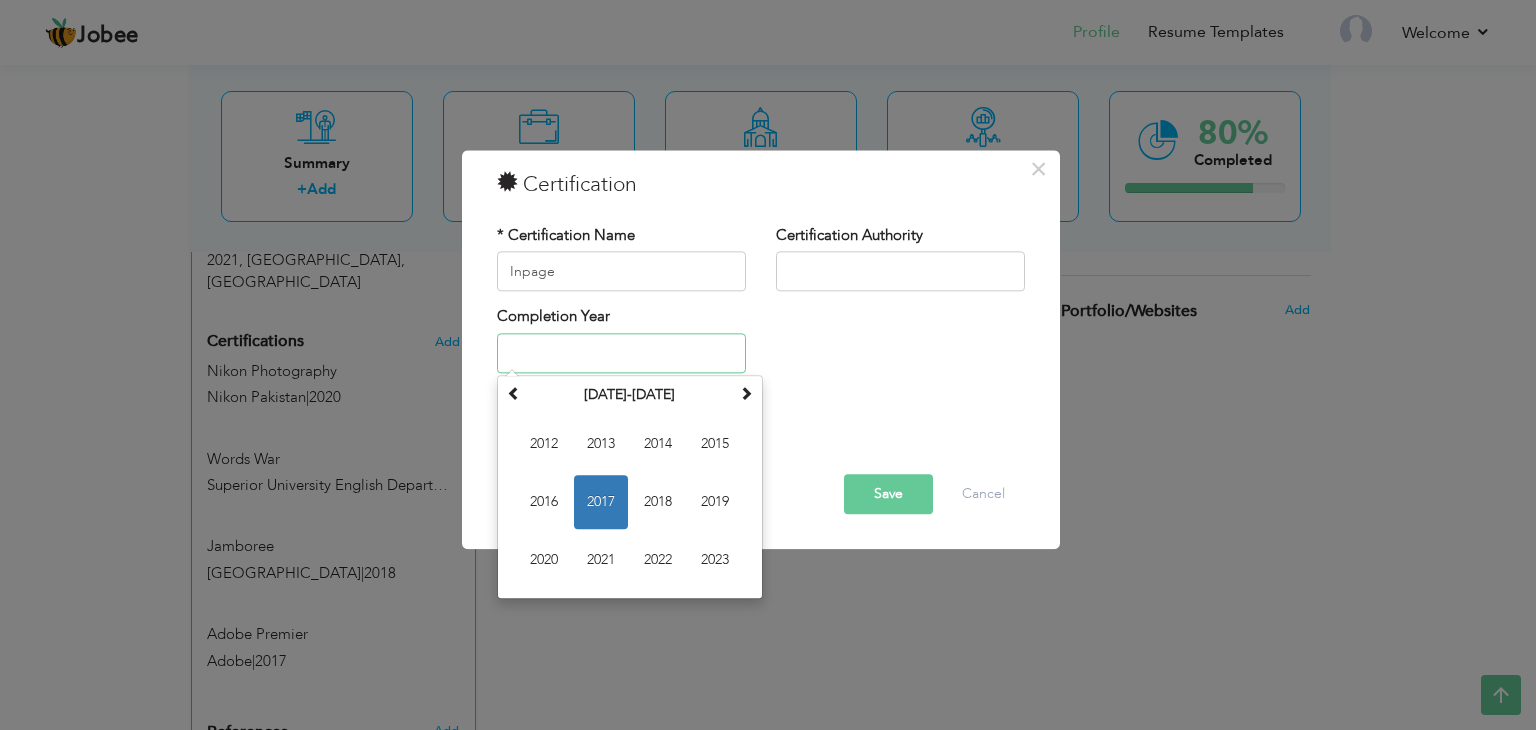 click at bounding box center (621, 353) 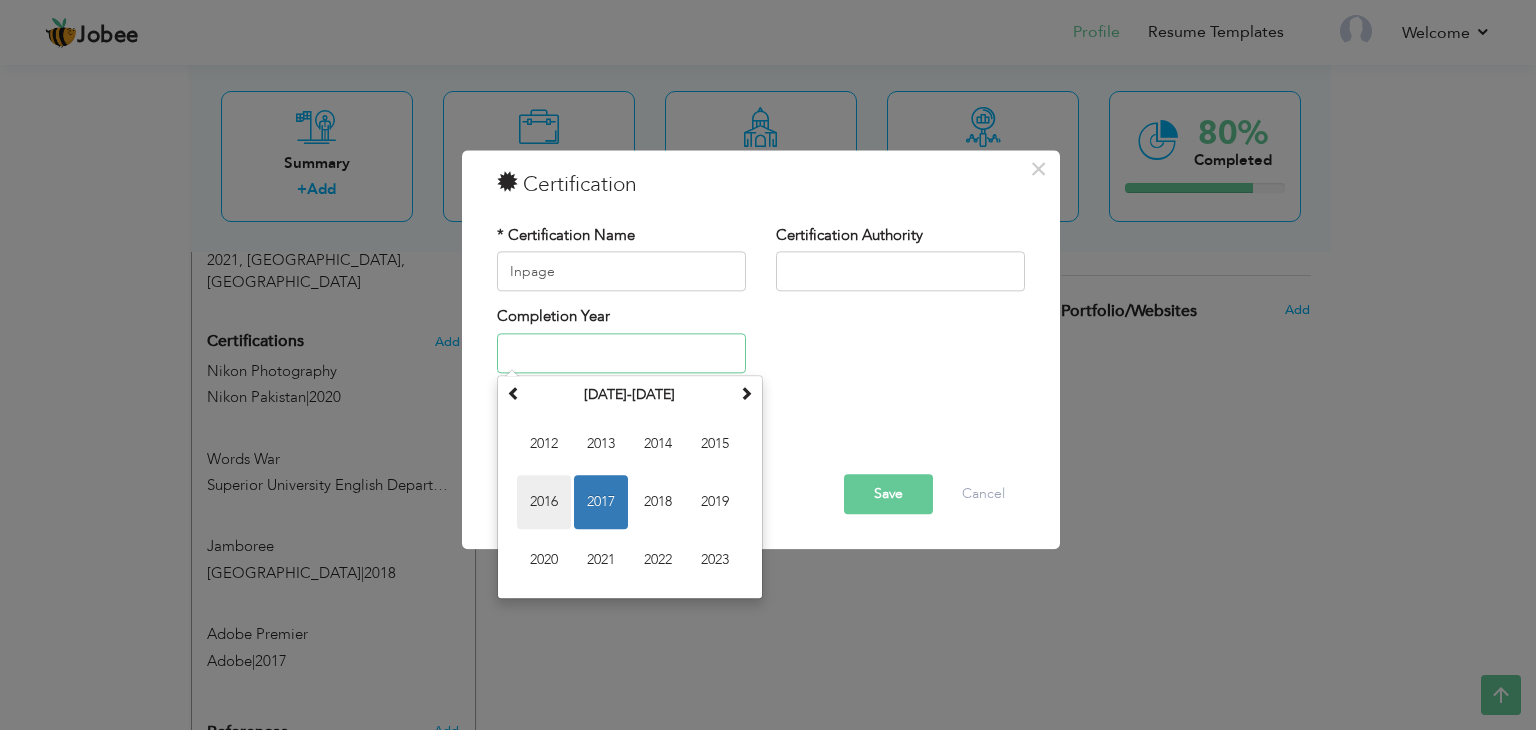 click on "2016" at bounding box center (544, 502) 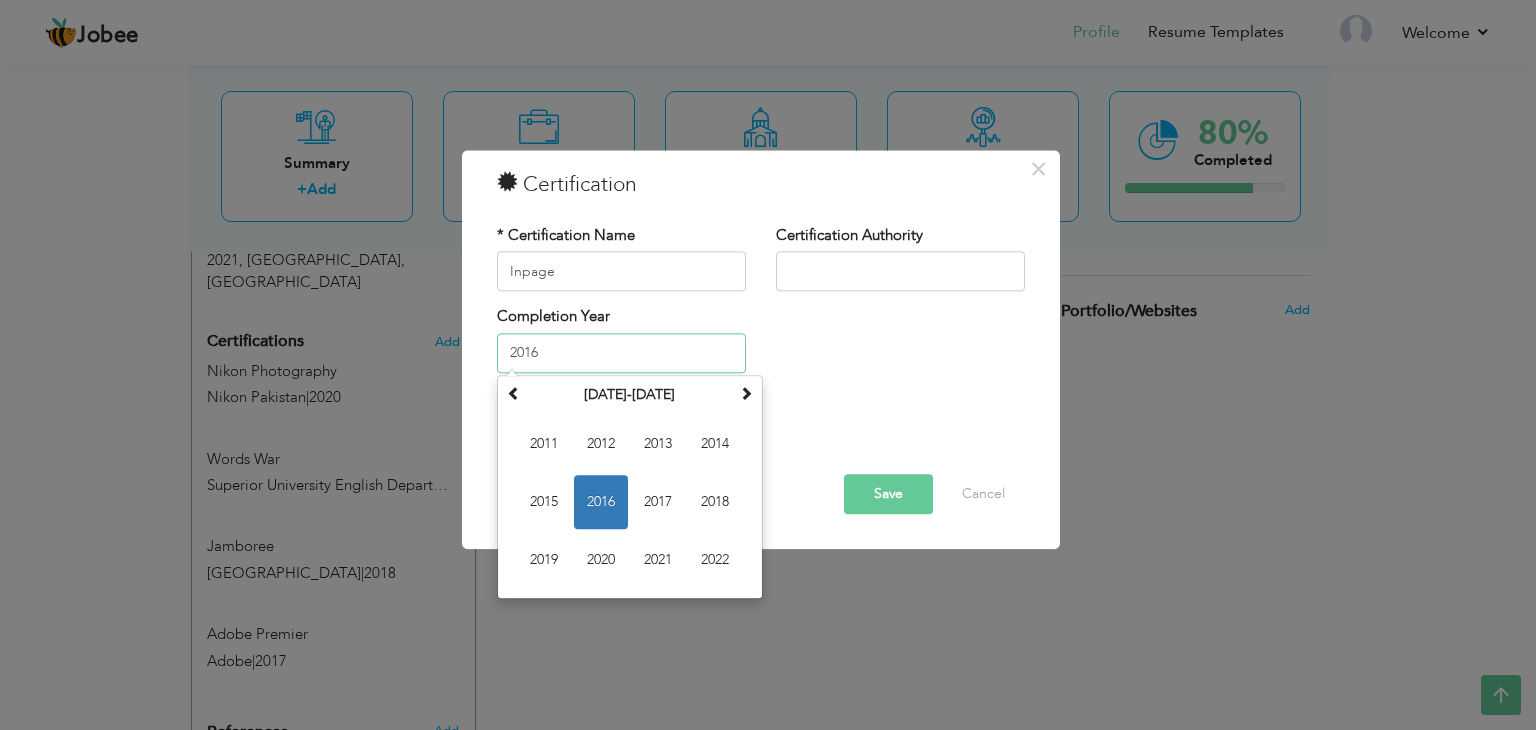 click on "2016" at bounding box center [621, 353] 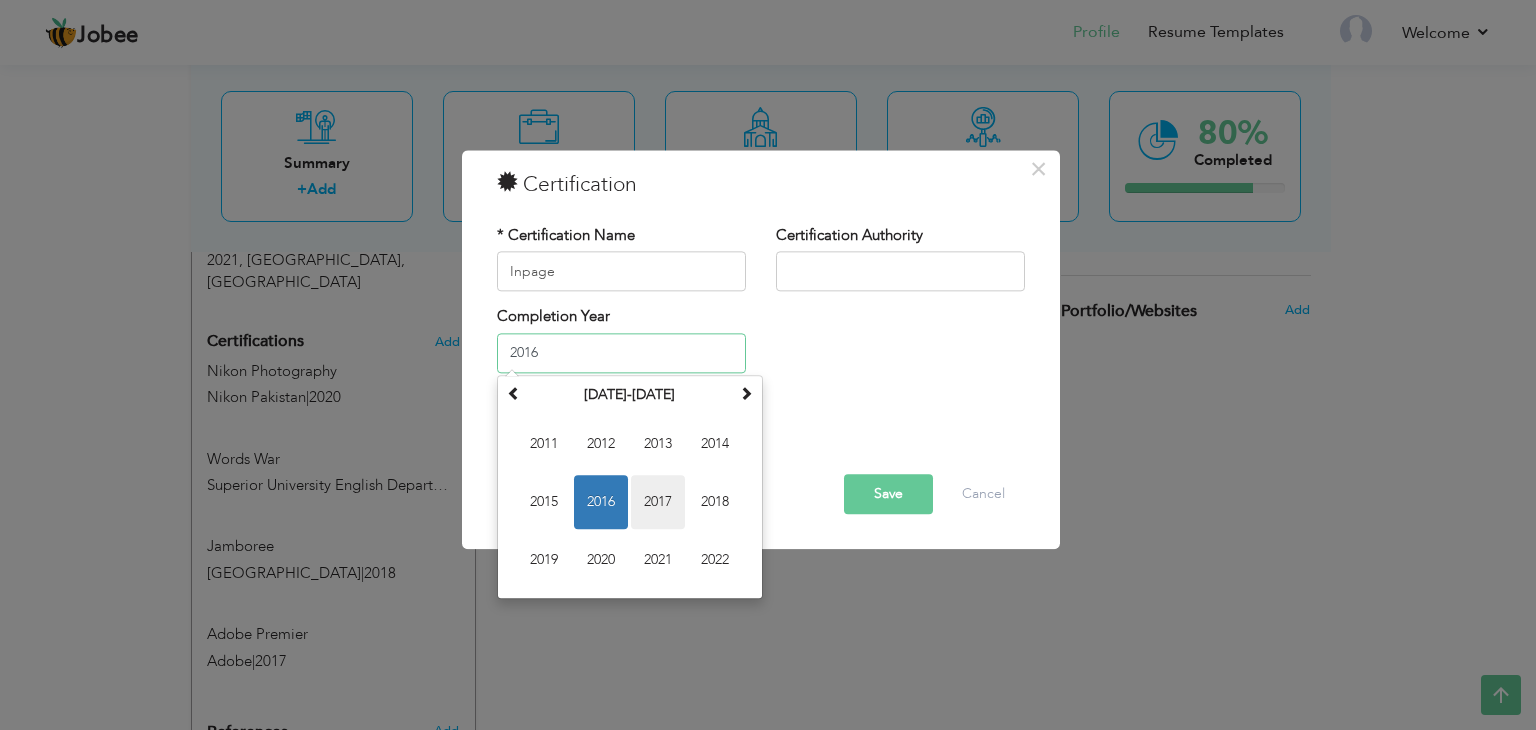 click on "2017" at bounding box center [658, 502] 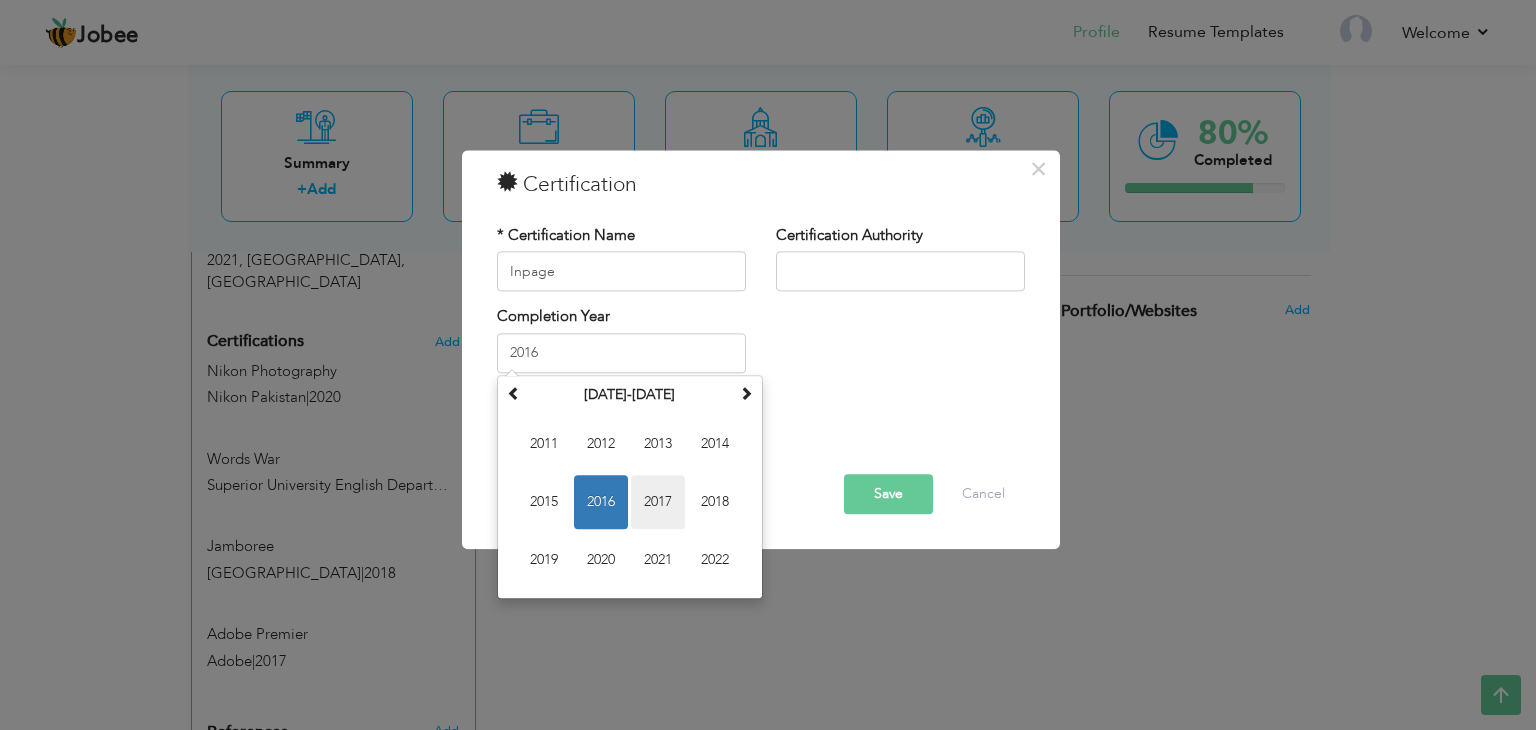 type on "2017" 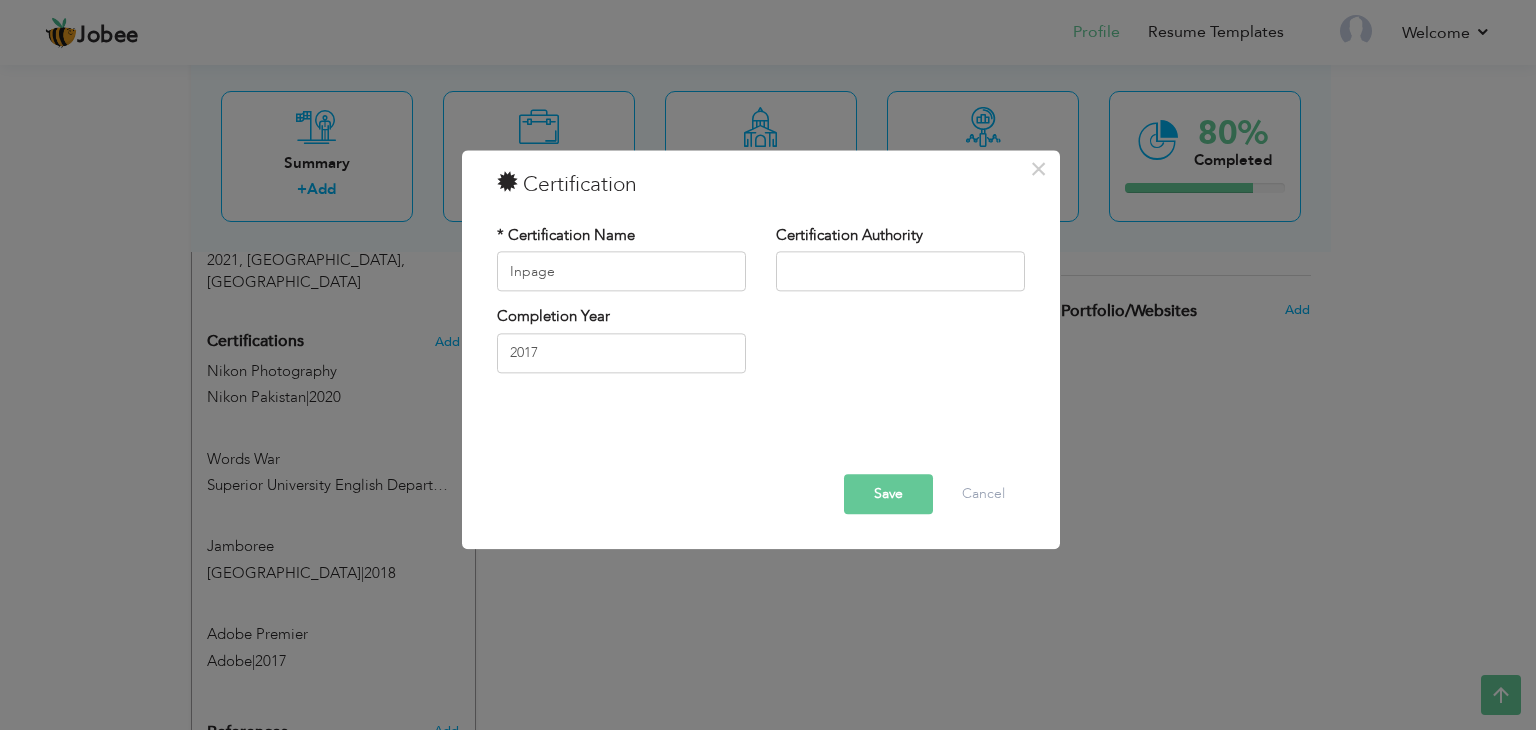 click on "Save" at bounding box center (888, 495) 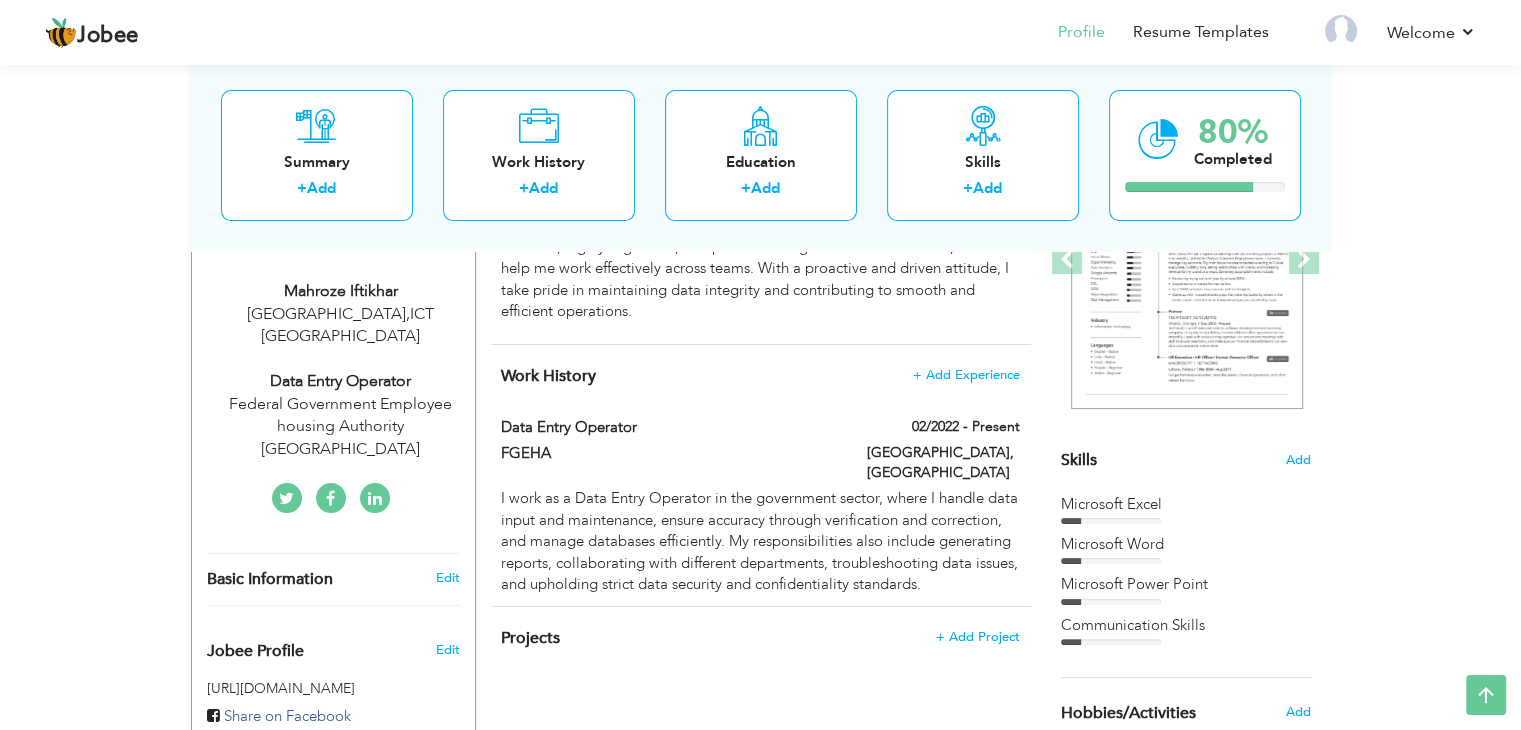 scroll, scrollTop: 348, scrollLeft: 0, axis: vertical 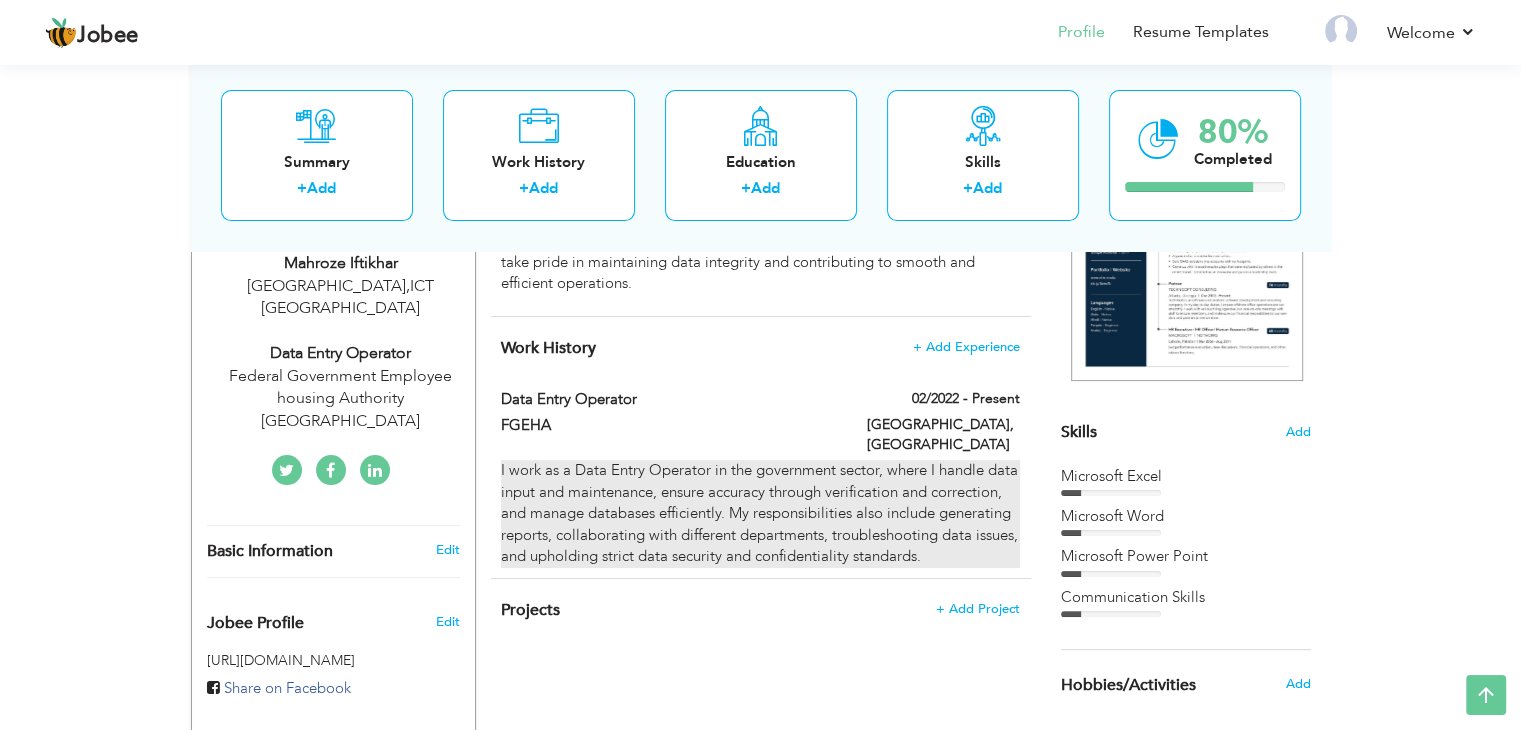 click on "I work as a Data Entry Operator in the government sector, where I handle data input and maintenance, ensure accuracy through verification and correction, and manage databases efficiently. My responsibilities also include generating reports, collaborating with different departments, troubleshooting data issues, and upholding strict data security and confidentiality standards." at bounding box center [760, 513] 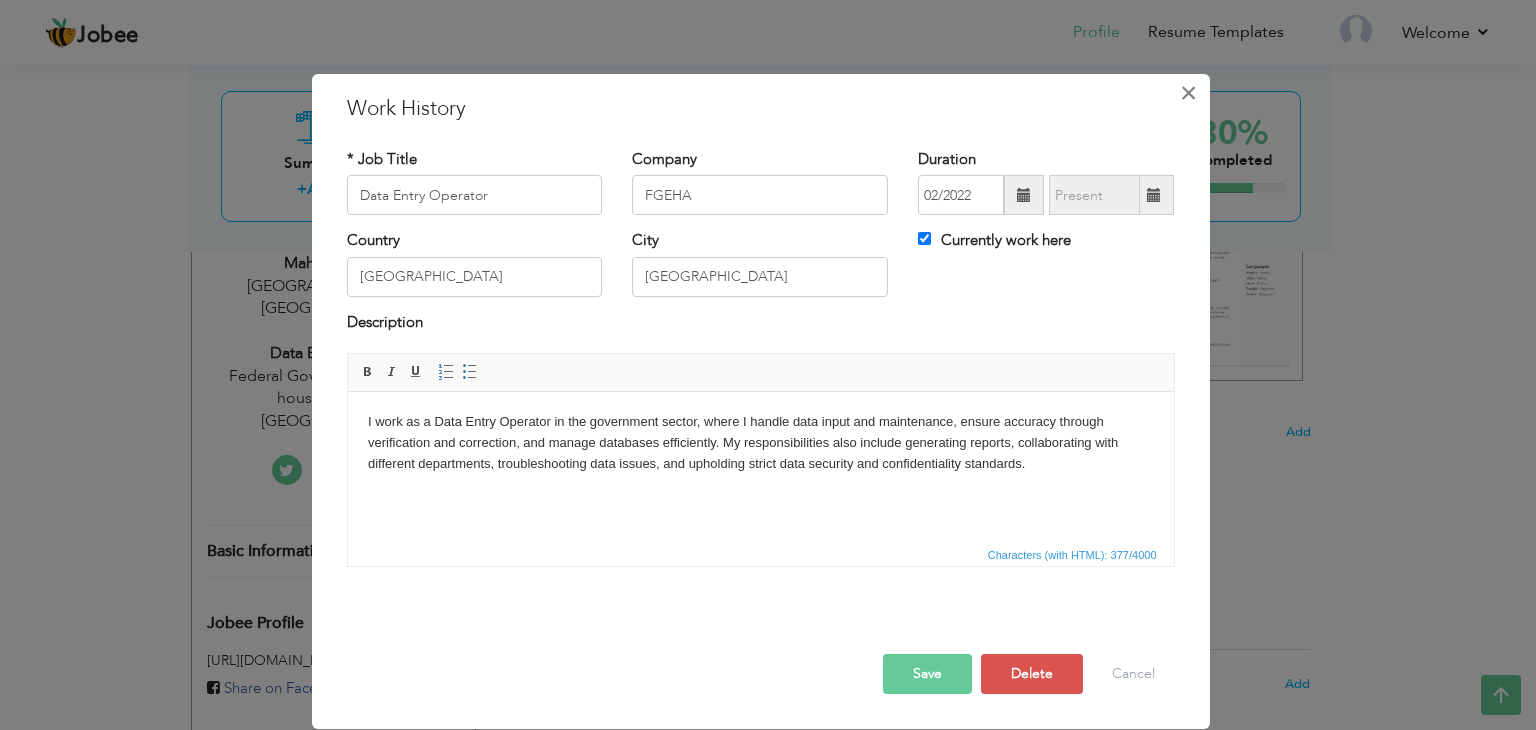 click on "×" at bounding box center (1188, 93) 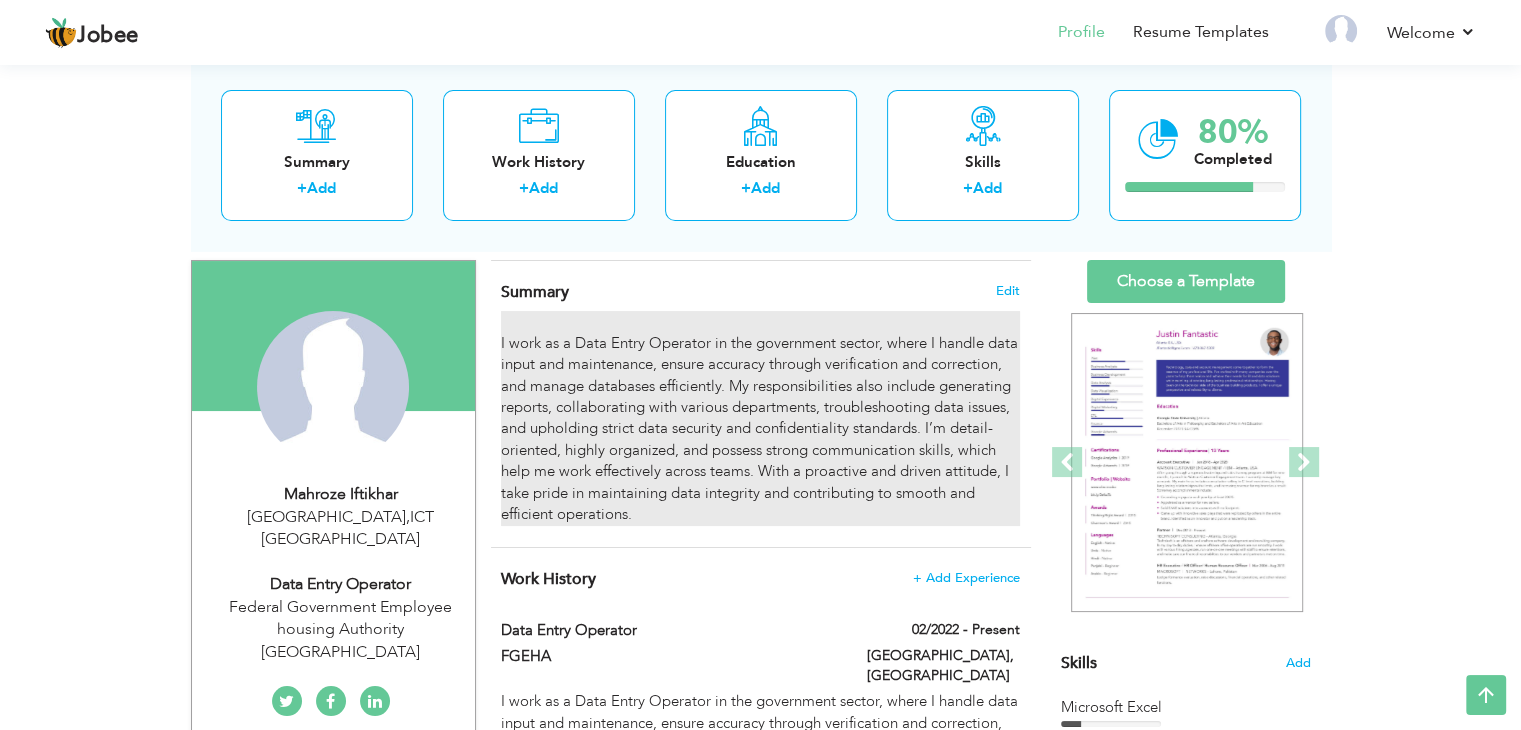 scroll, scrollTop: 118, scrollLeft: 0, axis: vertical 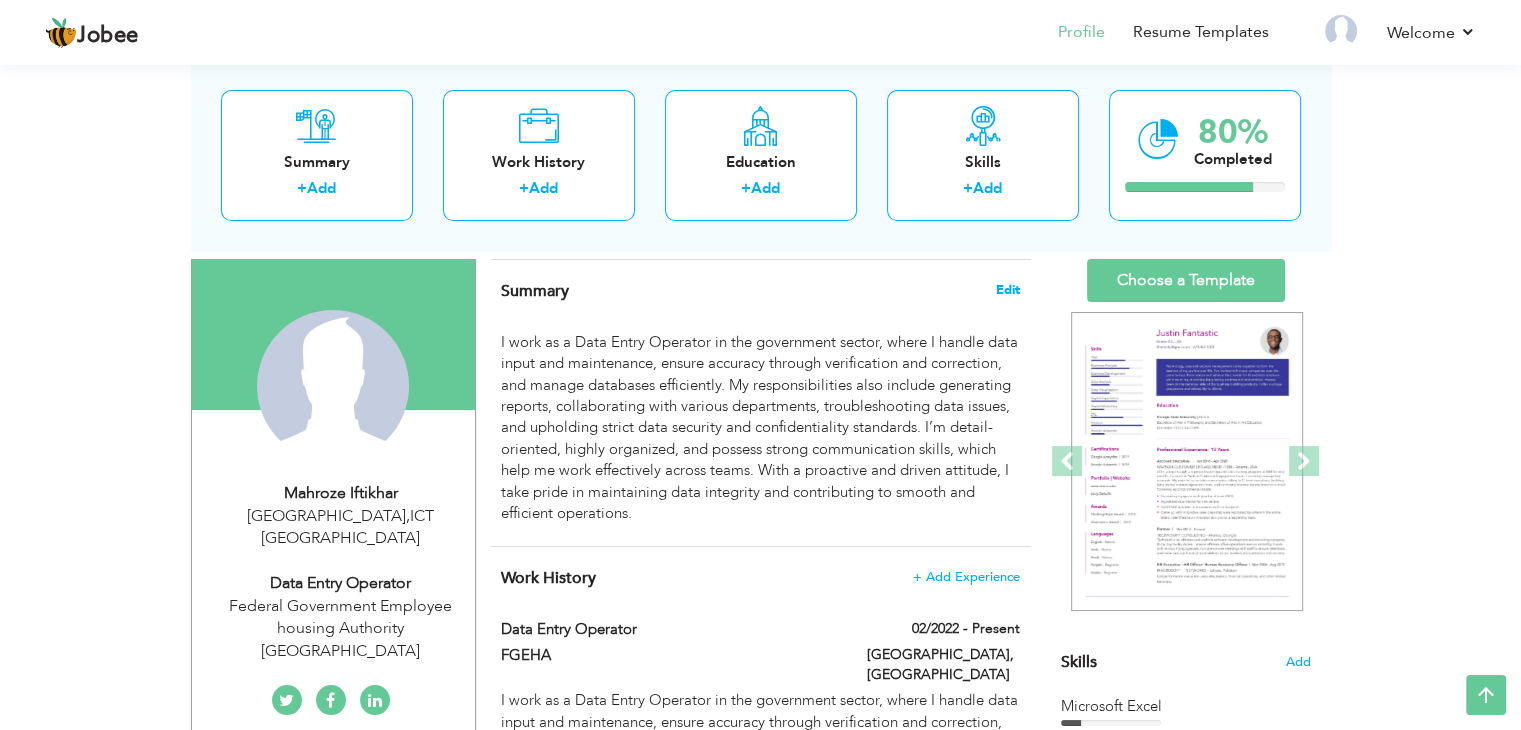 click on "Edit" at bounding box center [1008, 290] 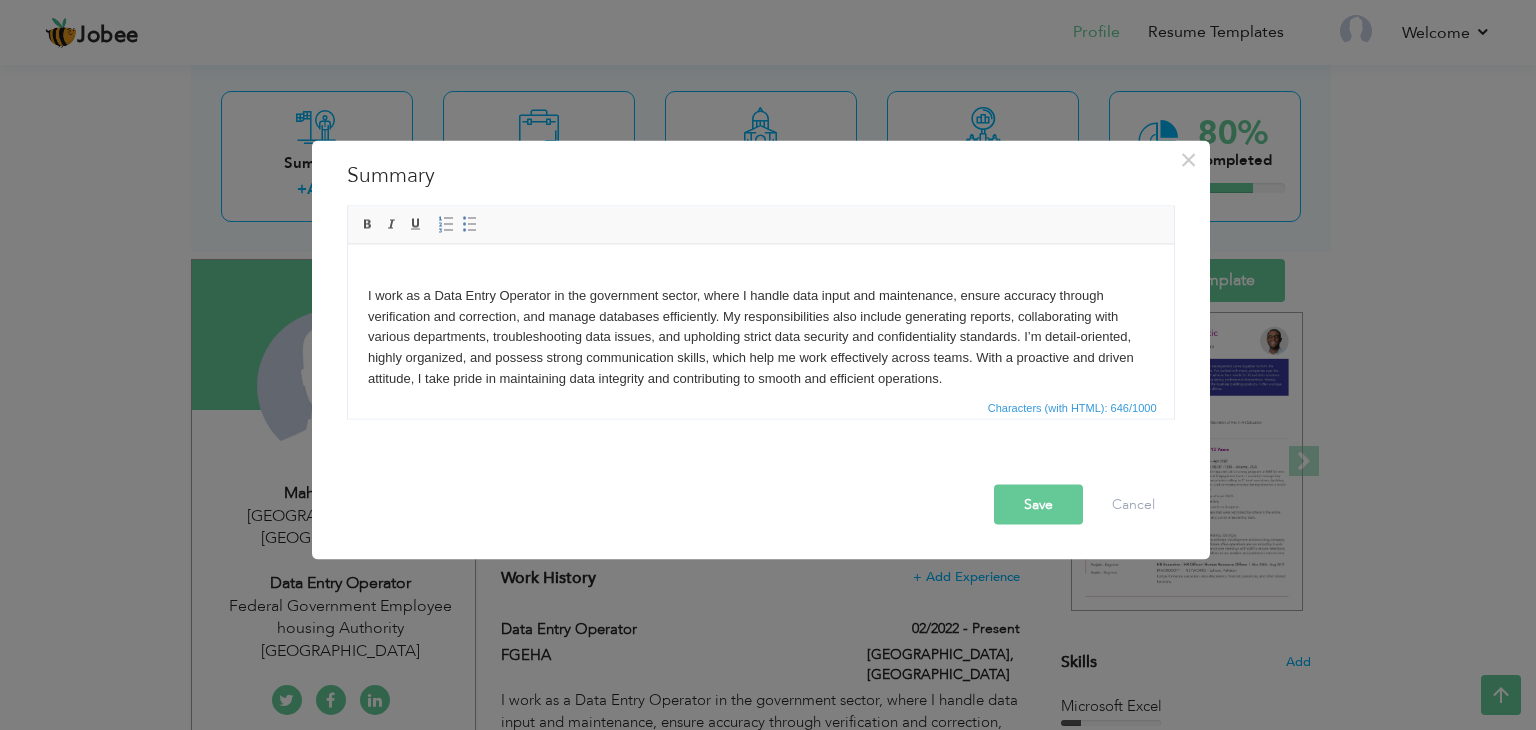 click on "I work as a Data Entry Operator in the government sector, where I handle data input and maintenance, ensure accuracy through verification and correction, and manage databases efficiently. My responsibilities also include generating reports, collaborating with various departments, troubleshooting data issues, and upholding strict data security and confidentiality standards. I’m detail-oriented, highly organized, and possess strong communication skills, which help me work effectively across teams. With a proactive and driven attitude, I take pride in maintaining data integrity and contributing to smooth and efficient operations." at bounding box center [760, 326] 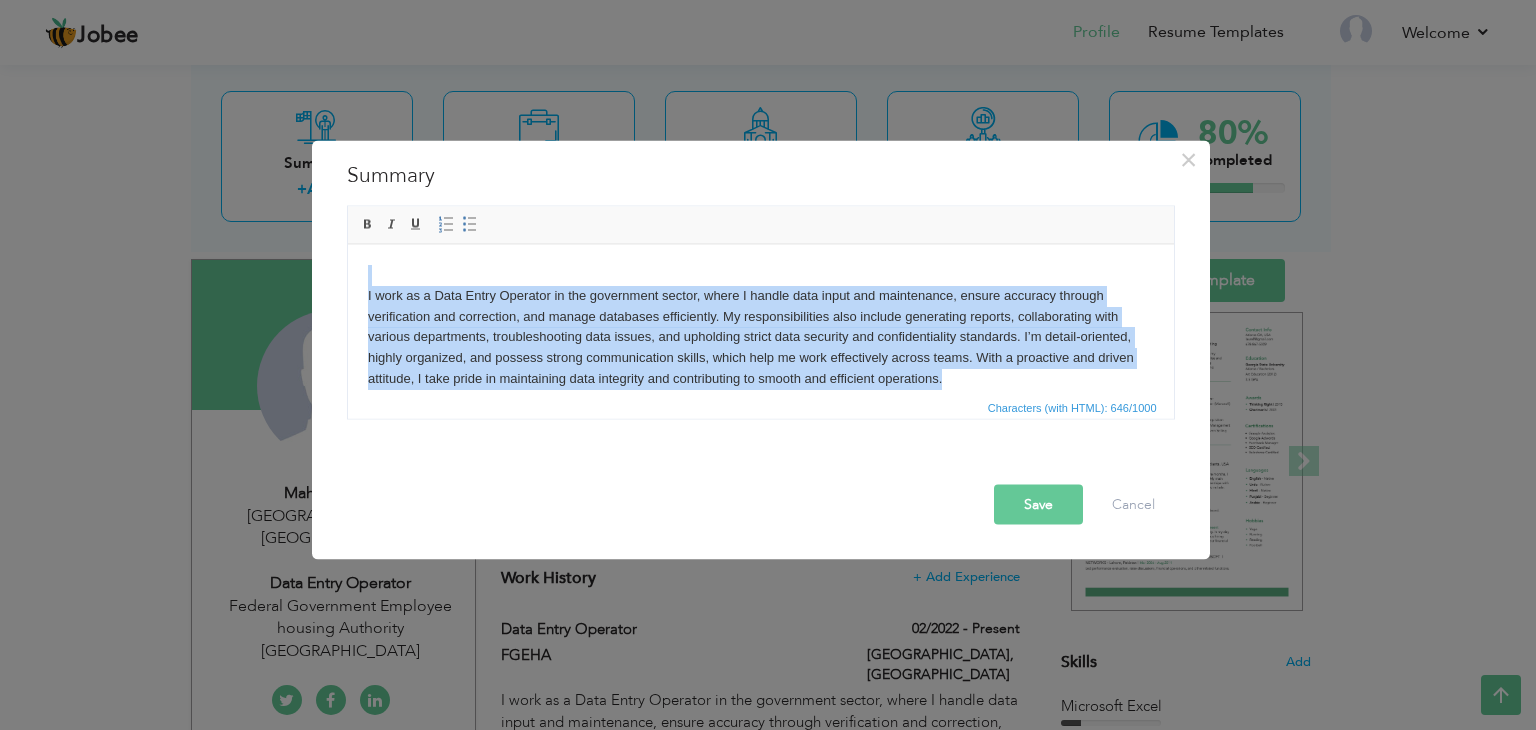 drag, startPoint x: 952, startPoint y: 379, endPoint x: 351, endPoint y: 273, distance: 610.2762 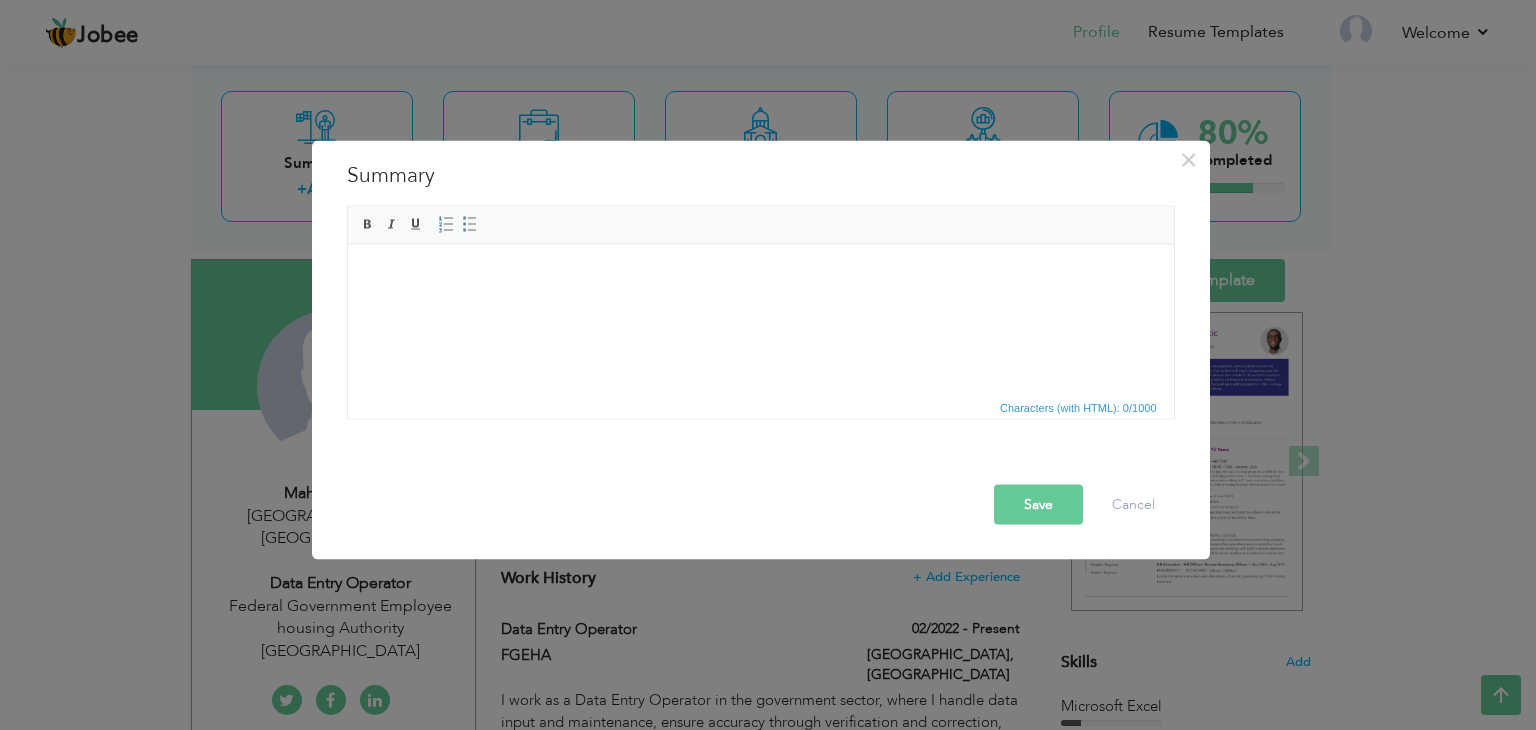click at bounding box center [760, 274] 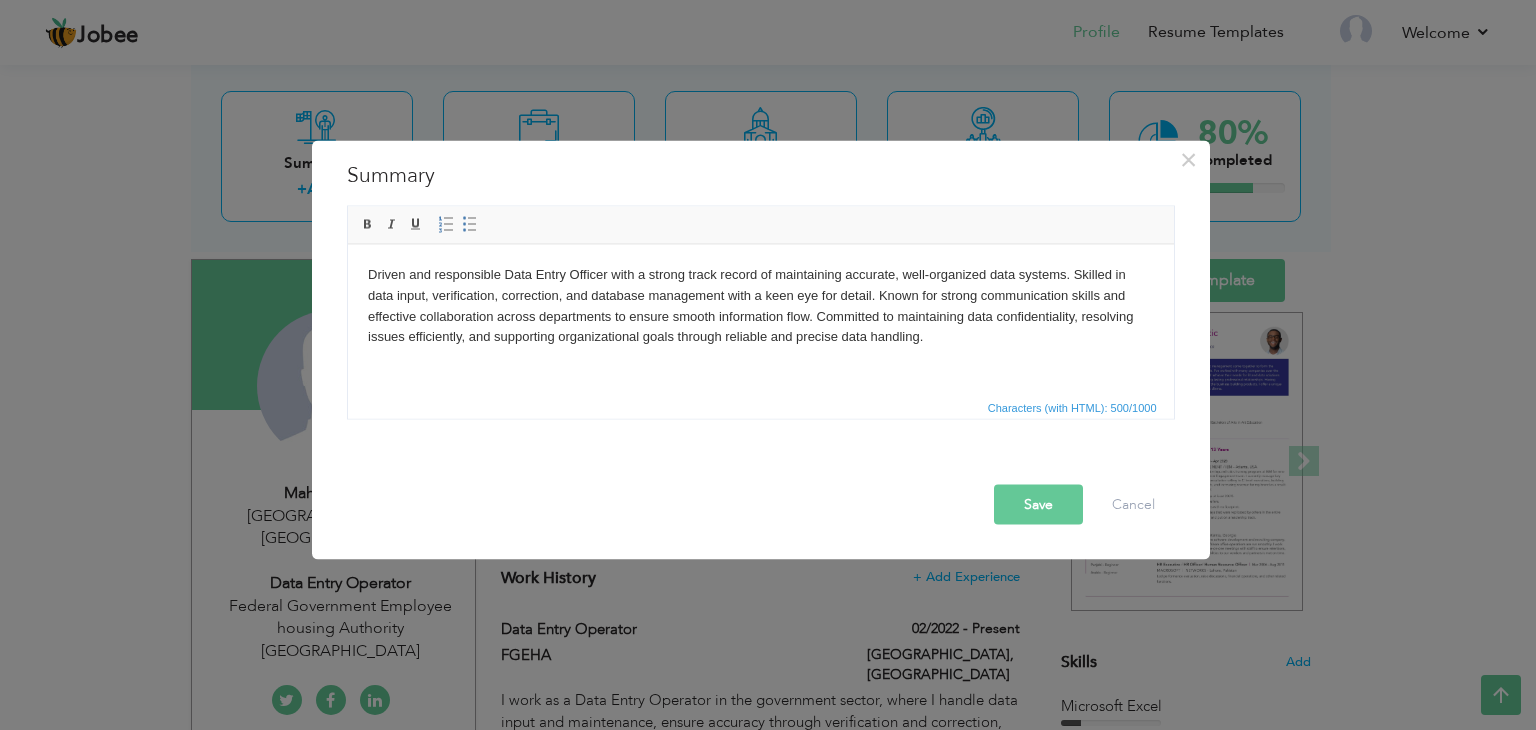click on "Save" at bounding box center [1038, 505] 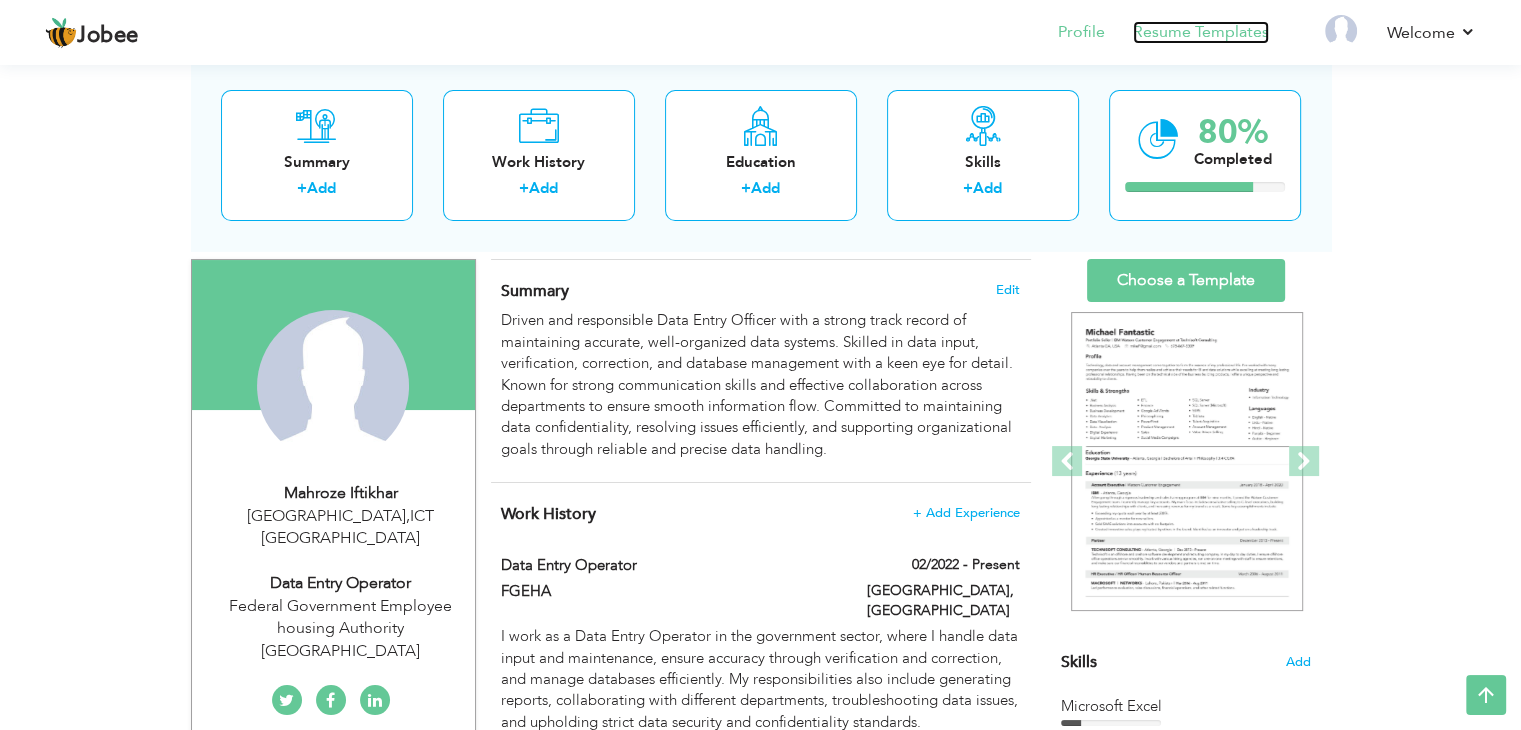 click on "Resume Templates" at bounding box center (1201, 32) 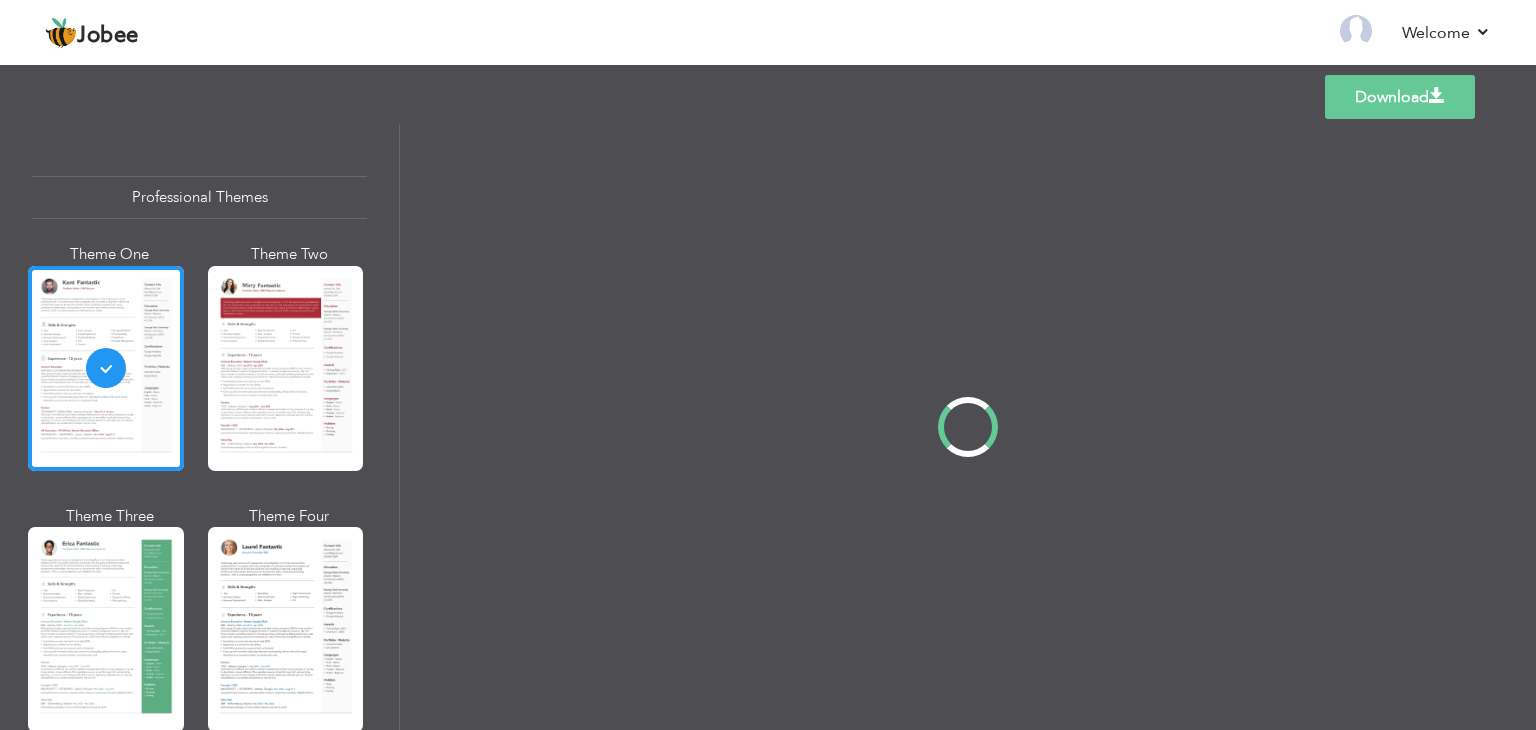 scroll, scrollTop: 0, scrollLeft: 0, axis: both 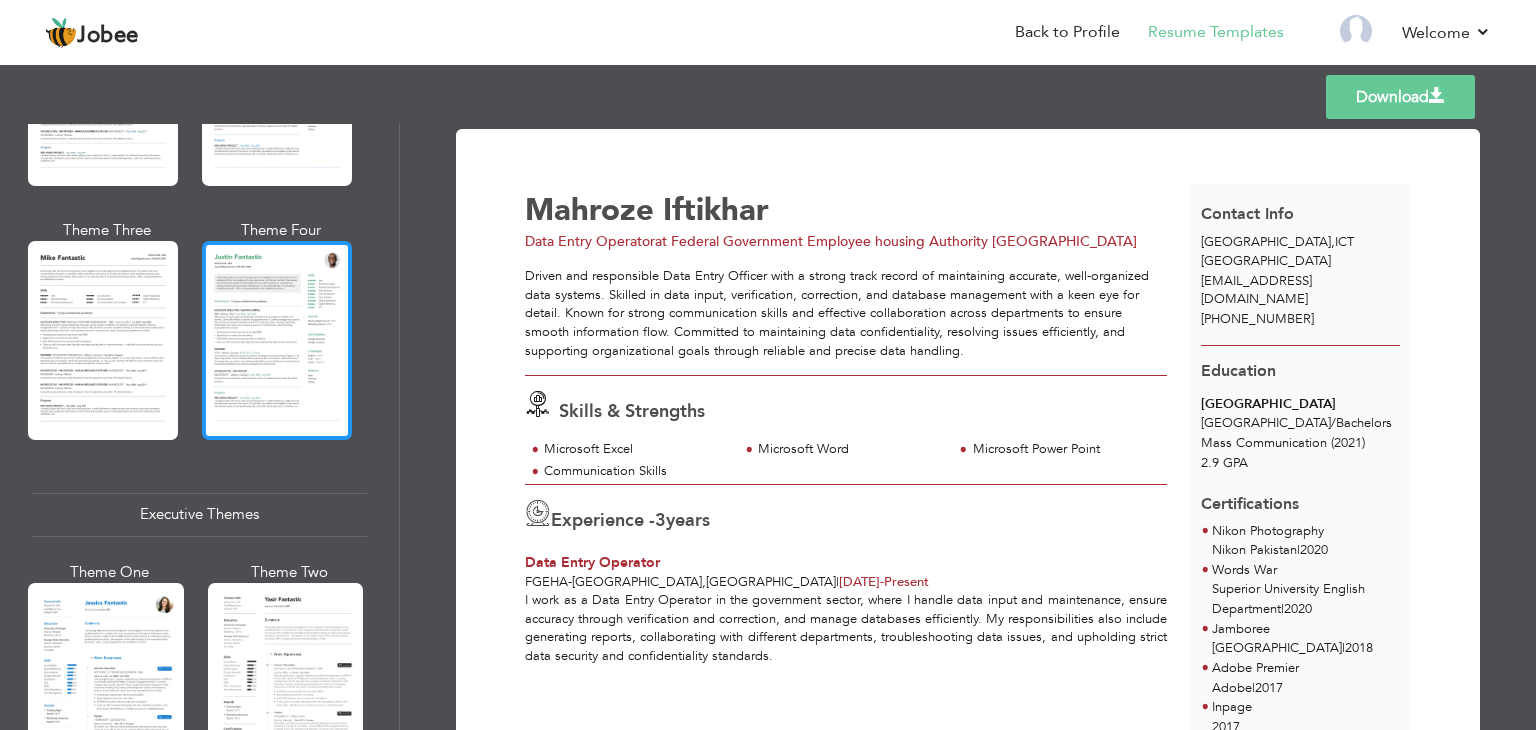 click at bounding box center (277, 340) 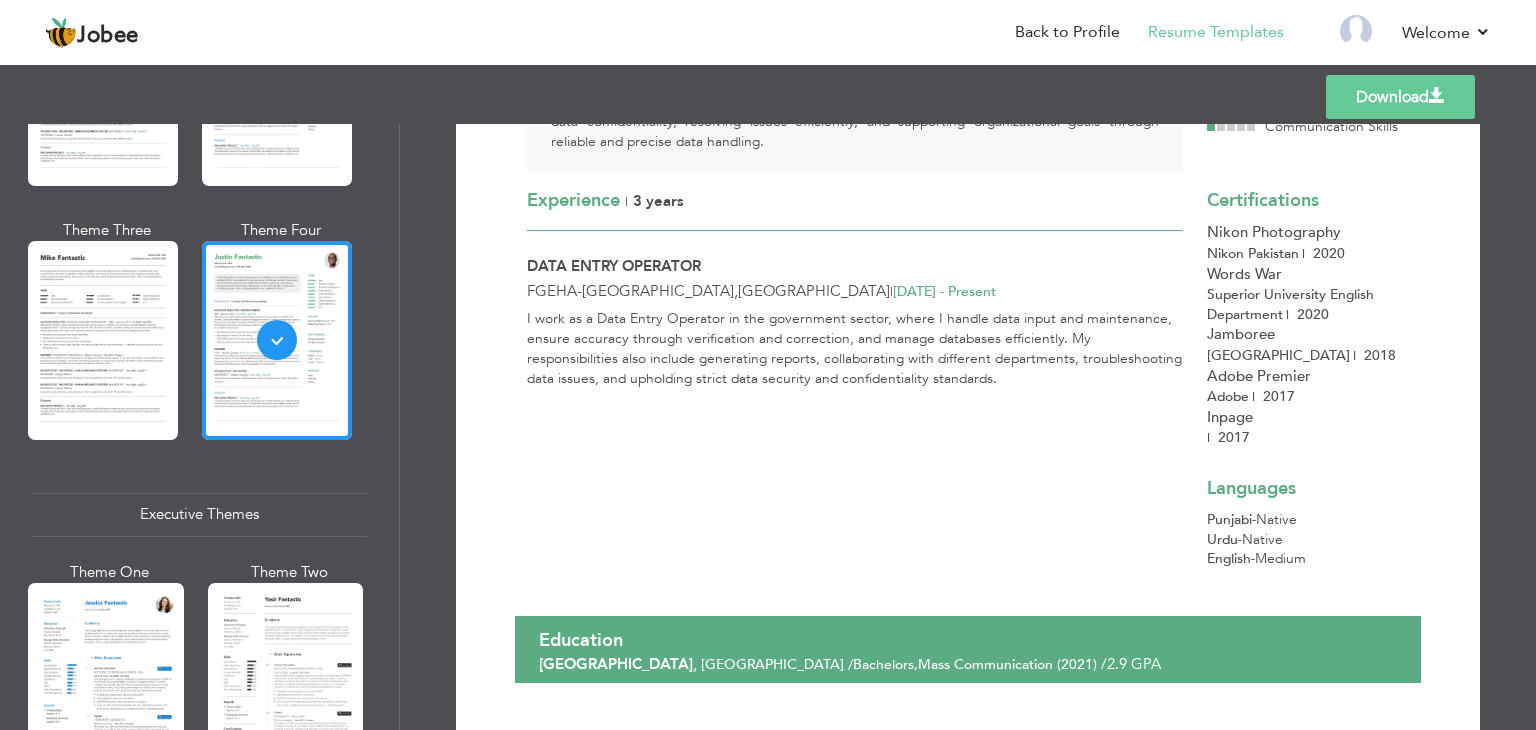 scroll, scrollTop: 0, scrollLeft: 0, axis: both 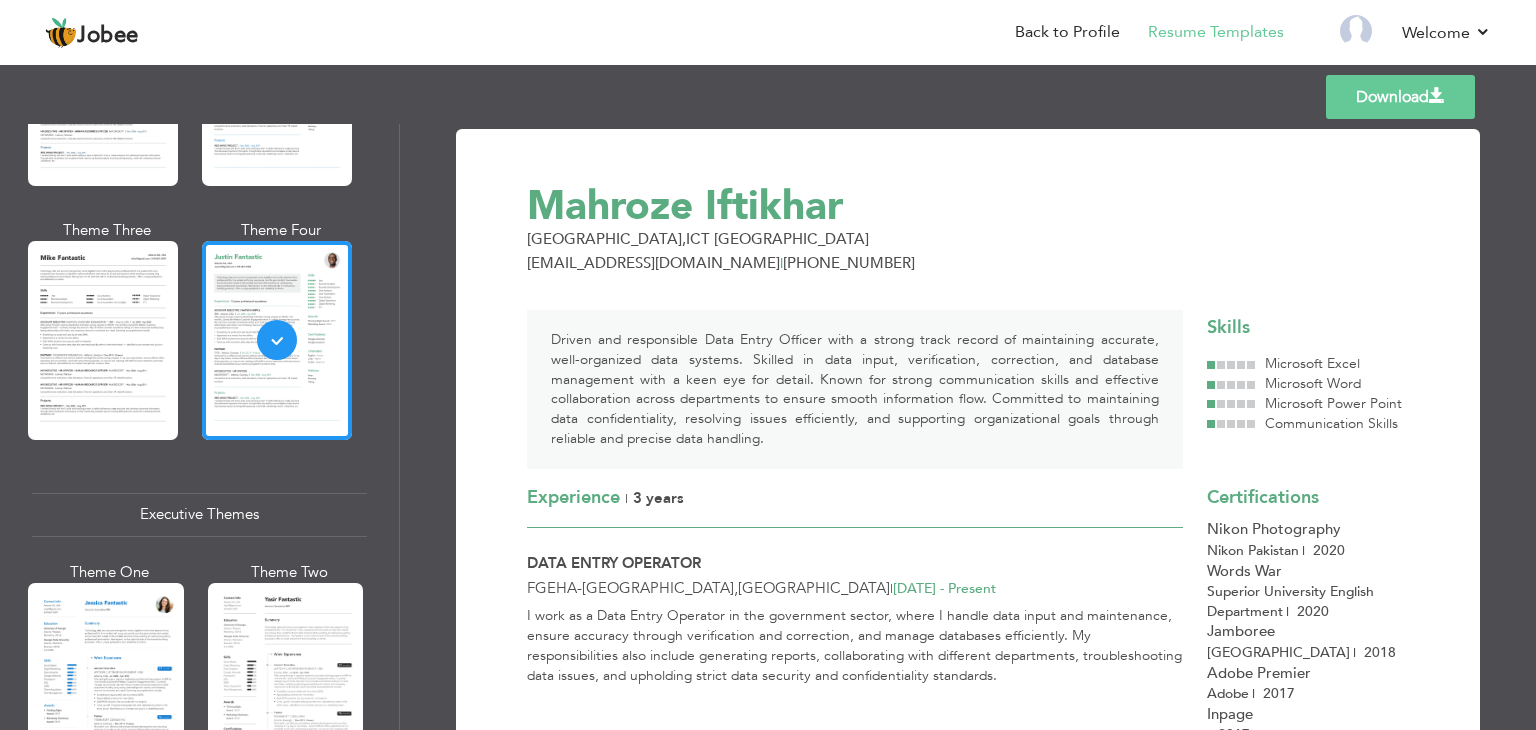 click on "Download" at bounding box center [1400, 97] 